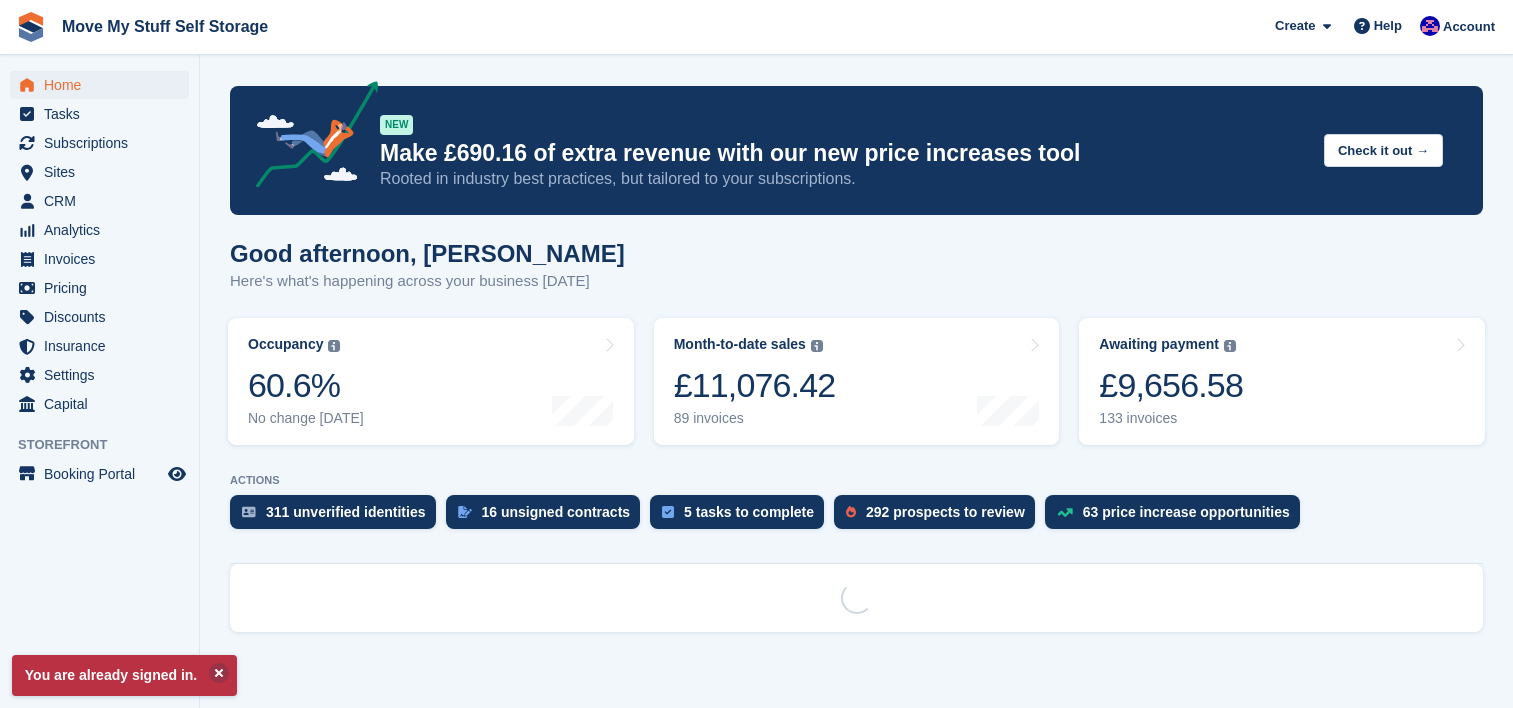 scroll, scrollTop: 0, scrollLeft: 0, axis: both 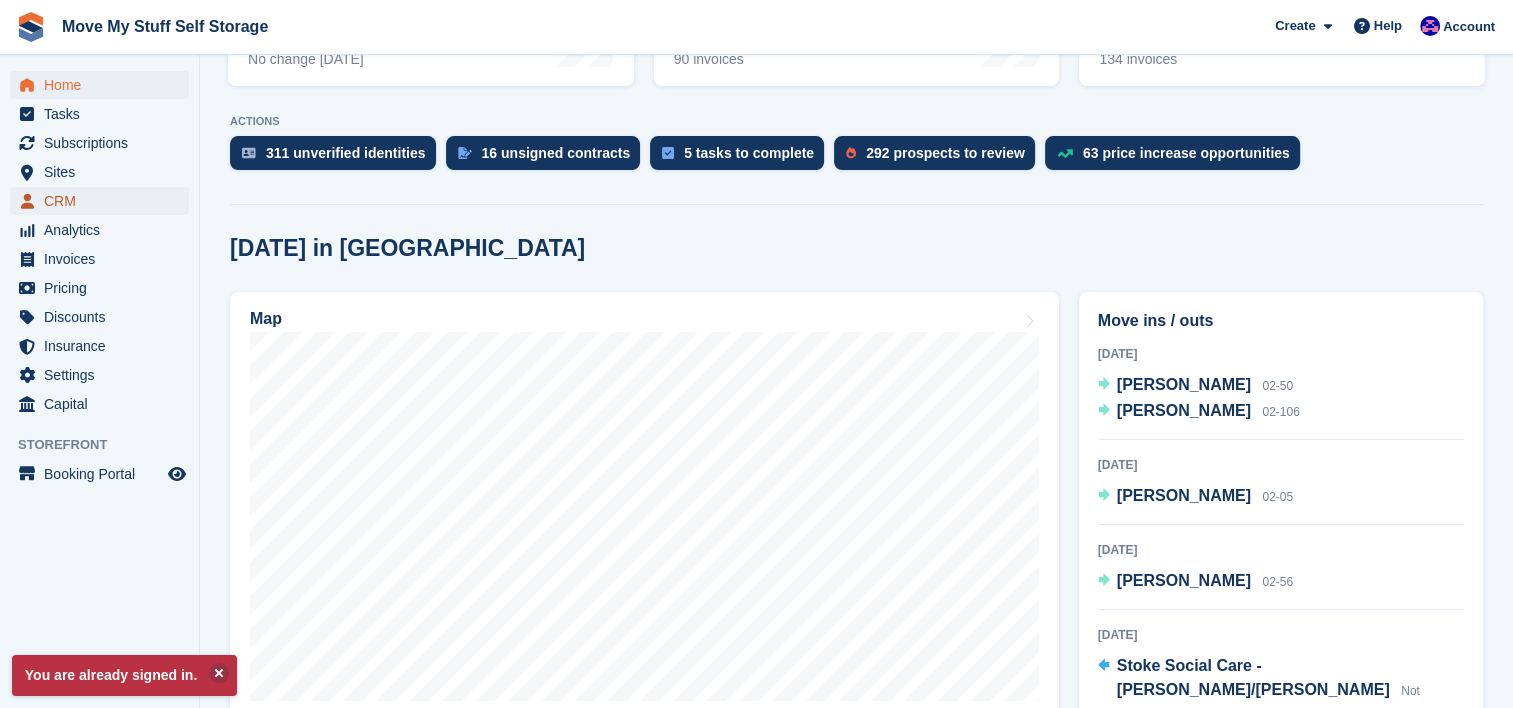 click on "CRM" at bounding box center [104, 201] 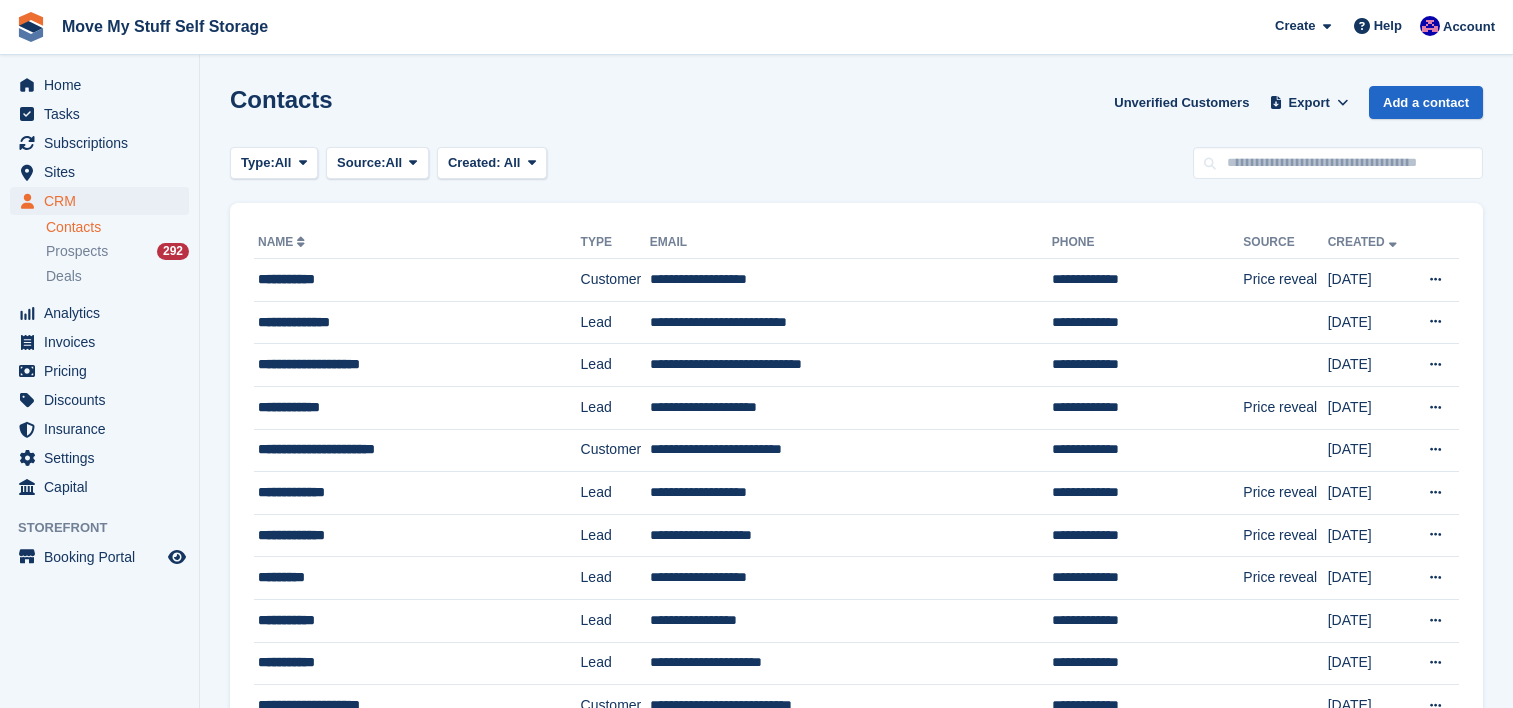 scroll, scrollTop: 0, scrollLeft: 0, axis: both 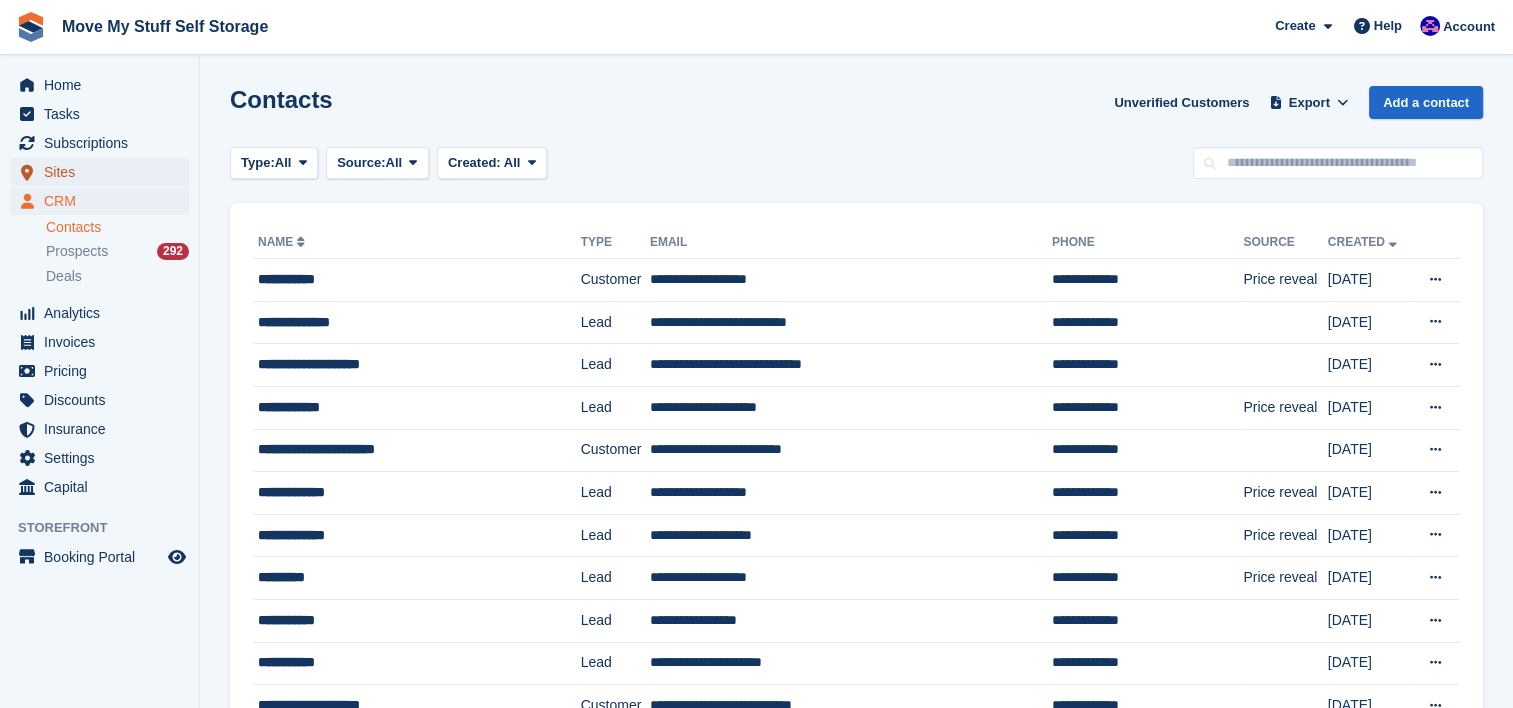click on "Sites" at bounding box center (104, 172) 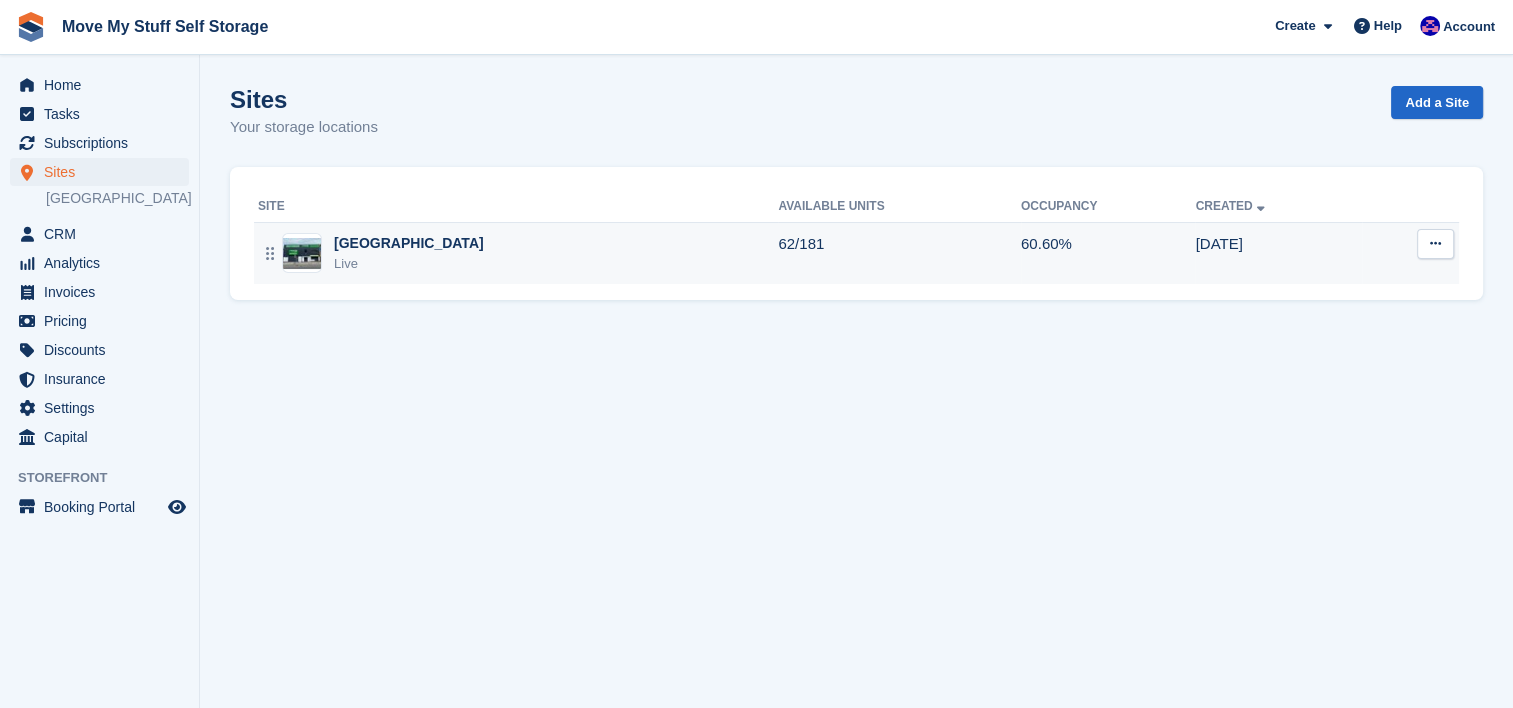 click on "Stoke-on-Trent
Live" at bounding box center (518, 253) 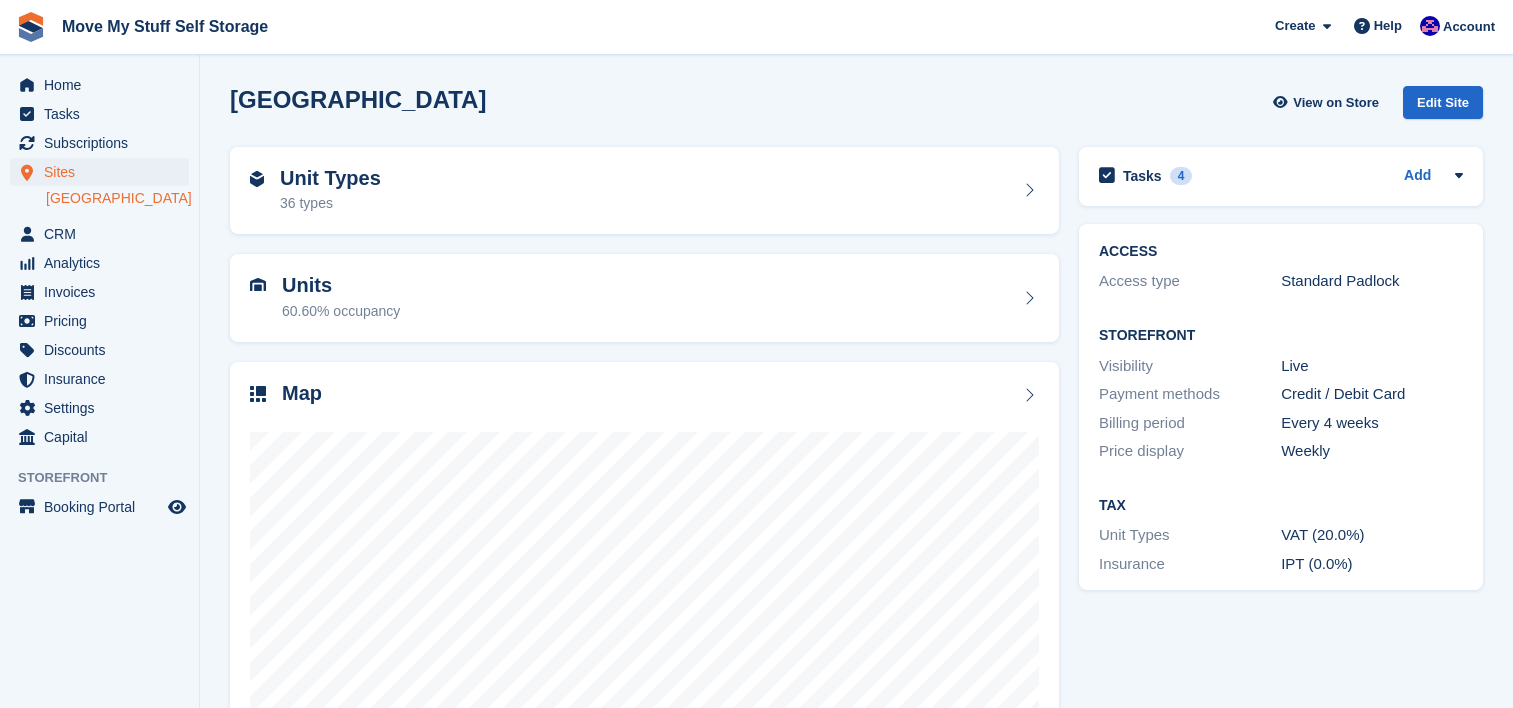 scroll, scrollTop: 0, scrollLeft: 0, axis: both 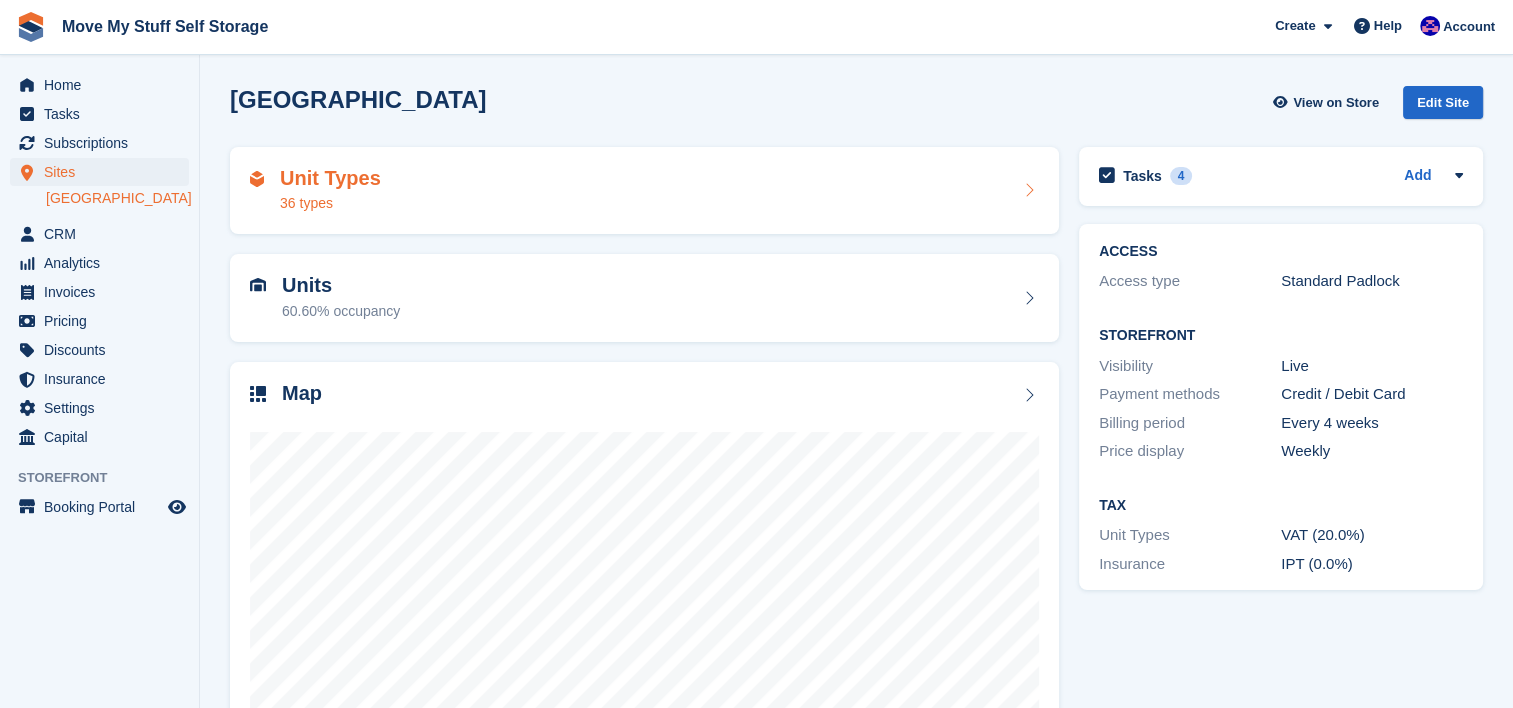 click on "Unit Types
36 types" at bounding box center (644, 191) 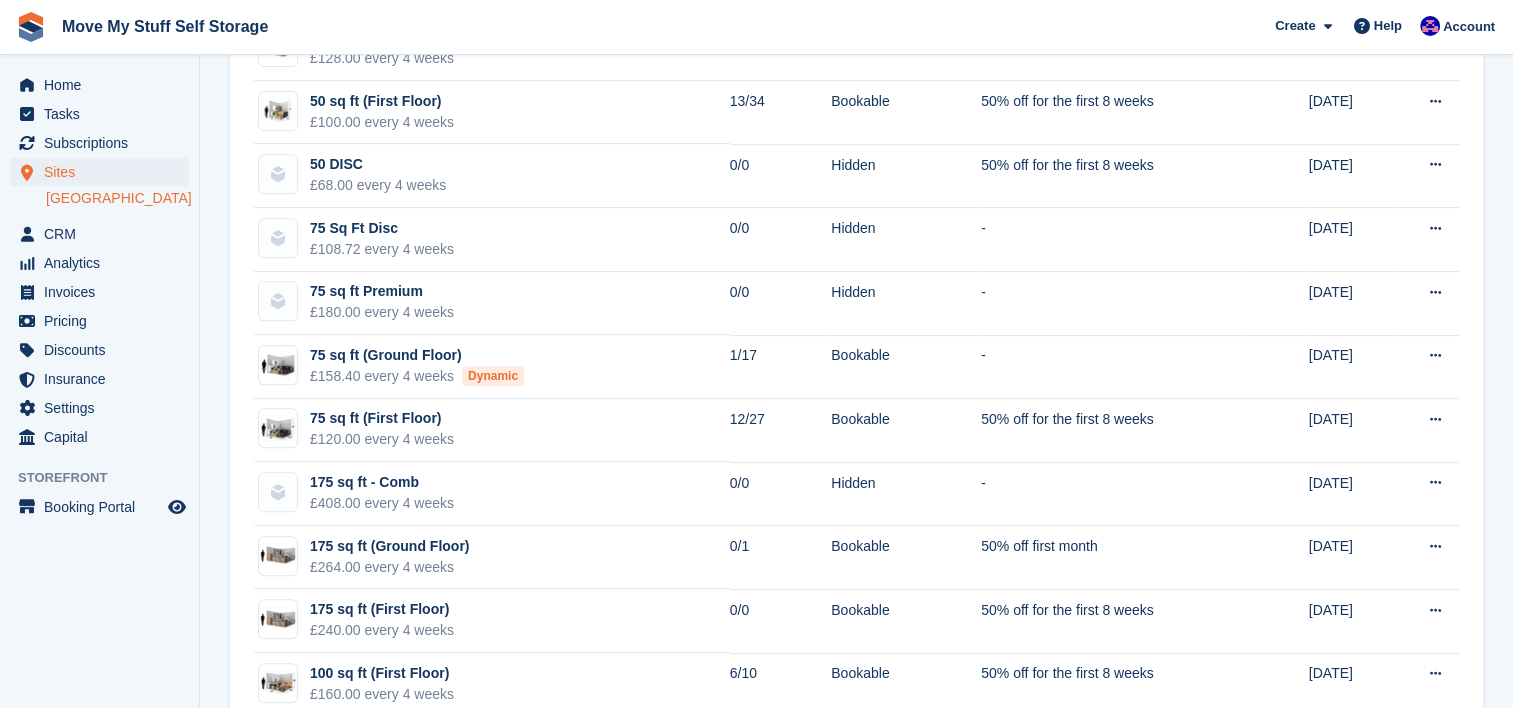 scroll, scrollTop: 963, scrollLeft: 0, axis: vertical 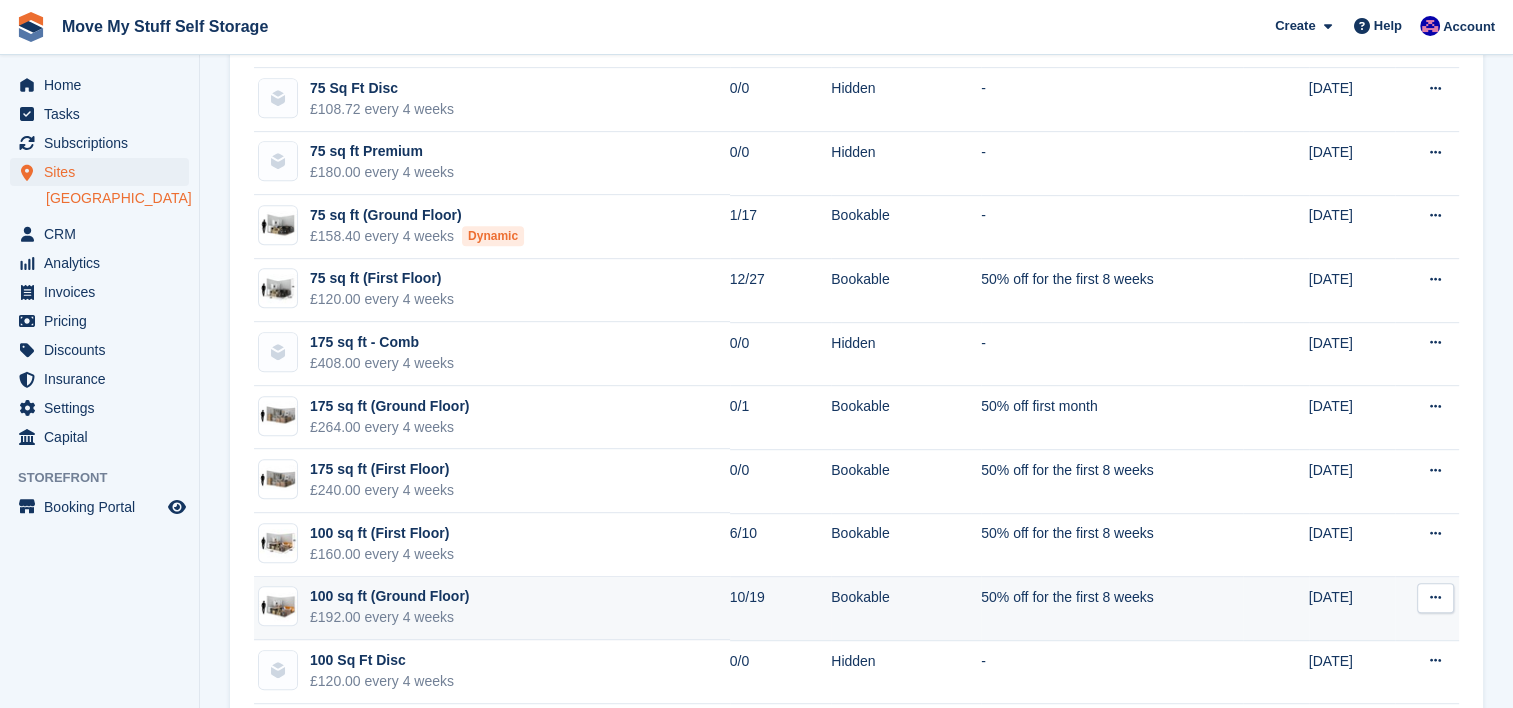 click on "100 sq ft (Ground Floor)
£192.00 every 4 weeks" at bounding box center (492, 609) 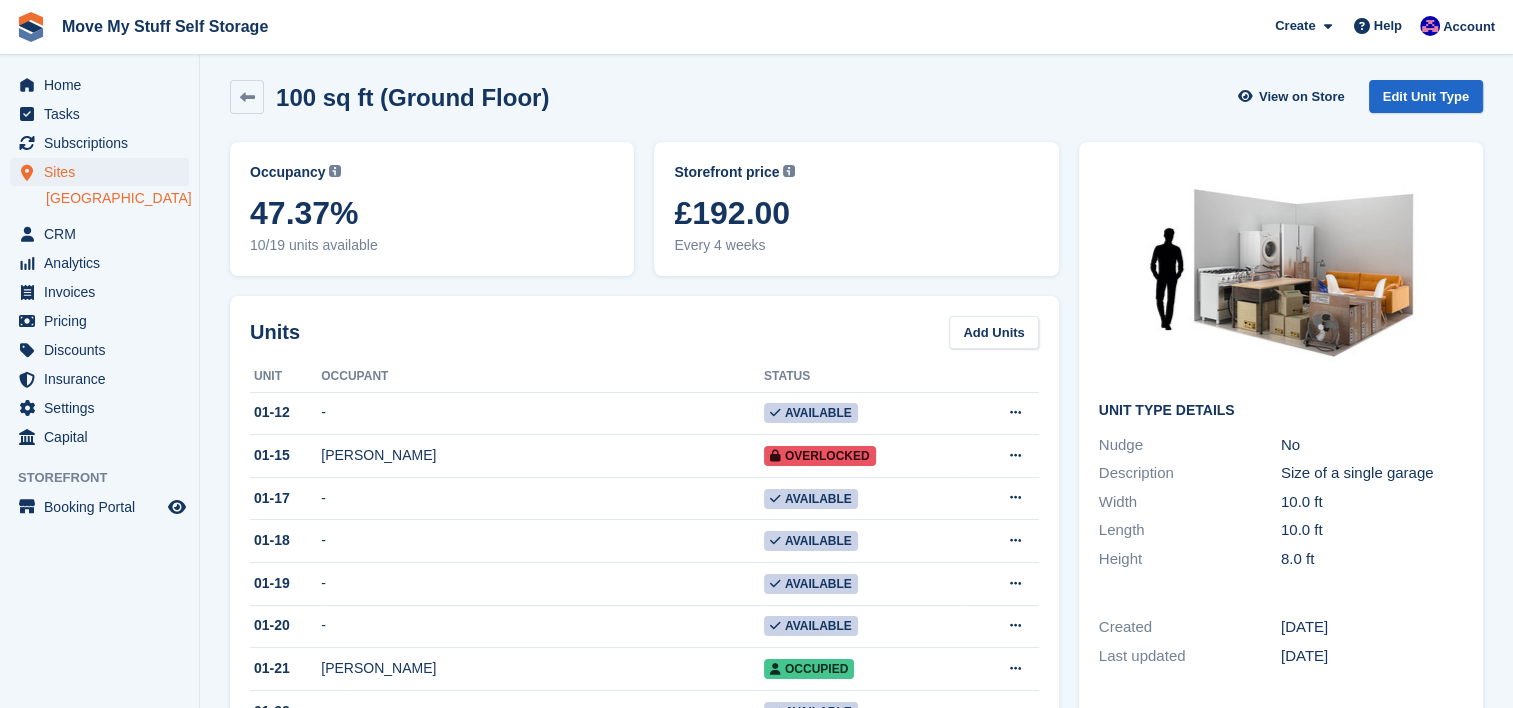 scroll, scrollTop: 0, scrollLeft: 0, axis: both 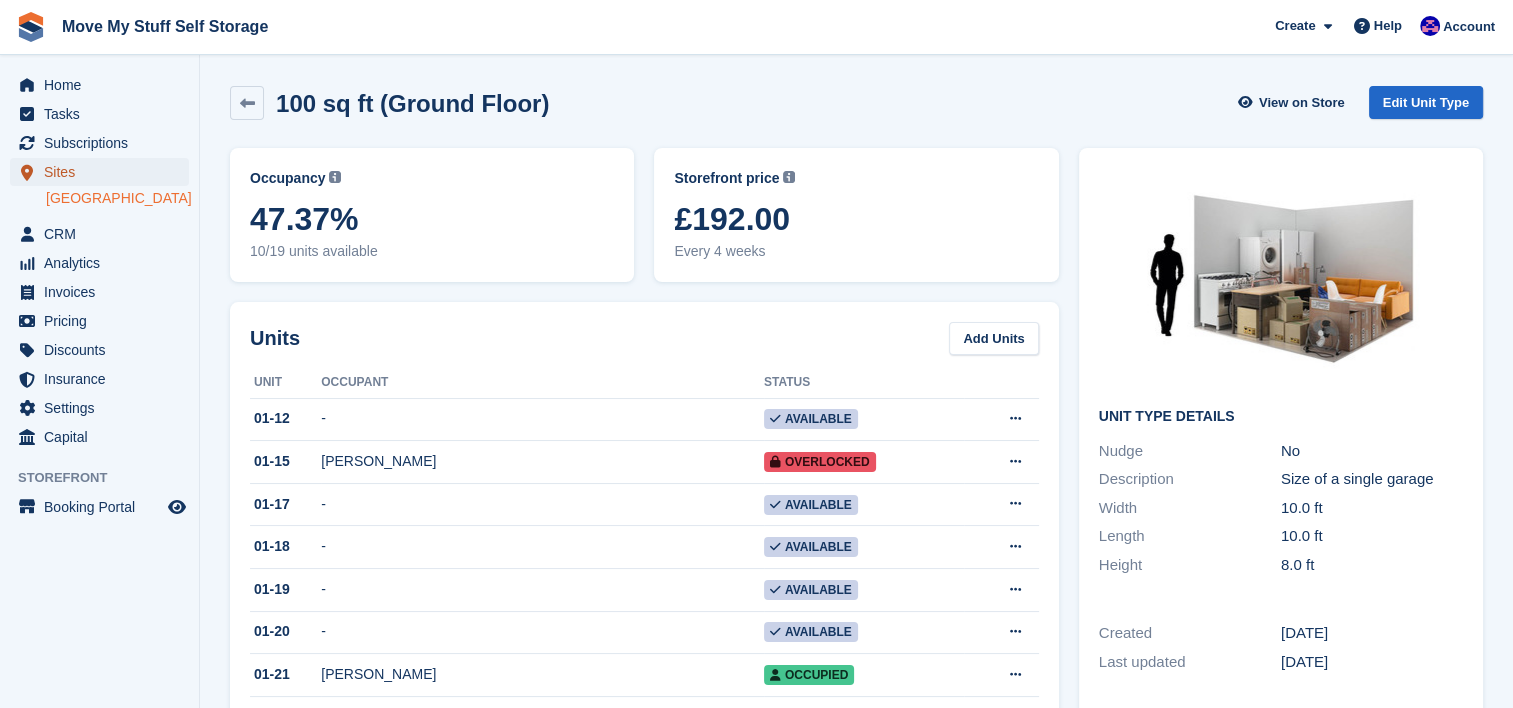 click on "Sites" at bounding box center (104, 172) 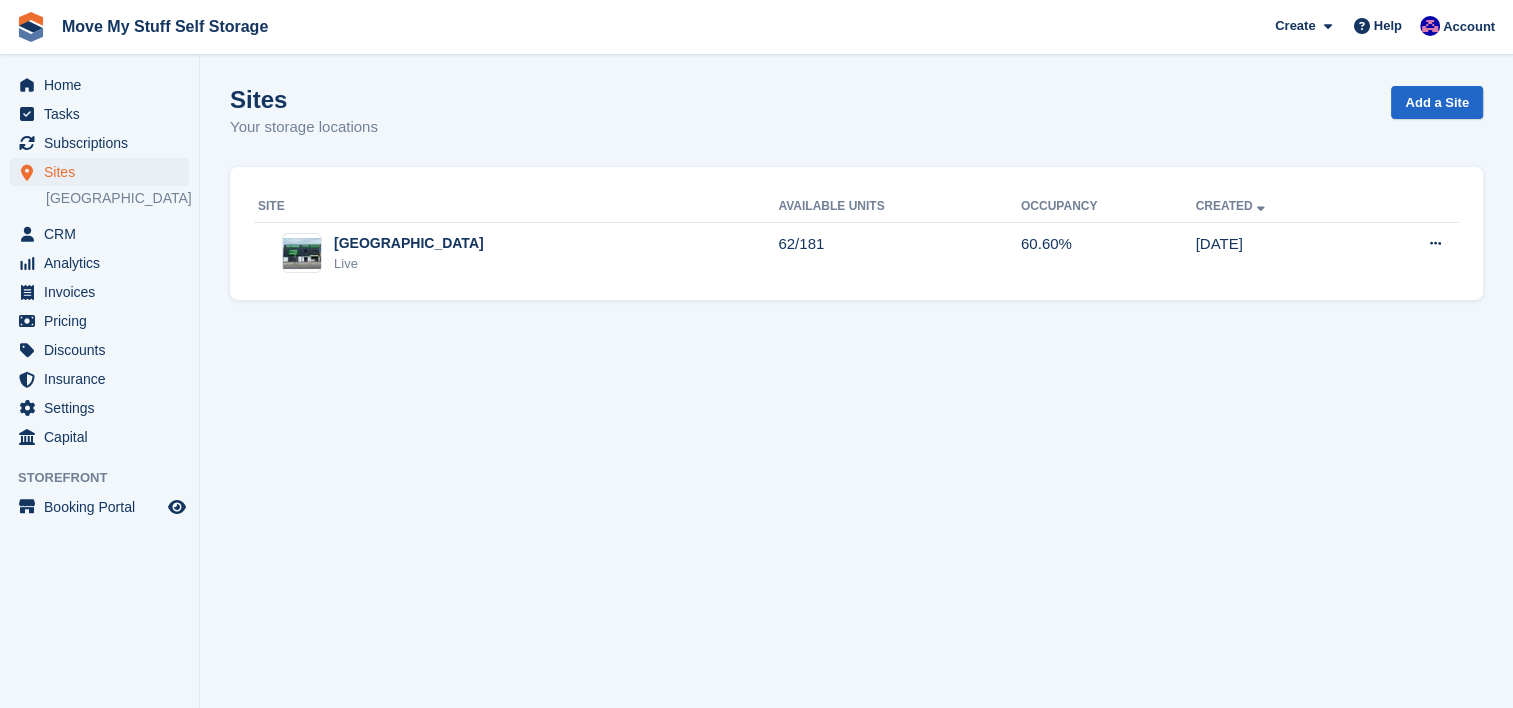 click on "Site
Available Units
Occupancy
Created
Stoke-on-Trent
Live
62/181
60.60%
08 Feb
Edit site
View on Store
Unit types
Units
Map" at bounding box center (856, 234) 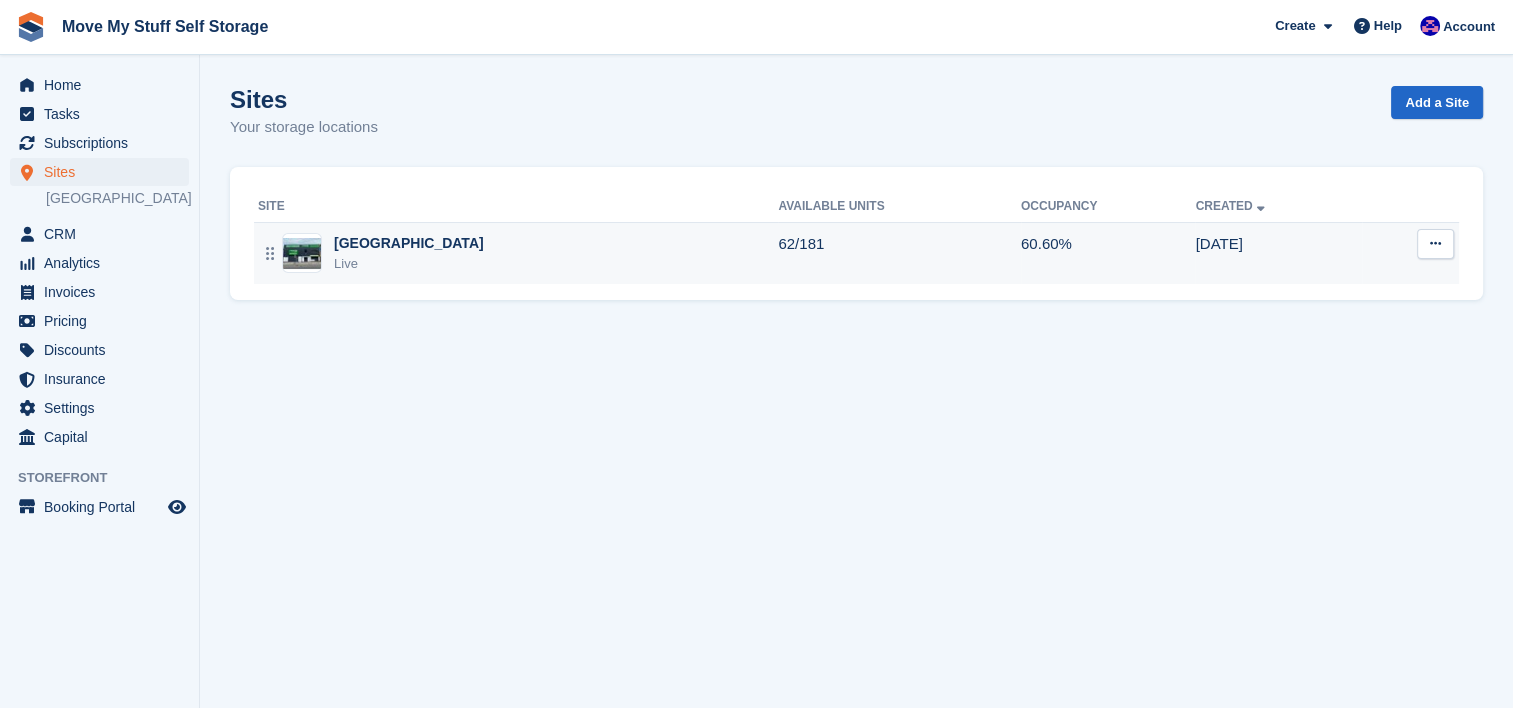 click on "Stoke-on-Trent
Live" at bounding box center [518, 253] 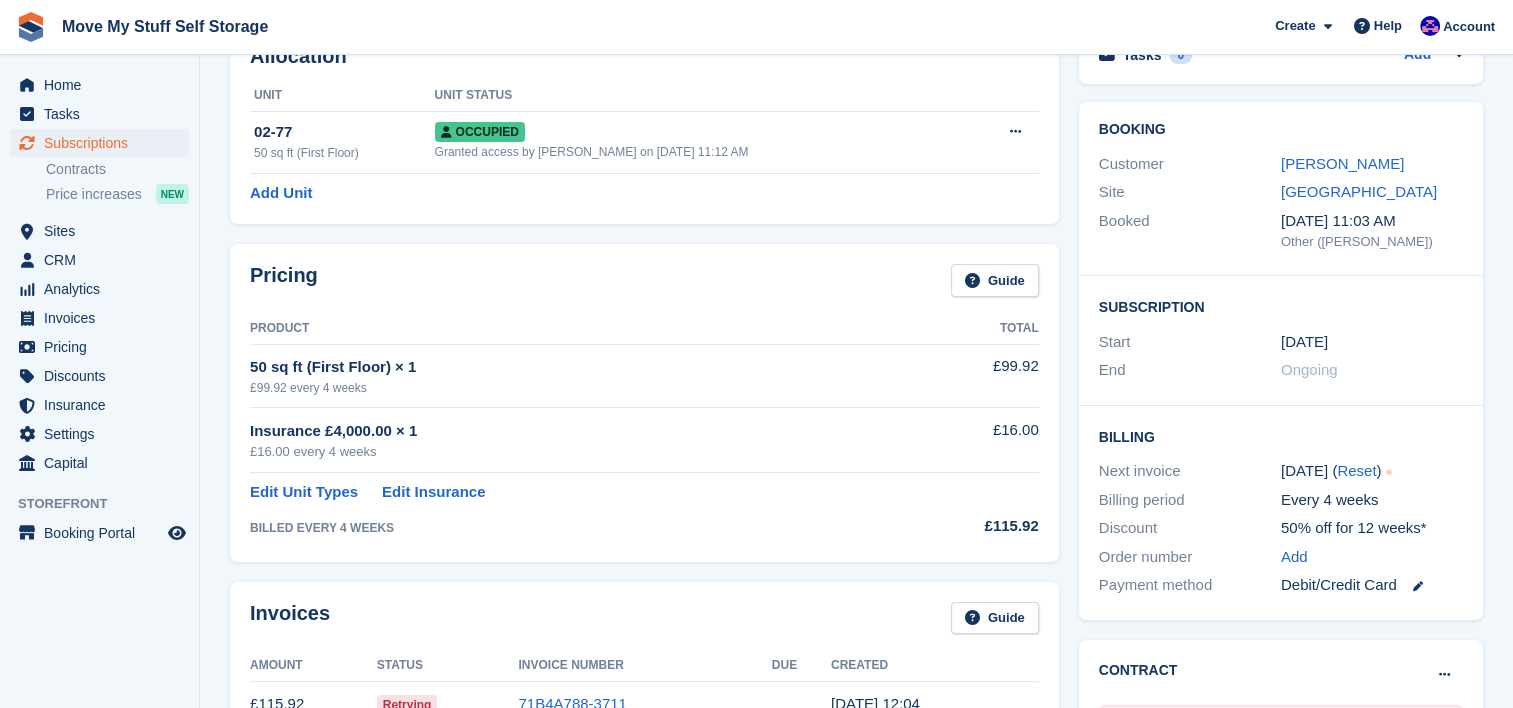 scroll, scrollTop: 0, scrollLeft: 0, axis: both 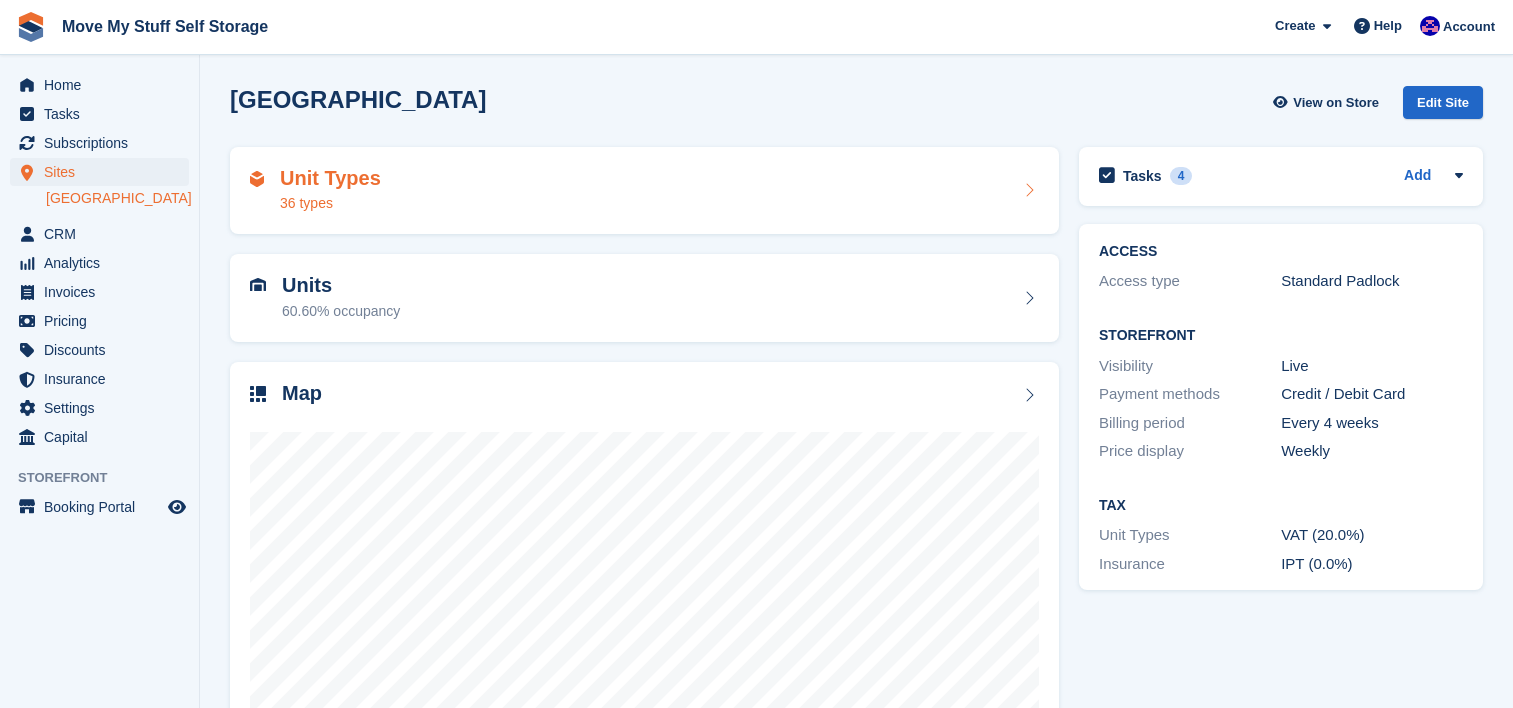 click on "36 types" at bounding box center (330, 203) 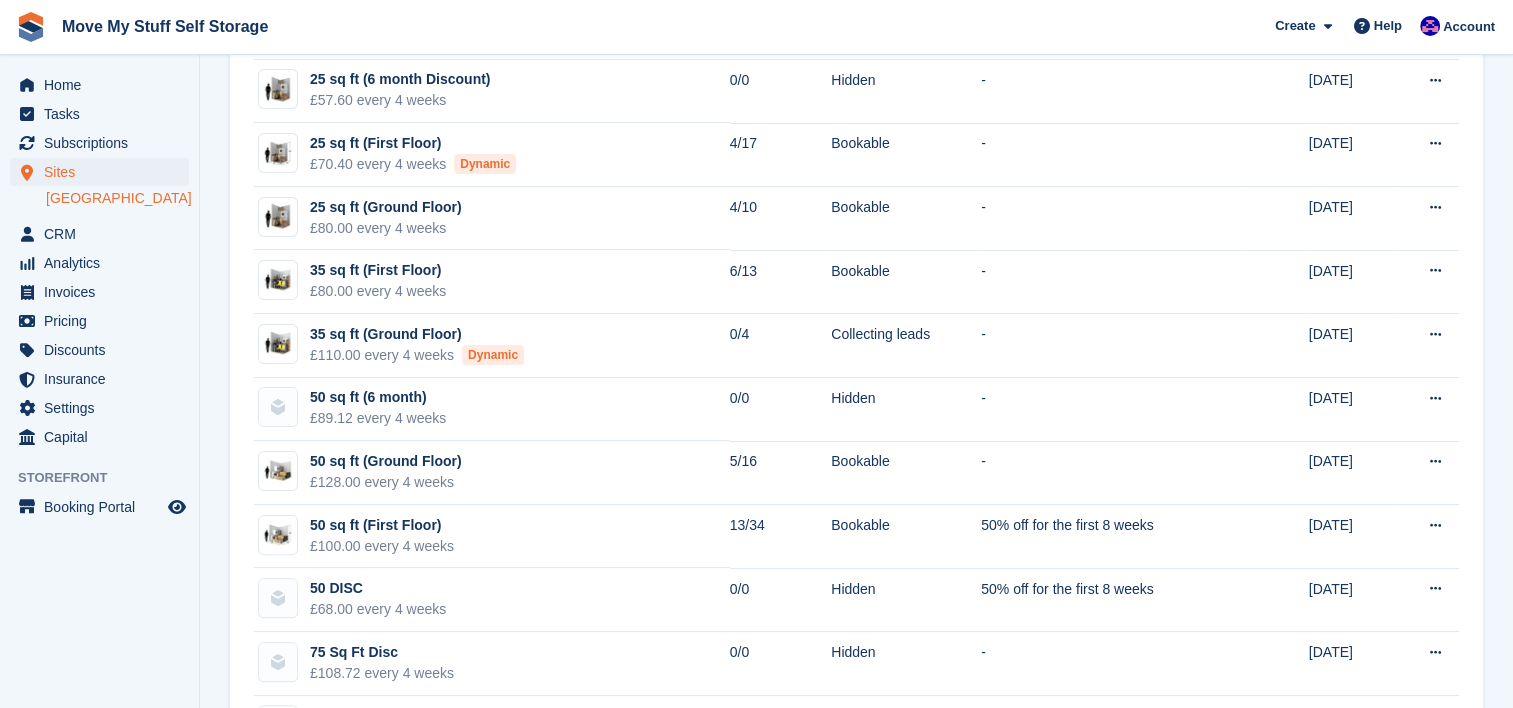scroll, scrollTop: 430, scrollLeft: 0, axis: vertical 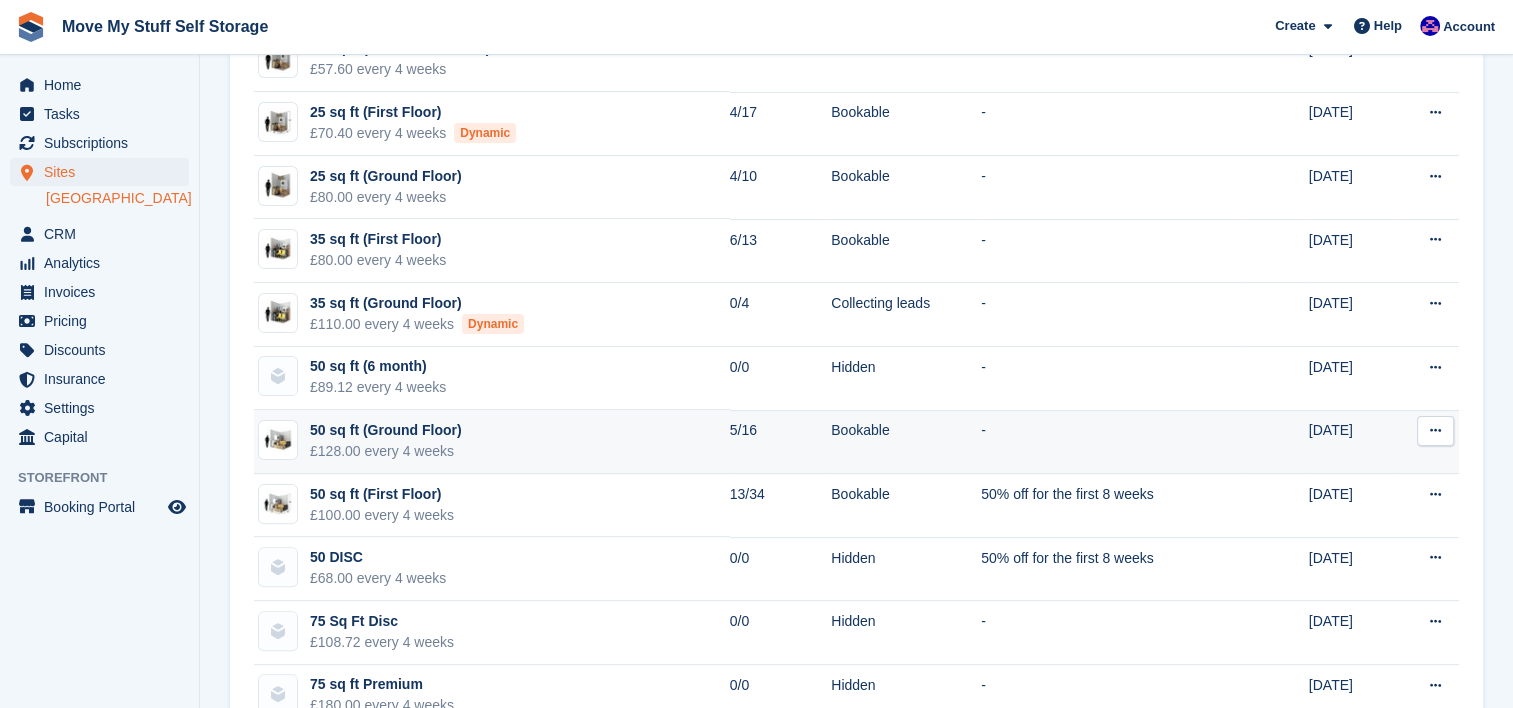 click on "50 sq ft (Ground Floor)
£128.00 every 4 weeks" at bounding box center (492, 442) 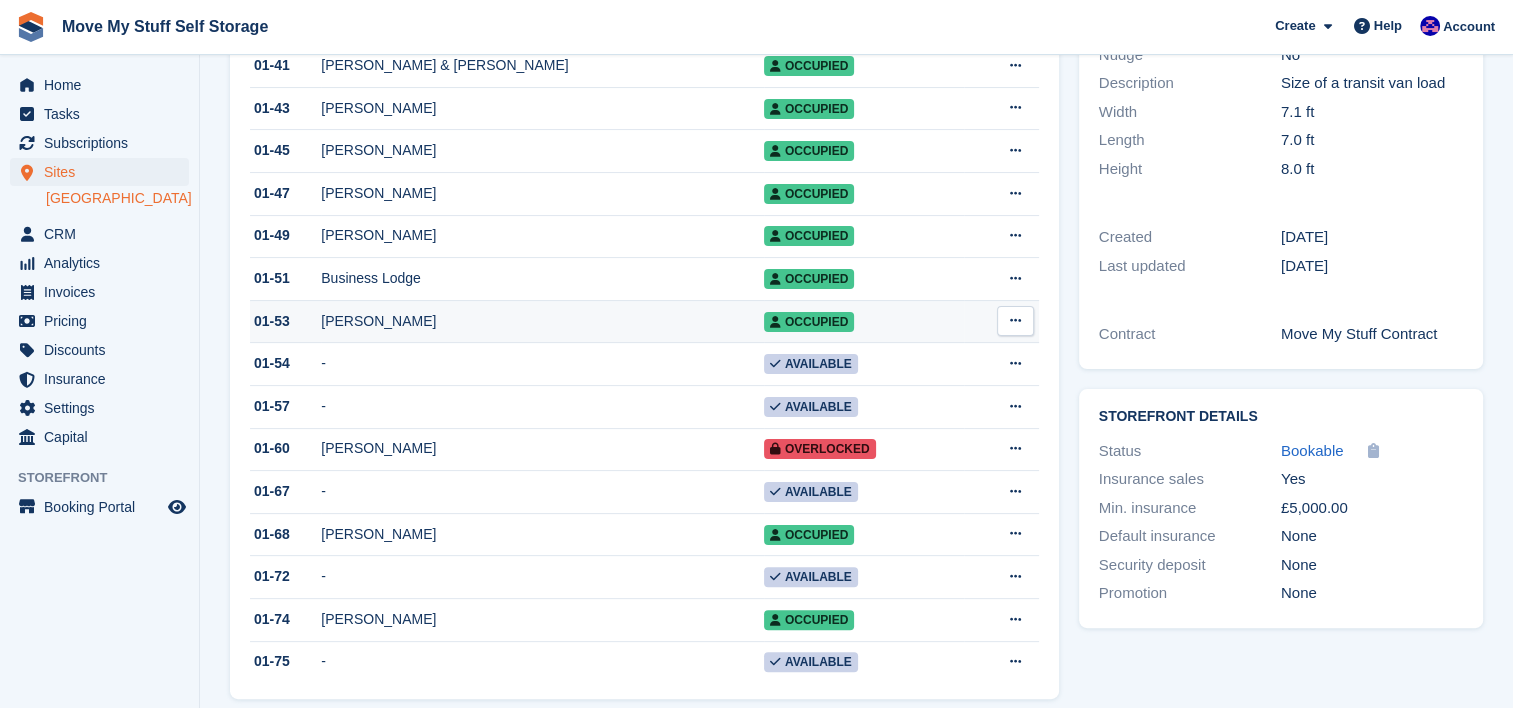scroll, scrollTop: 393, scrollLeft: 0, axis: vertical 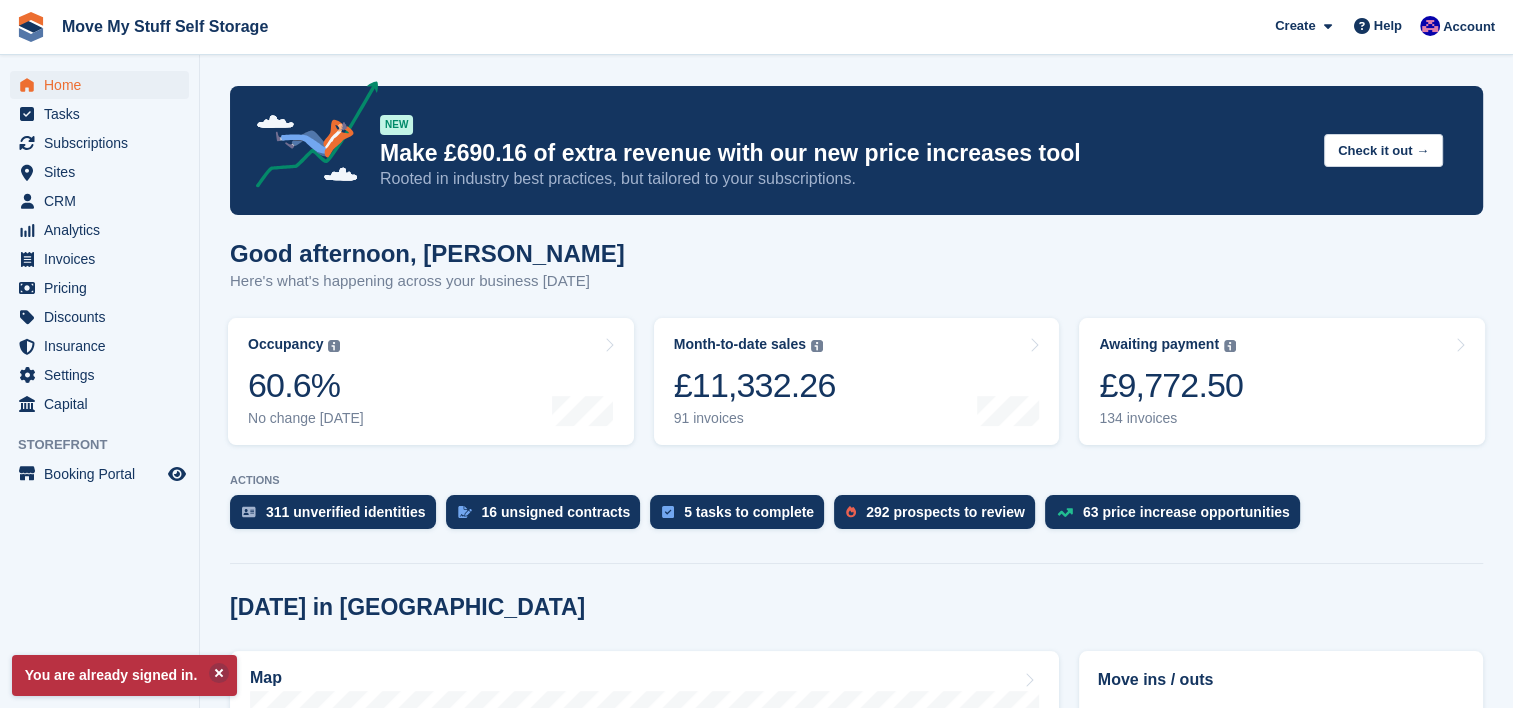 click on "Today in Stoke-on-Trent
Map
Move ins / outs
25 Jul 2025
Stephen
02-50
Julie Munro
02-106
26 Jul 2025
Kelly Collins
02-05
30 Jul 2025
Jemimah Suratos
02-56
31 Jul 2025
Stoke Social Care - Natalie/Anthony Hesketh
Not allocated
5 Aug 2025" at bounding box center (856, 2100) 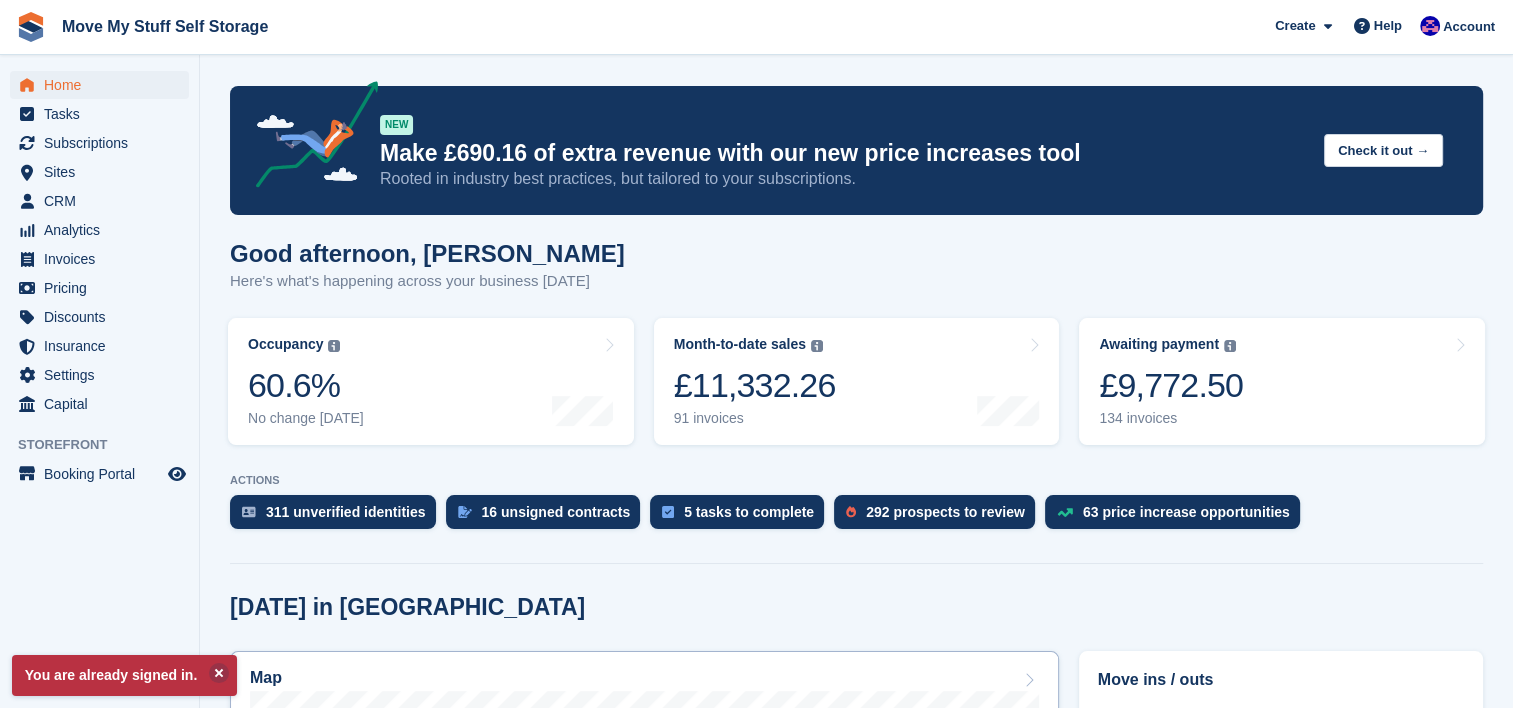 click on "Map" at bounding box center [644, 911] 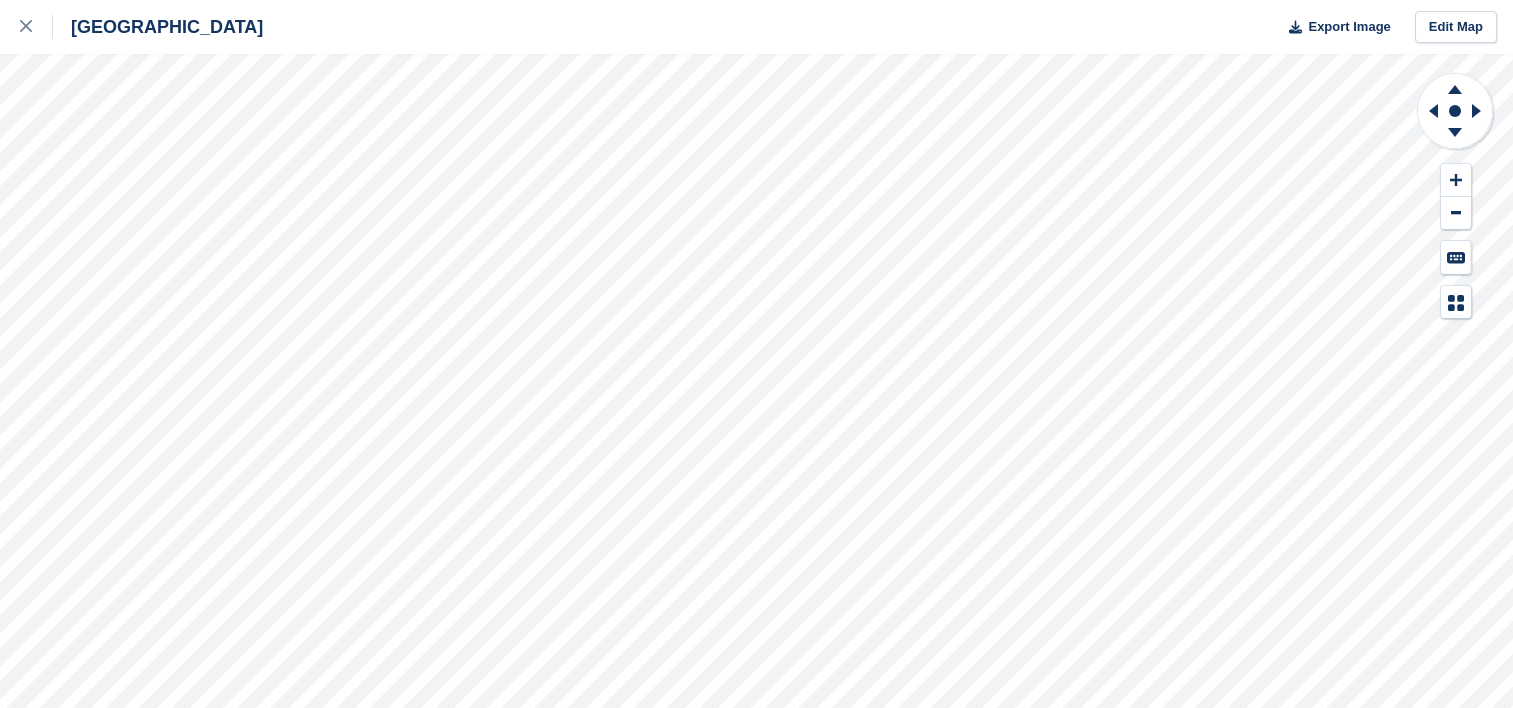 scroll, scrollTop: 0, scrollLeft: 0, axis: both 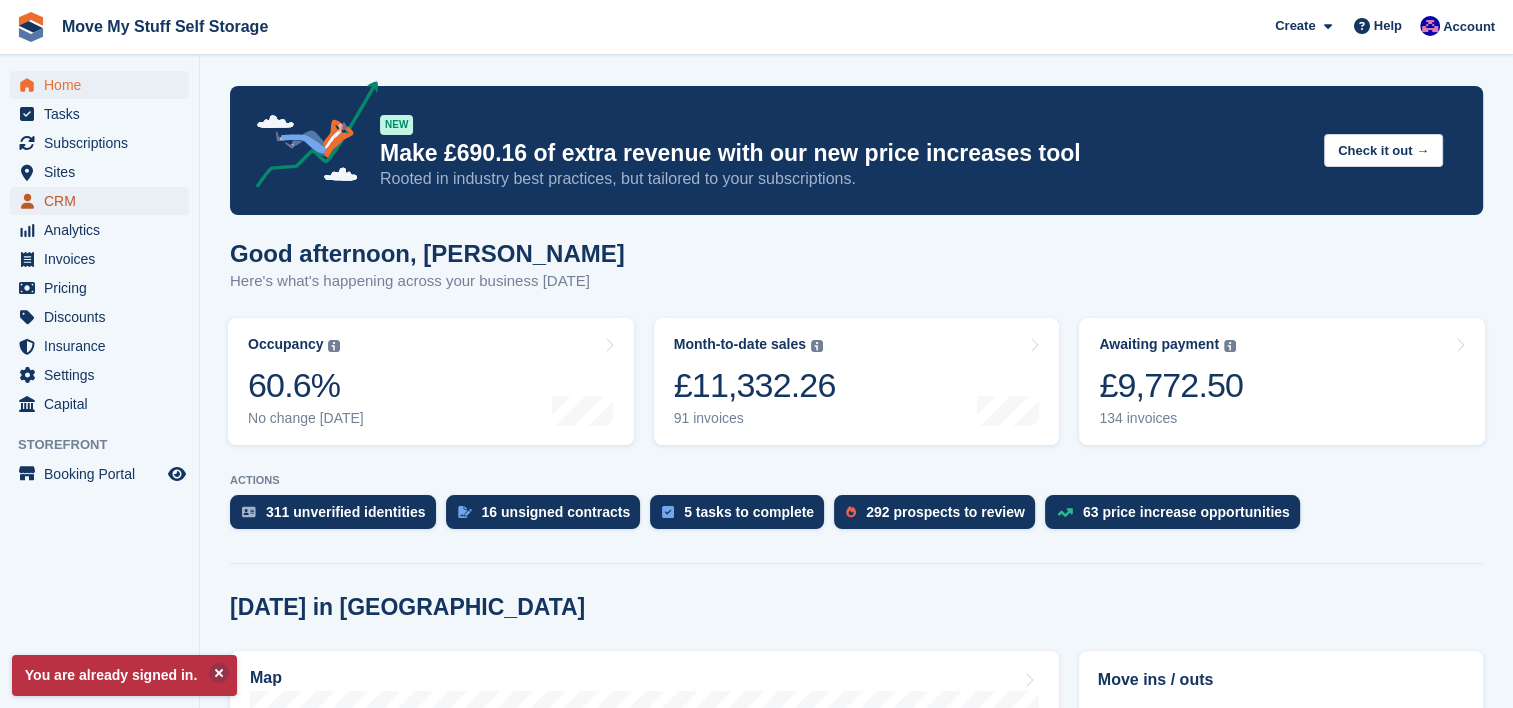click on "CRM" at bounding box center [104, 201] 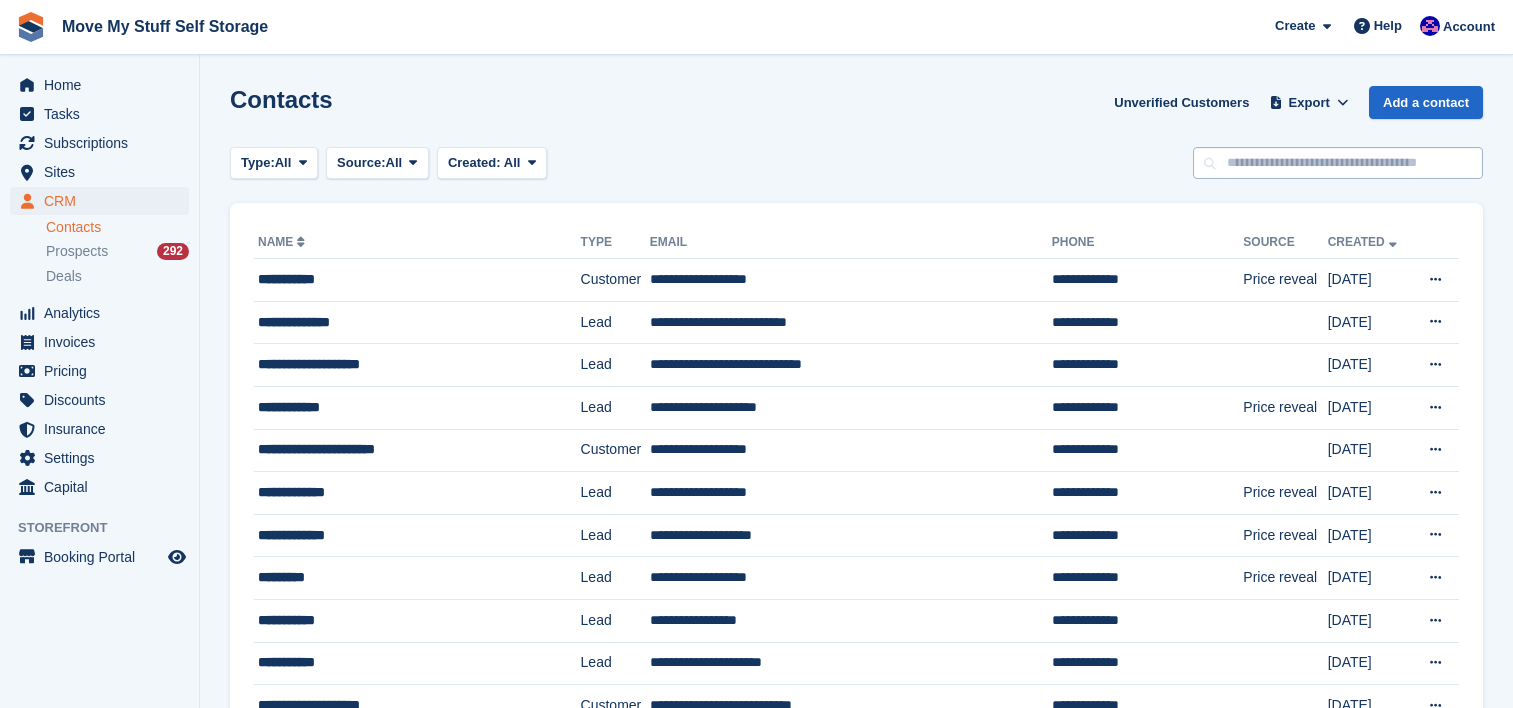 scroll, scrollTop: 0, scrollLeft: 0, axis: both 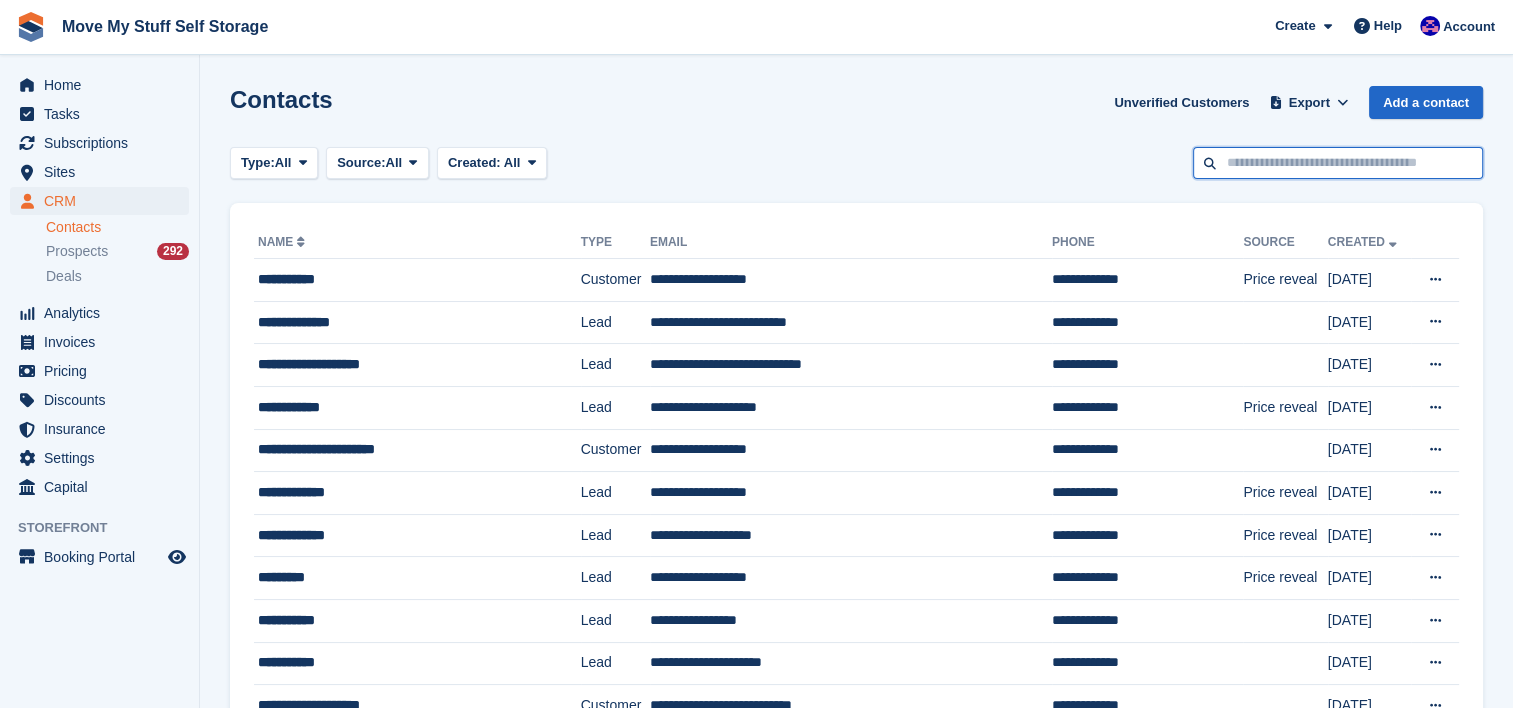 click at bounding box center [1338, 163] 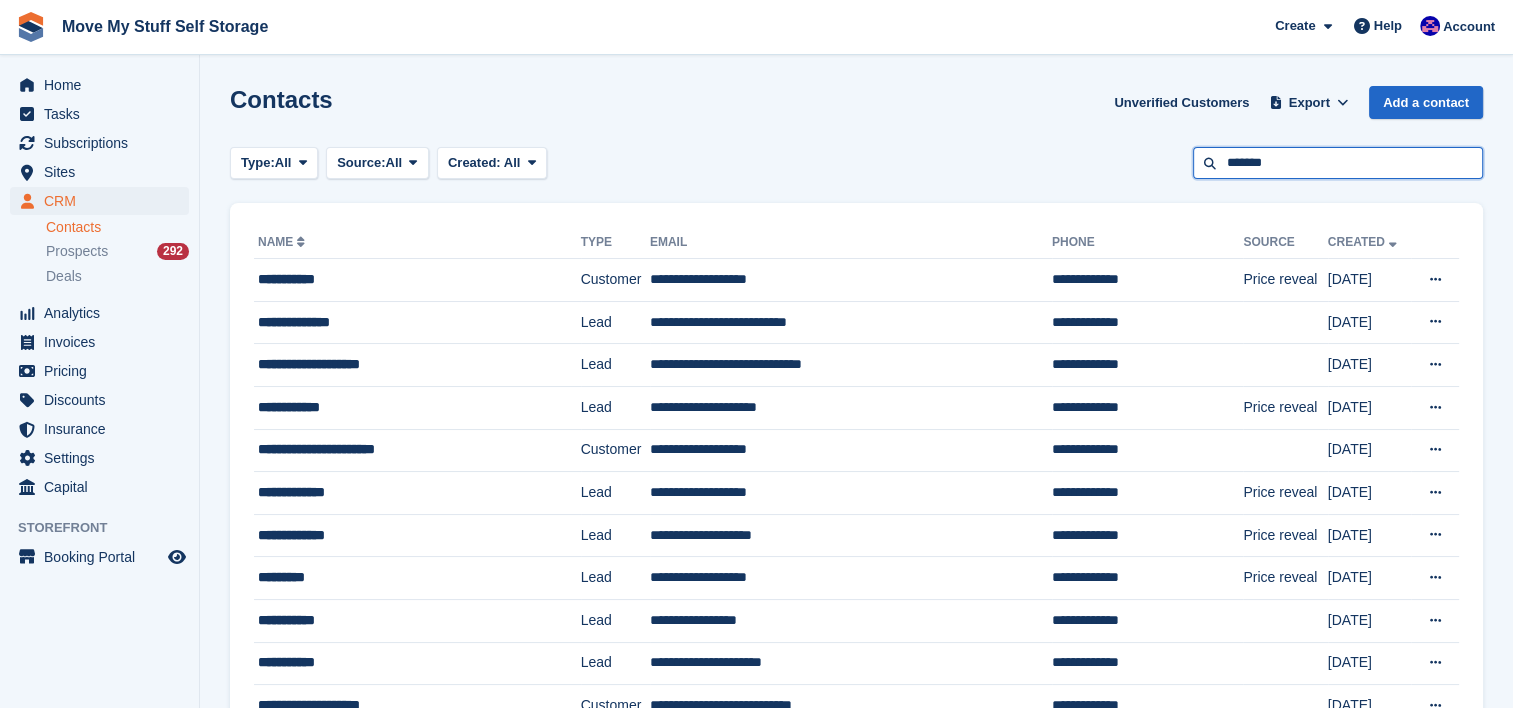 type on "*******" 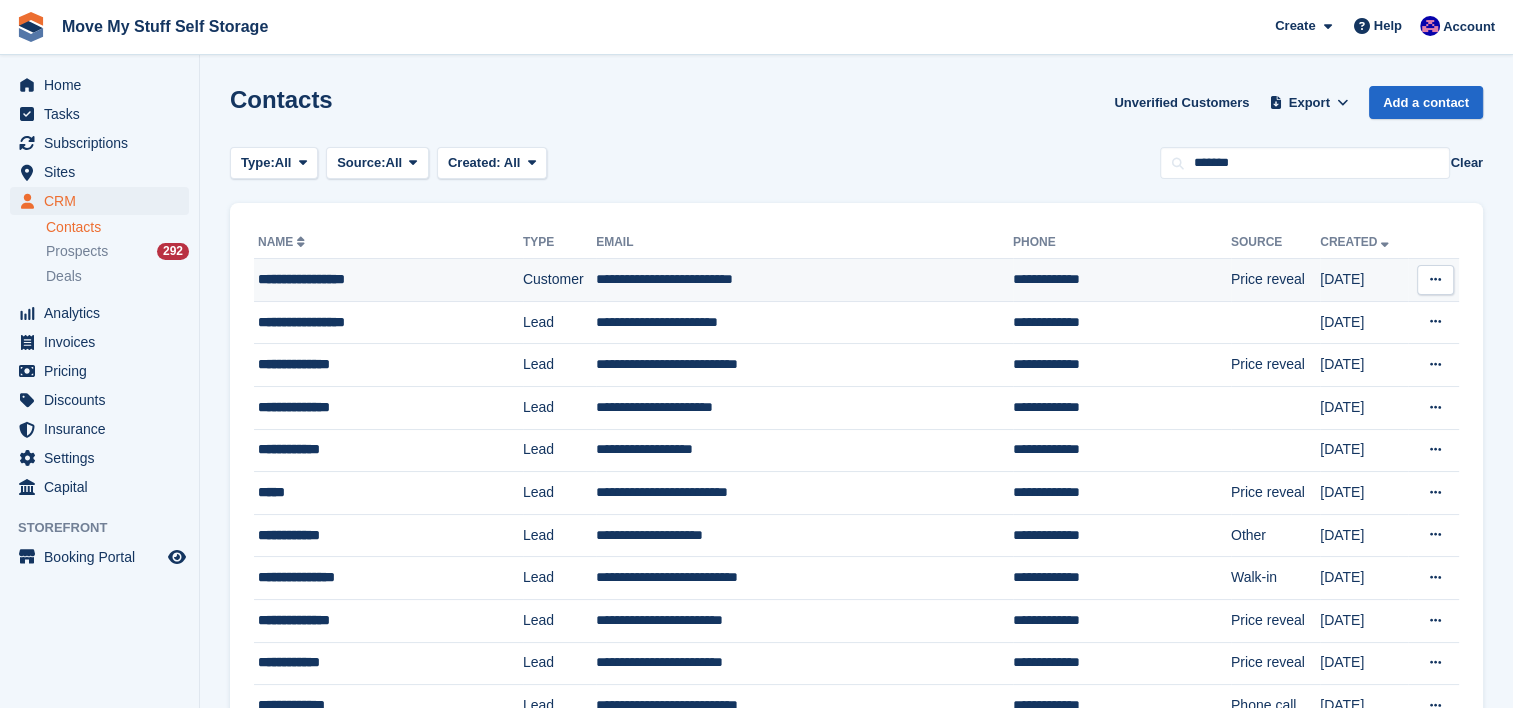 click on "**********" at bounding box center [804, 280] 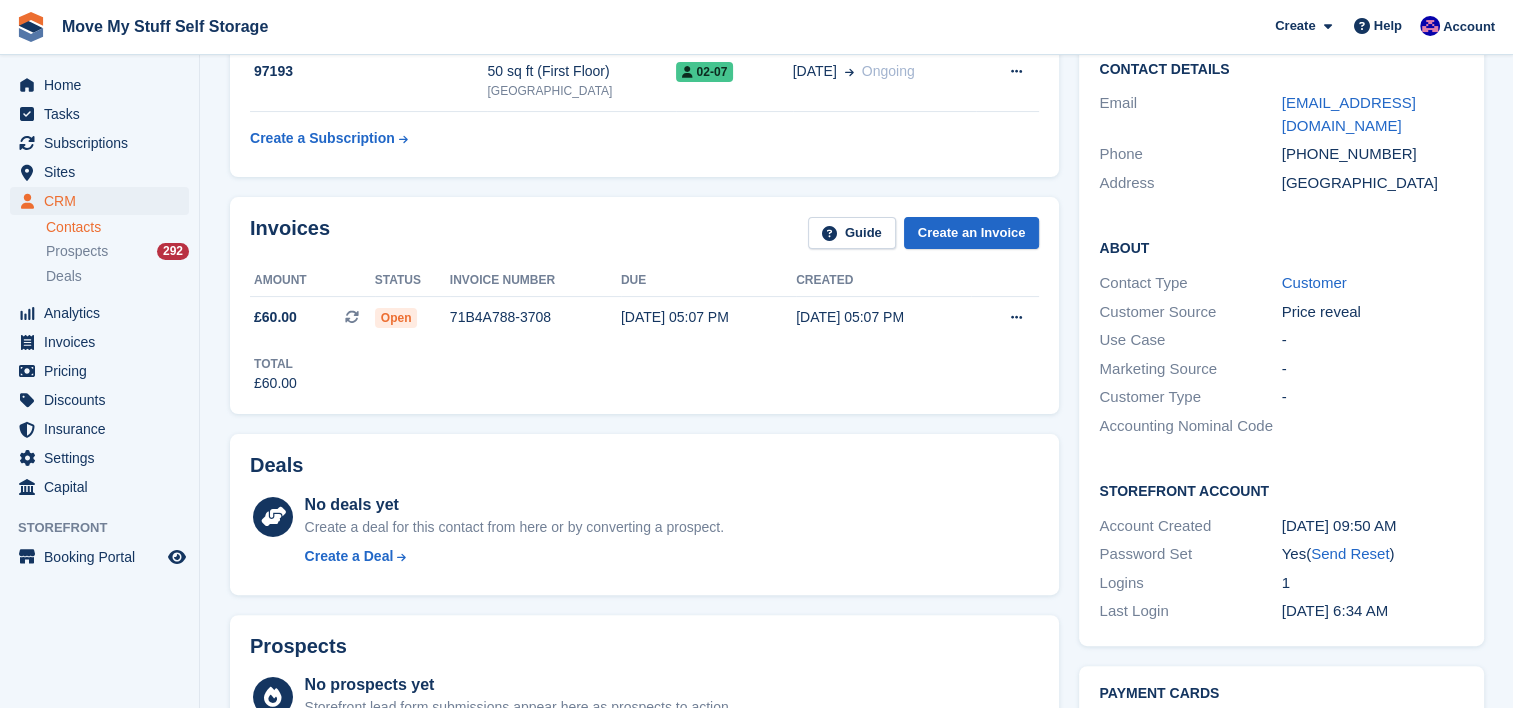 scroll, scrollTop: 357, scrollLeft: 0, axis: vertical 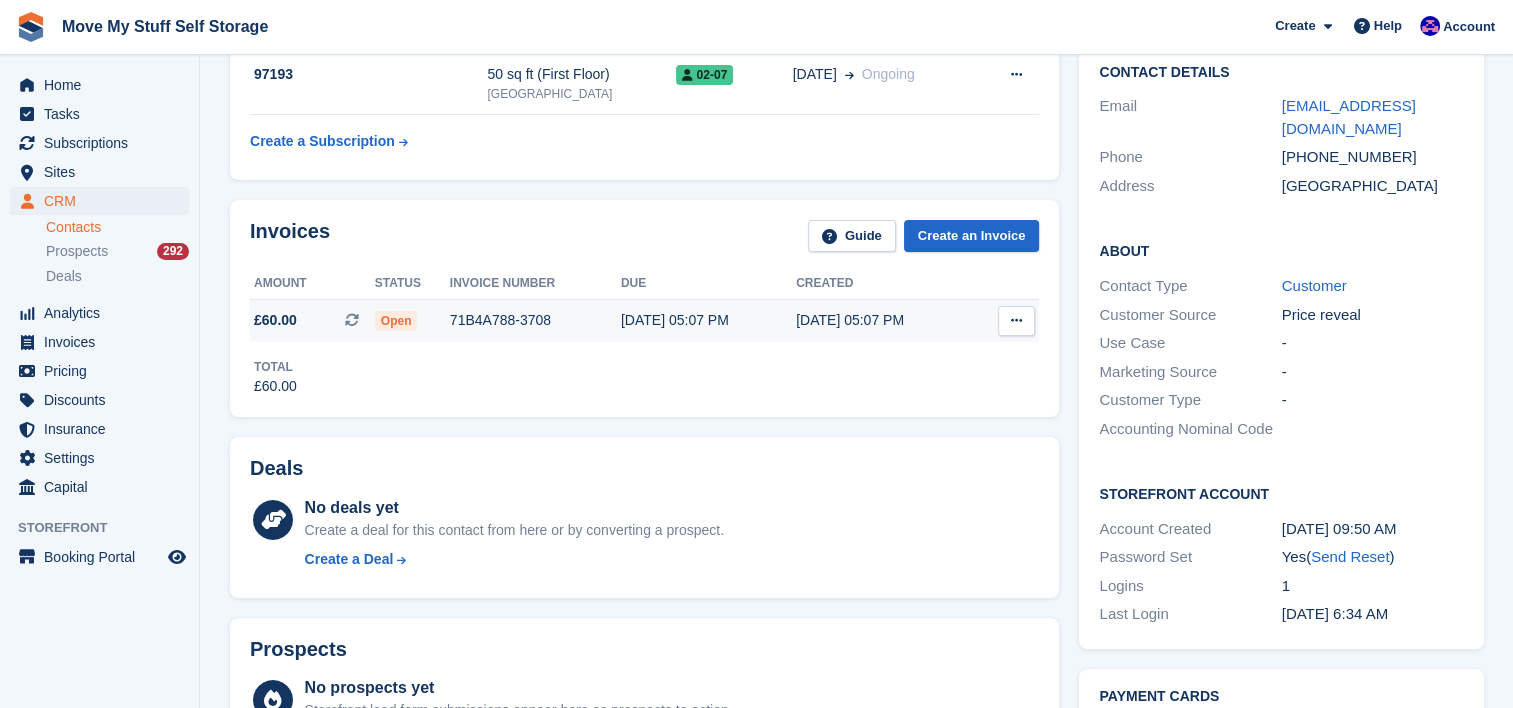 click on "71B4A788-3708" at bounding box center (535, 320) 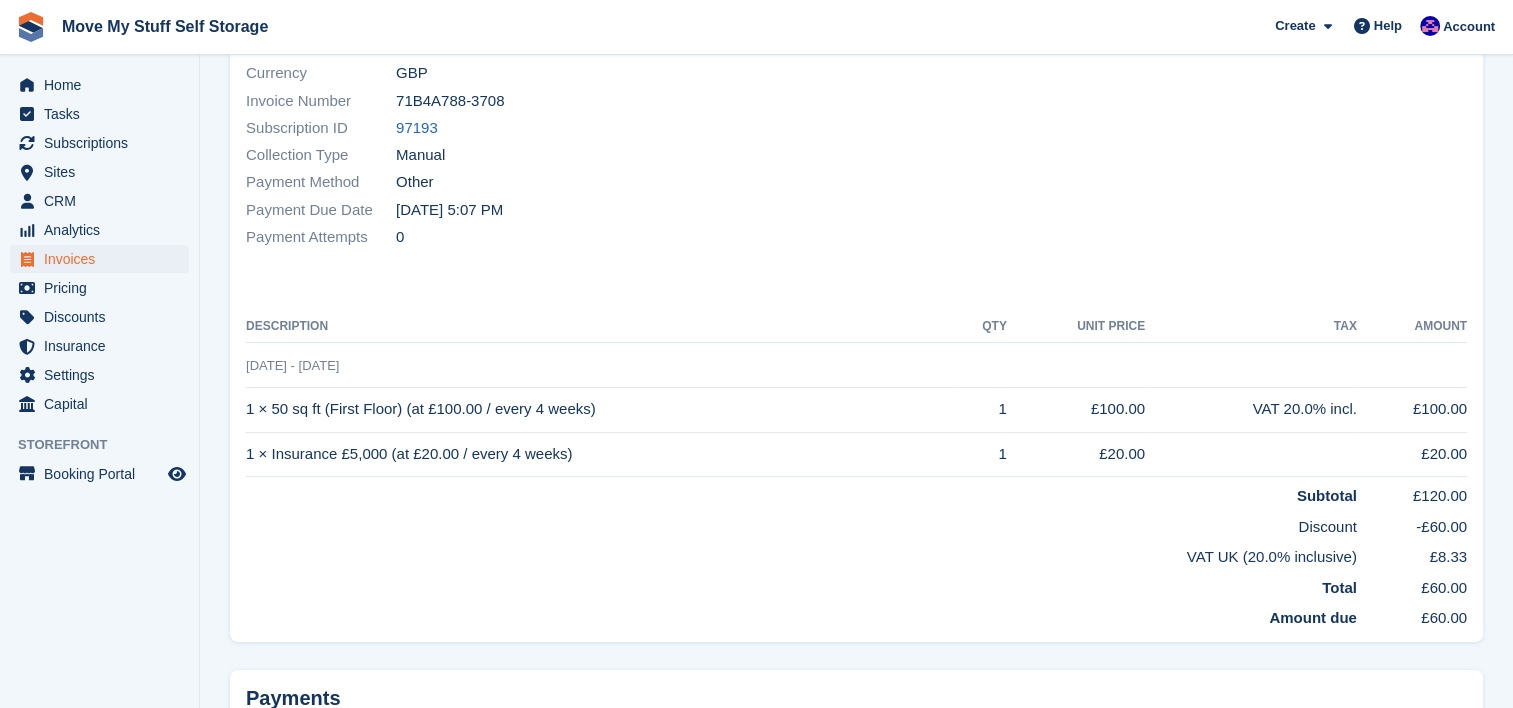 scroll, scrollTop: 0, scrollLeft: 0, axis: both 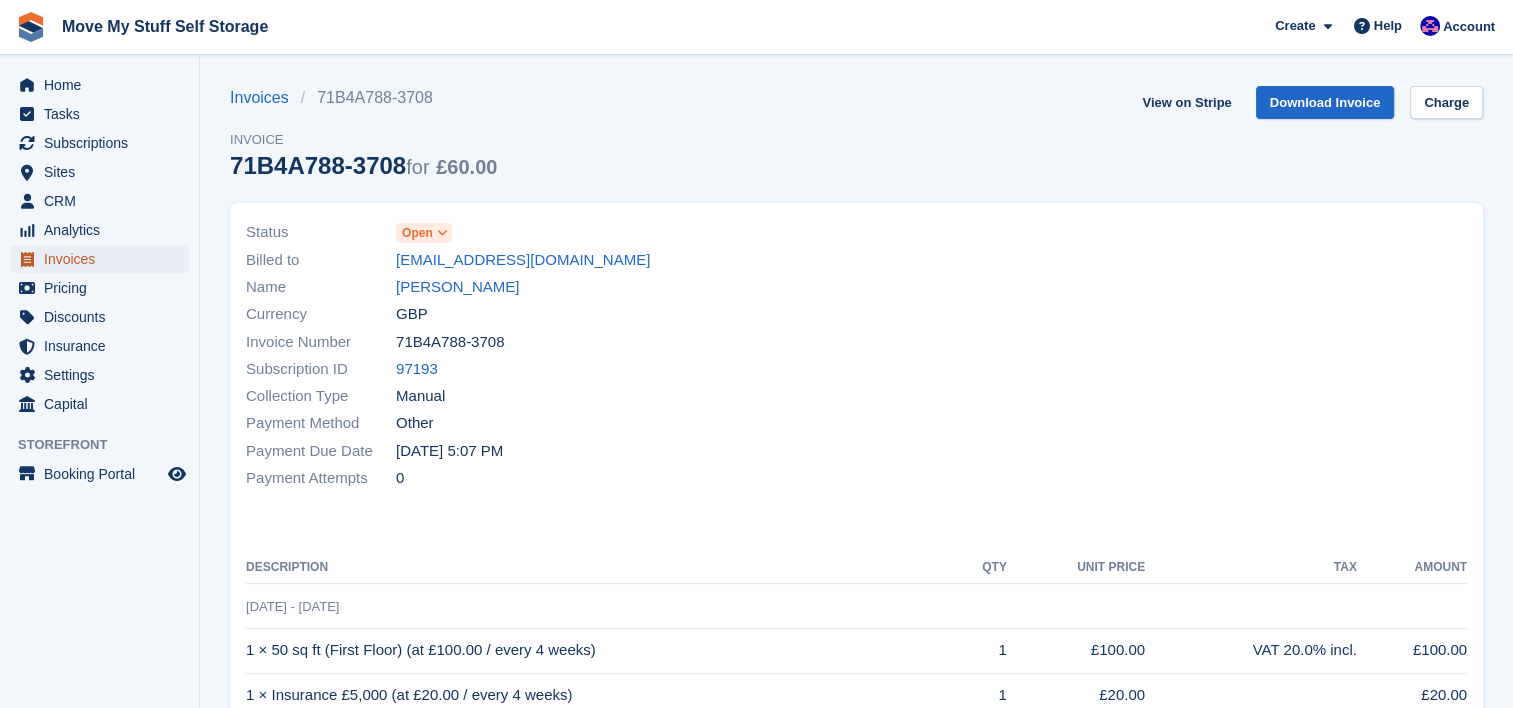 click on "Invoices" at bounding box center (104, 259) 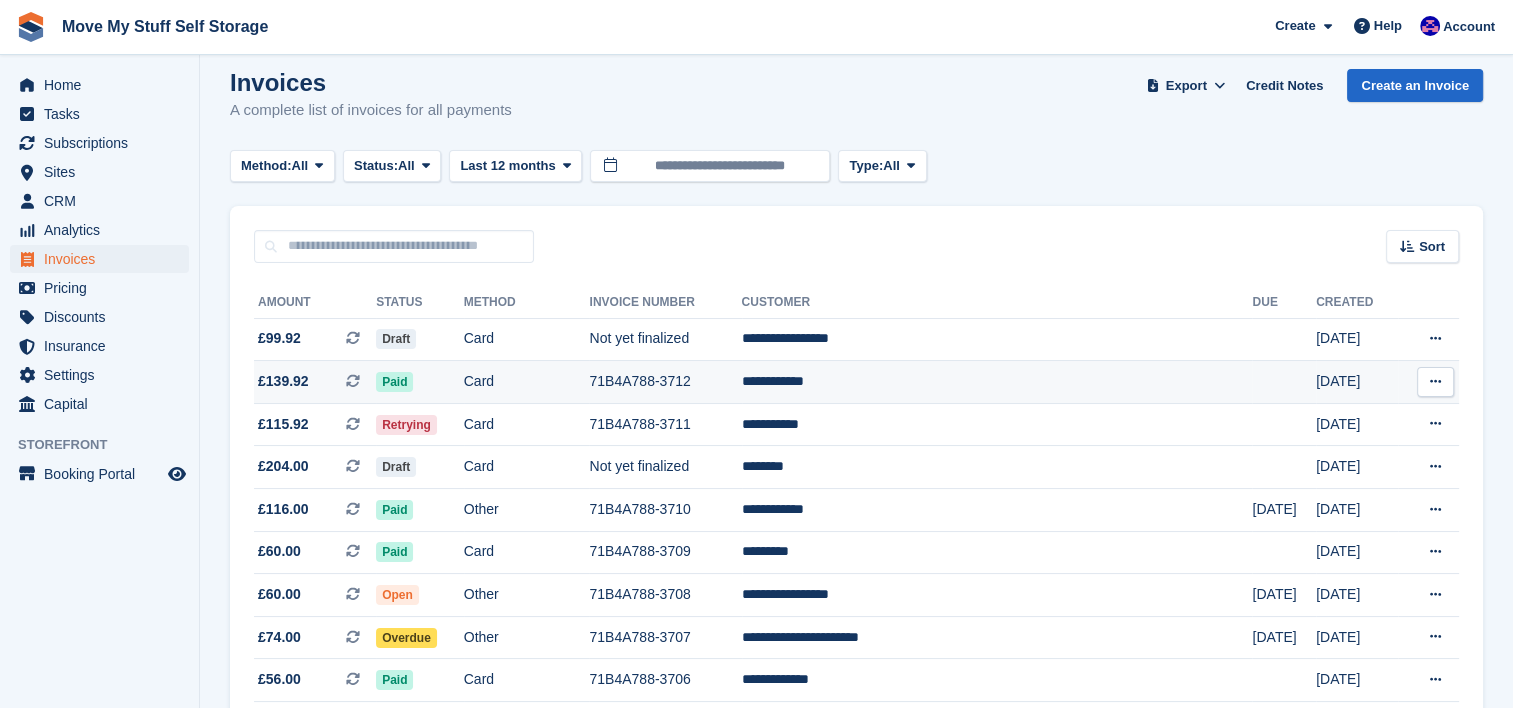scroll, scrollTop: 0, scrollLeft: 0, axis: both 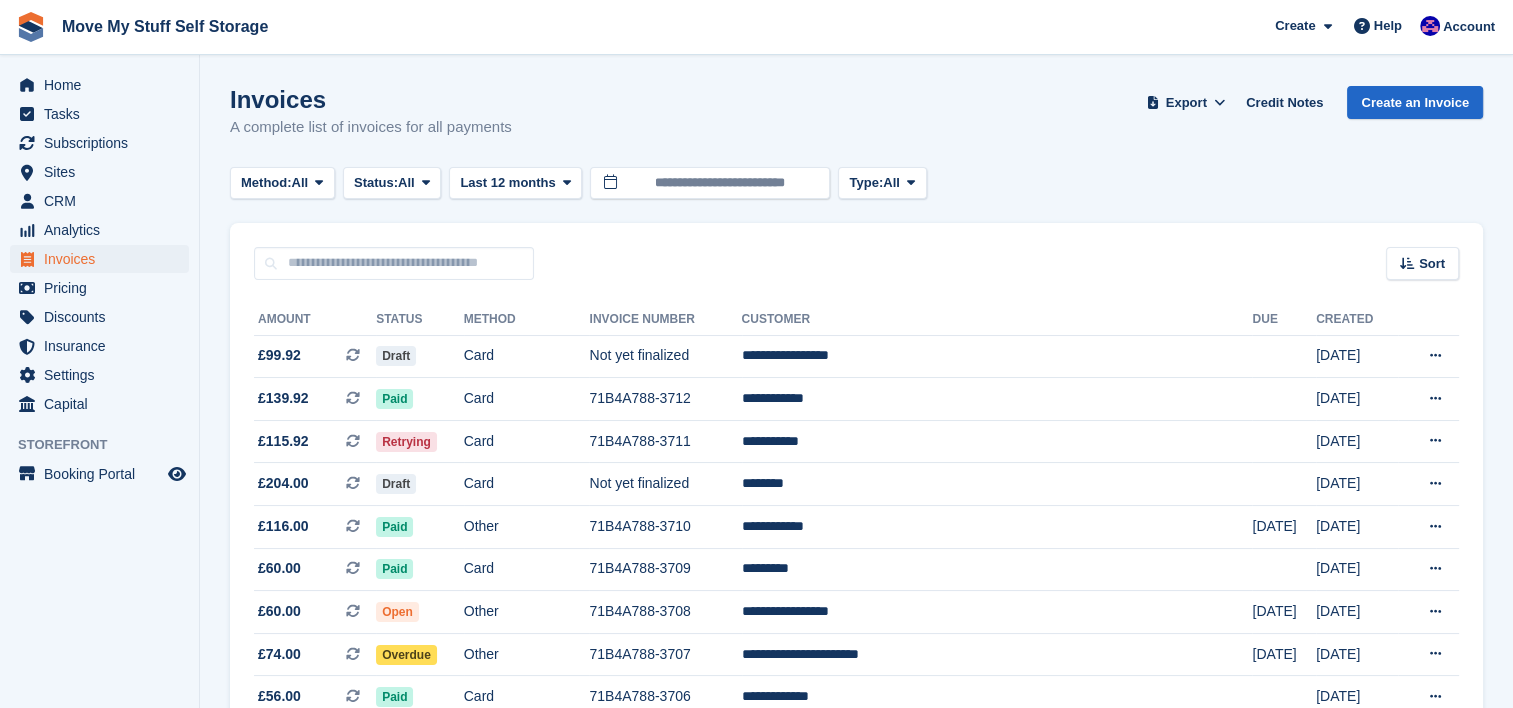 click on "Method:
All
All
Bank Transfer
Cash
Cheque
Debit/Credit Card
Direct Debit
SEPA Direct Debit
Other
Status:
All
All
Paid
Draft
Open
Void
Uncollectible
Last 12 months
Today
Yesterday
Last 7 days
Last 2 weeks
Last 4 weeks
Last 3 months
Last 6 months
Last 9 months
Last 12 months
Last 18 months
Month to date
Quarter to date
Year to date
All" at bounding box center [856, 183] 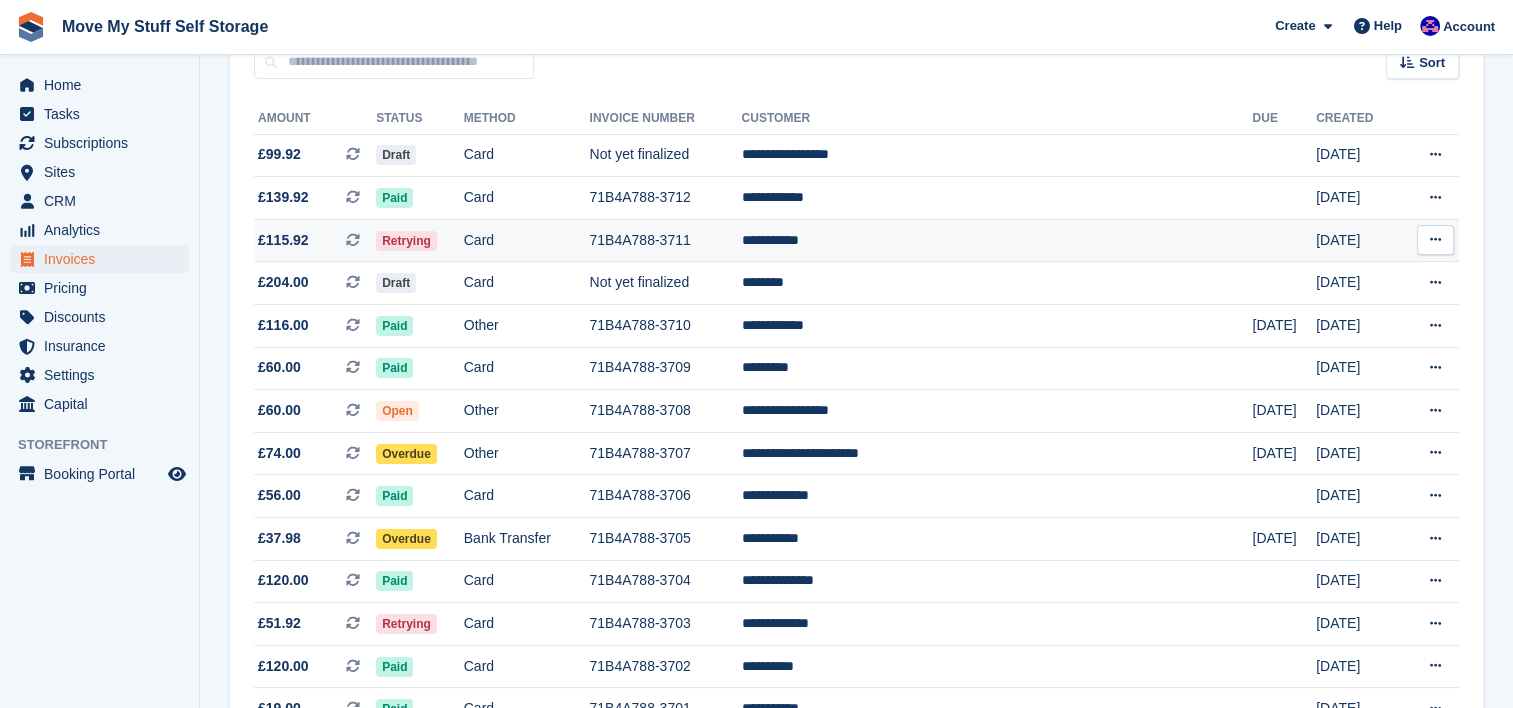 scroll, scrollTop: 219, scrollLeft: 0, axis: vertical 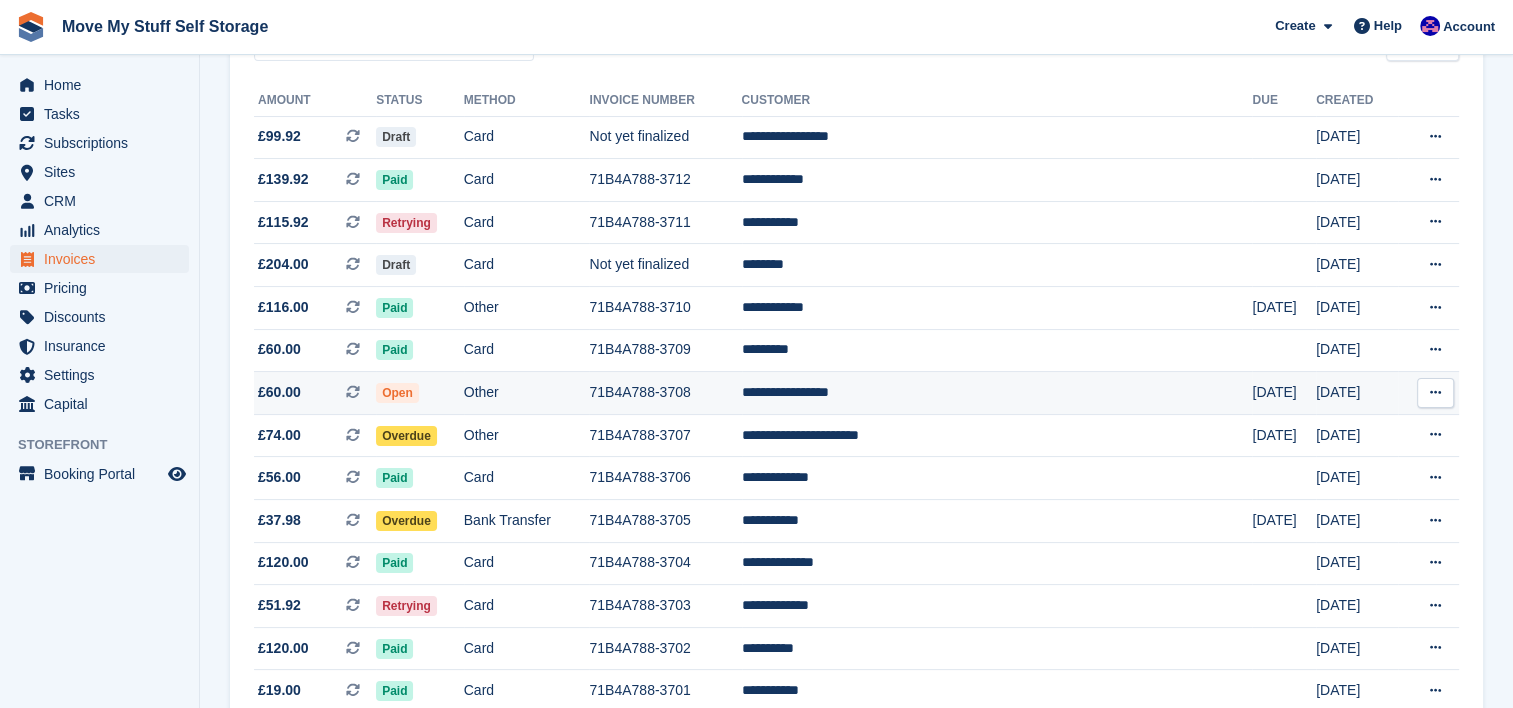 click on "Other" at bounding box center (527, 393) 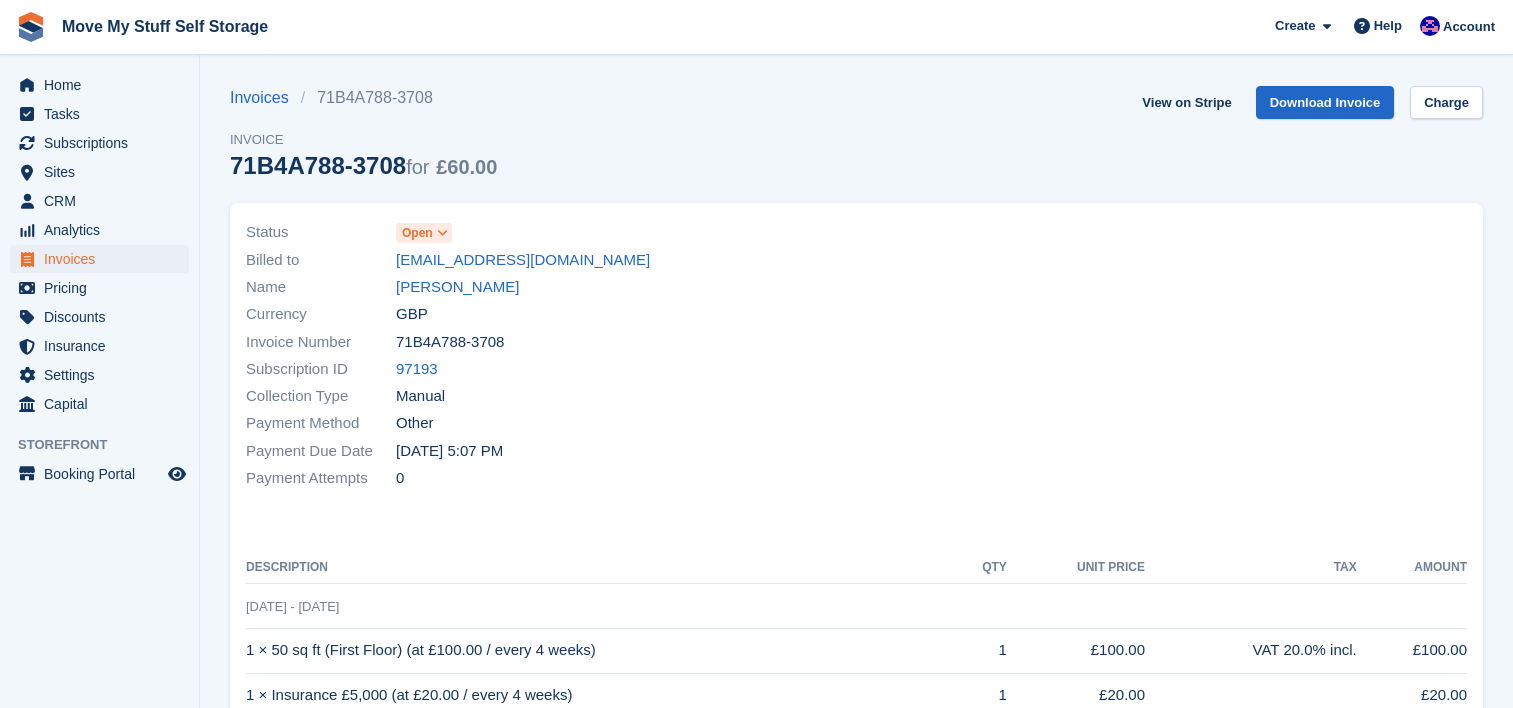 scroll, scrollTop: 0, scrollLeft: 0, axis: both 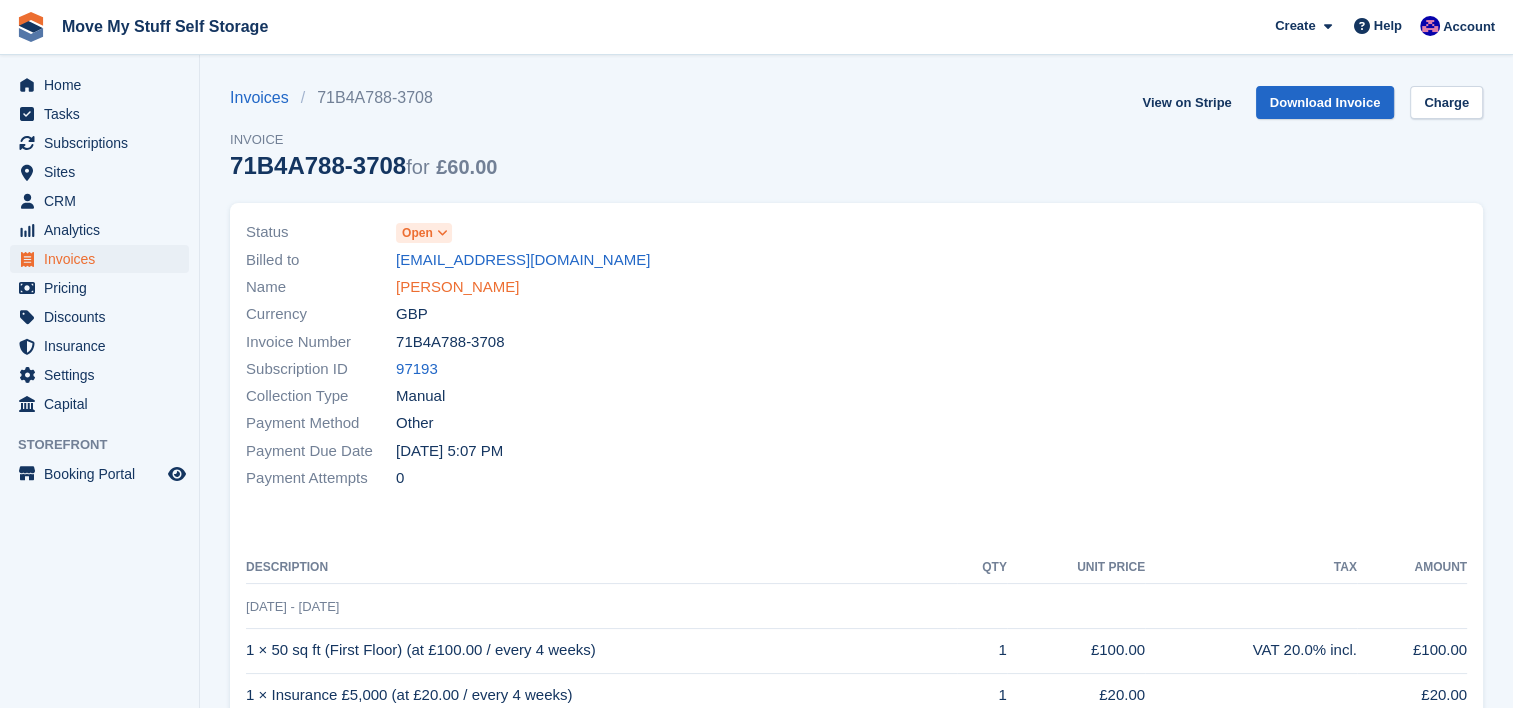 click on "[PERSON_NAME]" at bounding box center (457, 287) 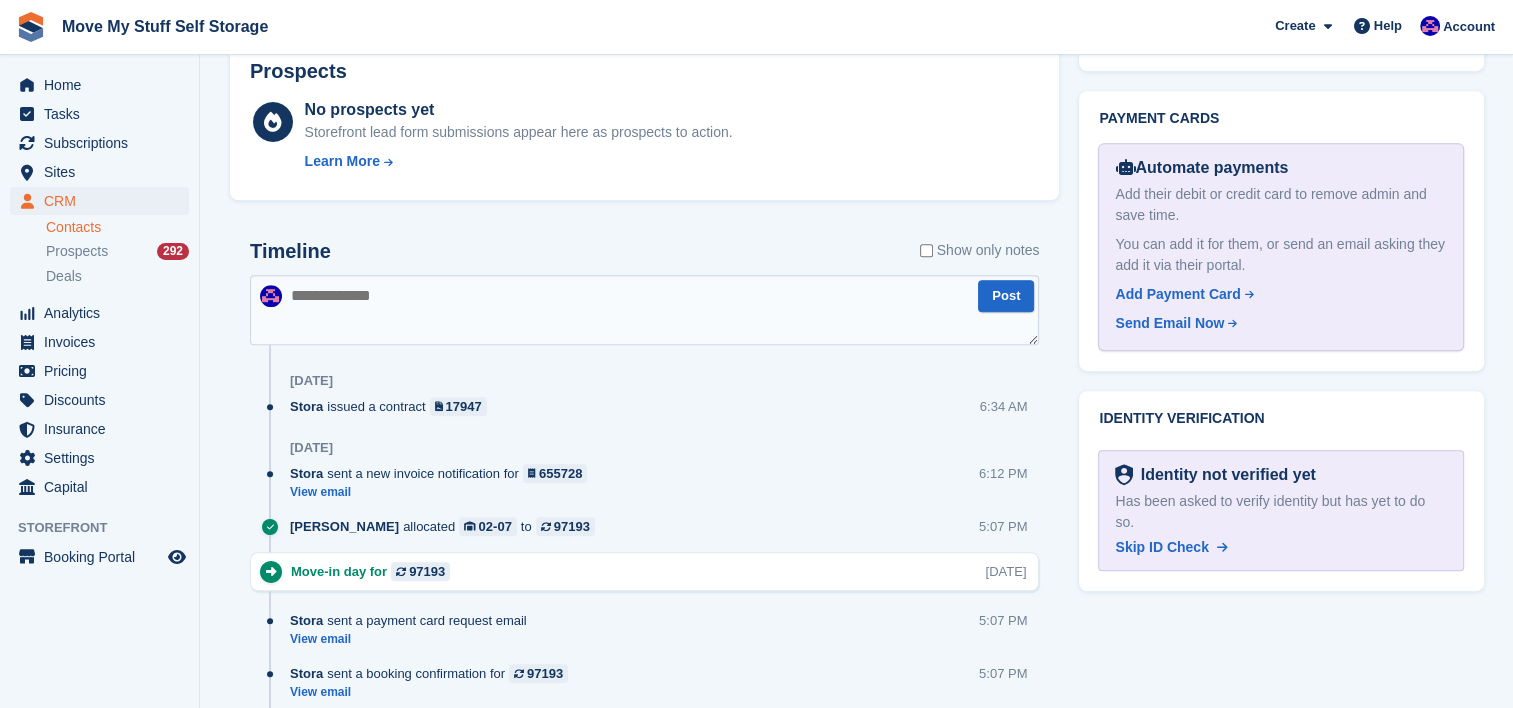 scroll, scrollTop: 940, scrollLeft: 0, axis: vertical 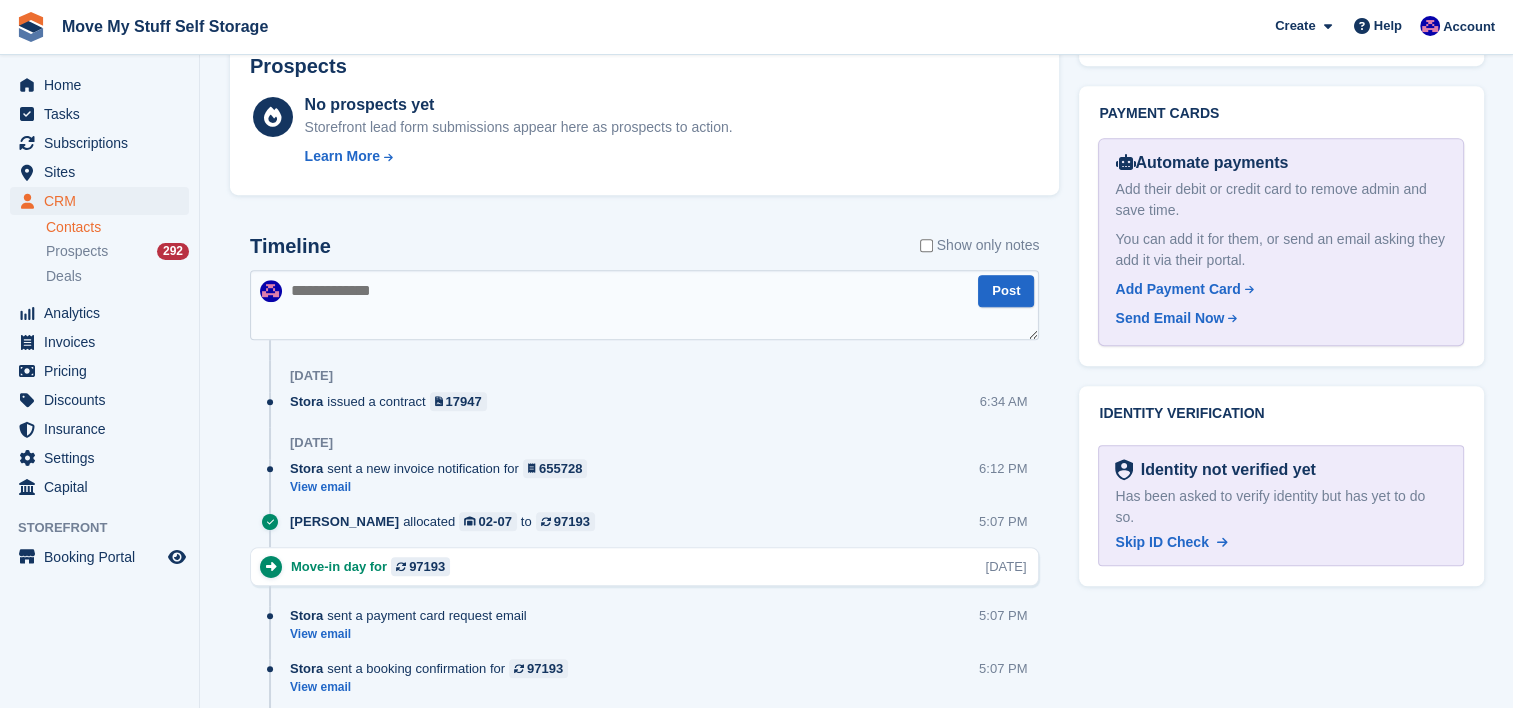 click at bounding box center (644, 305) 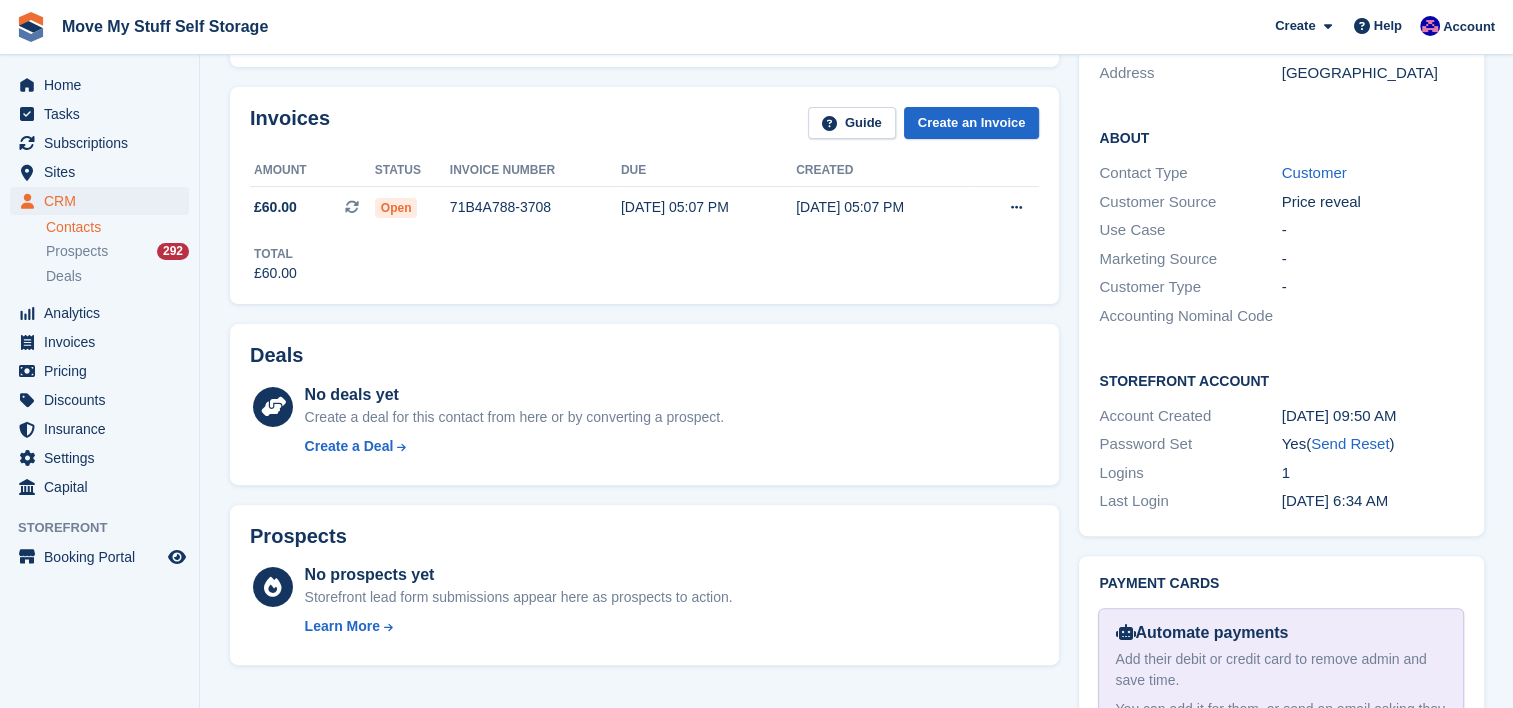 scroll, scrollTop: 604, scrollLeft: 0, axis: vertical 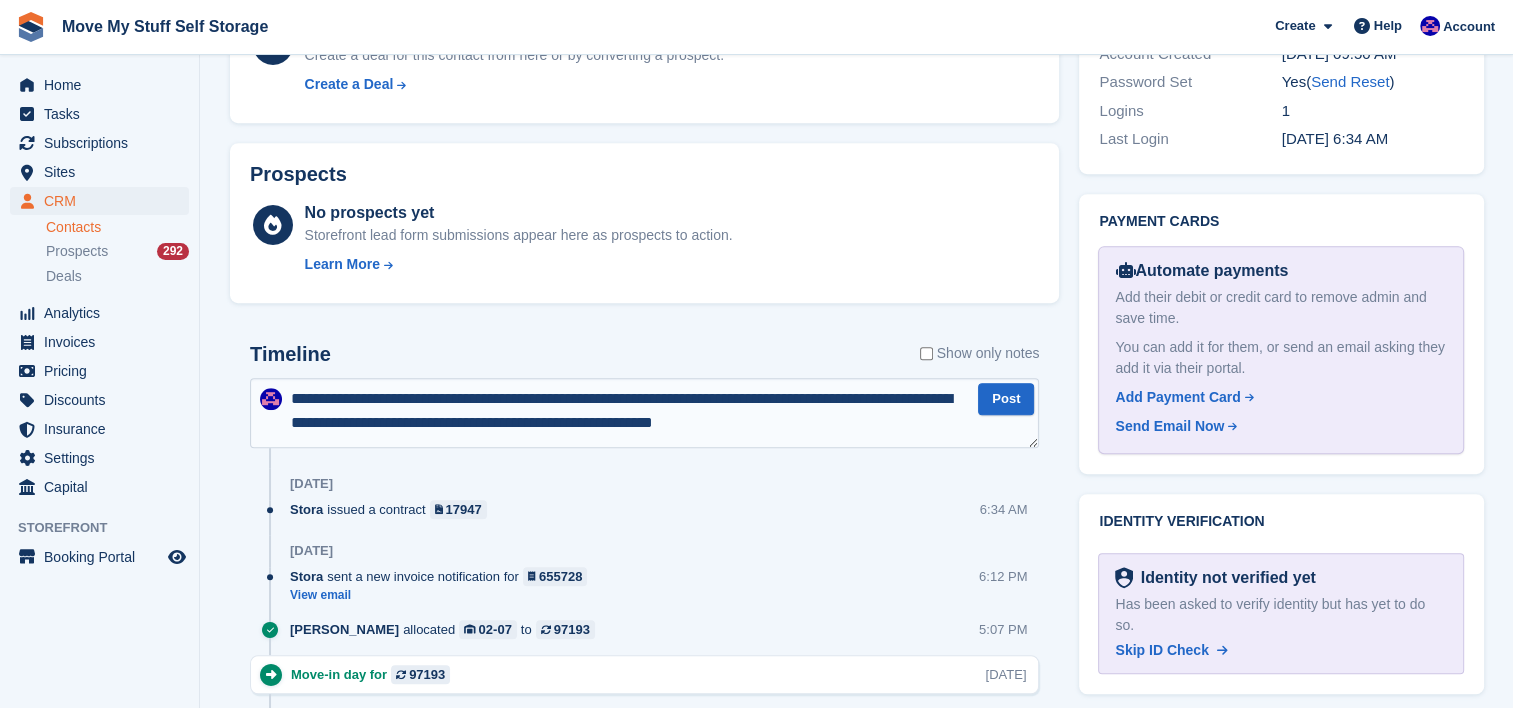 click on "**********" at bounding box center (644, 413) 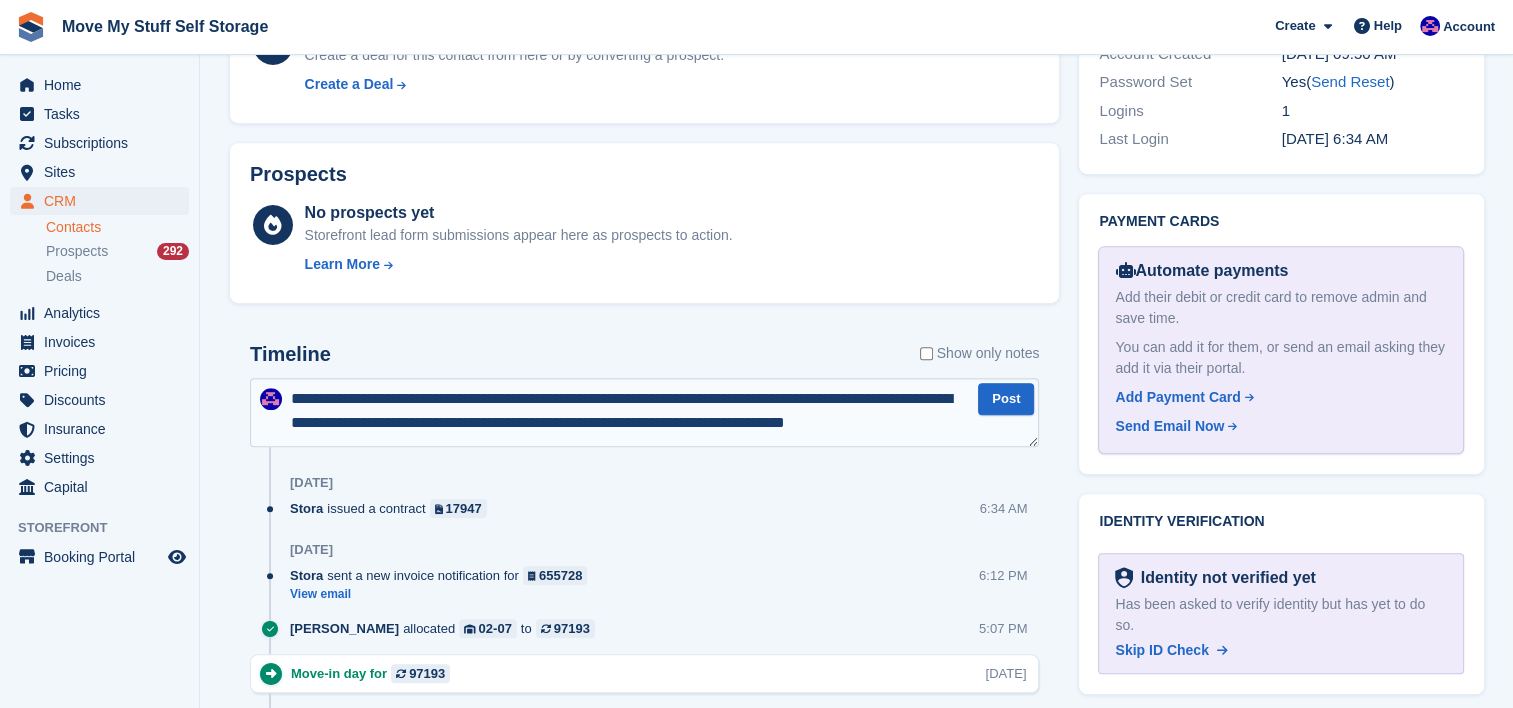 scroll, scrollTop: 10, scrollLeft: 0, axis: vertical 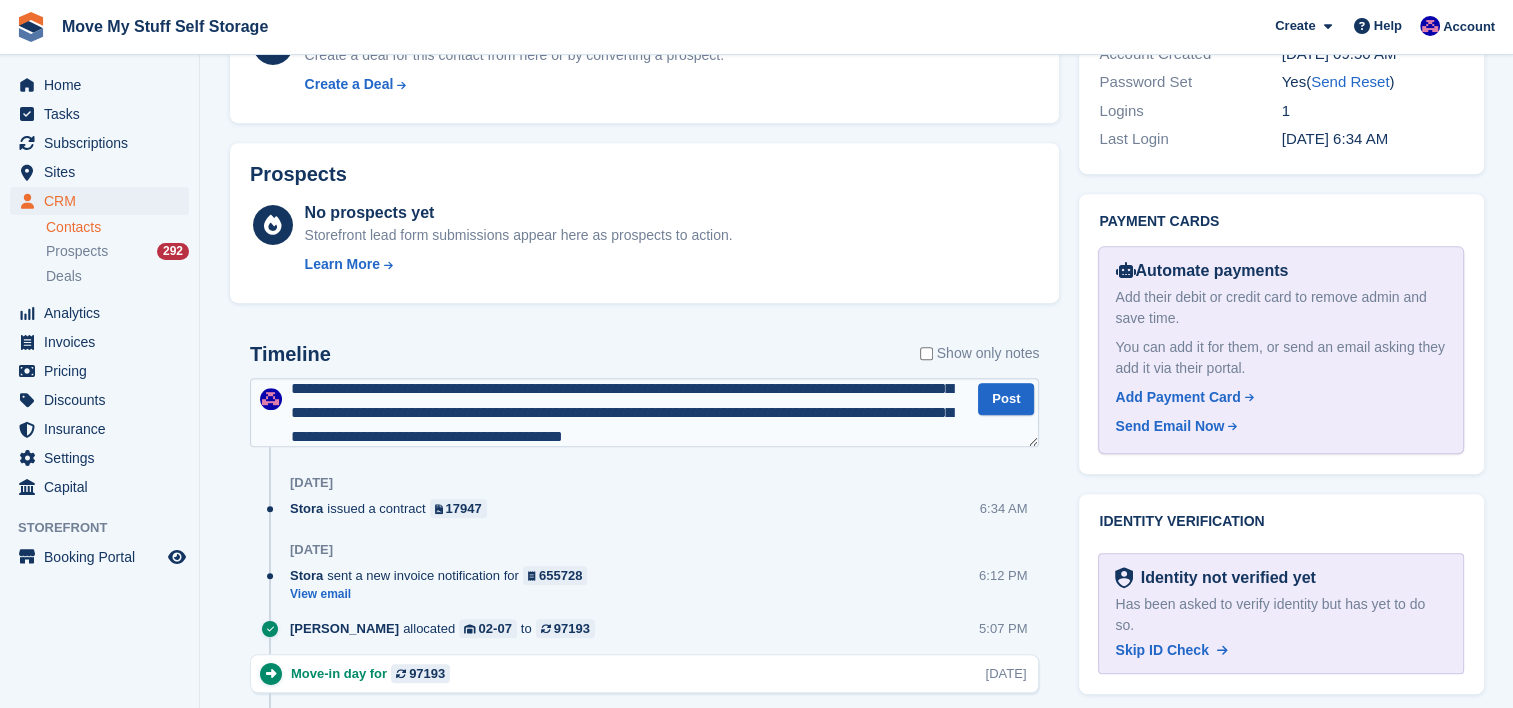 type on "**********" 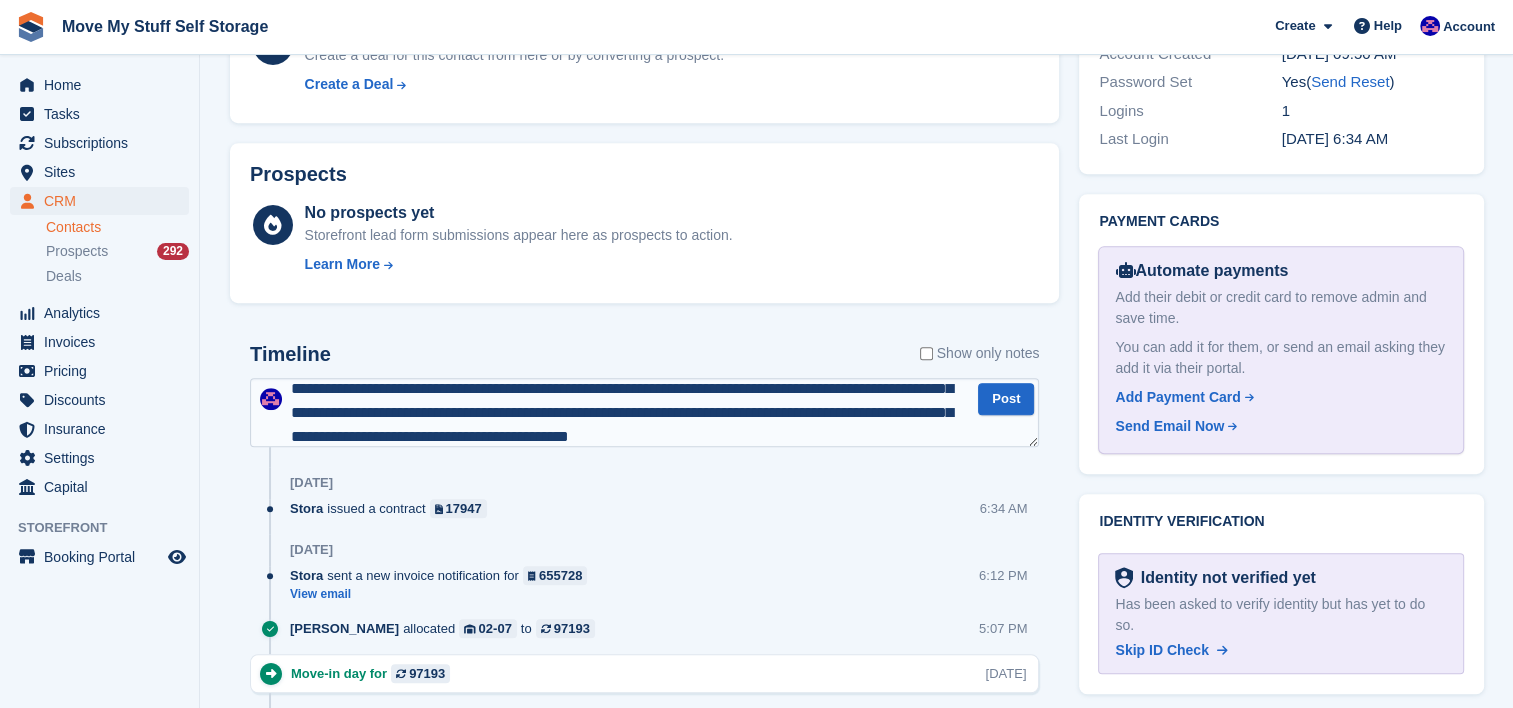 scroll, scrollTop: 0, scrollLeft: 0, axis: both 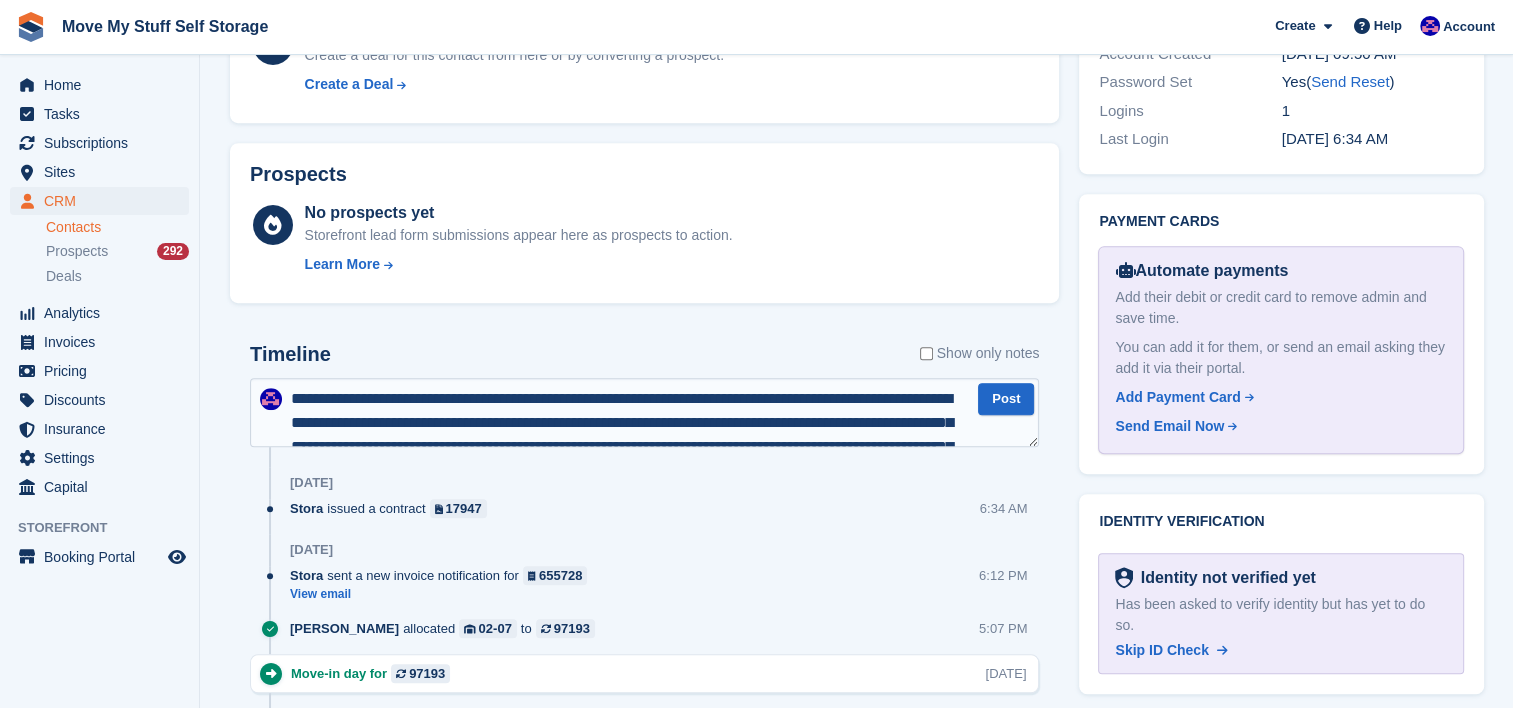 type 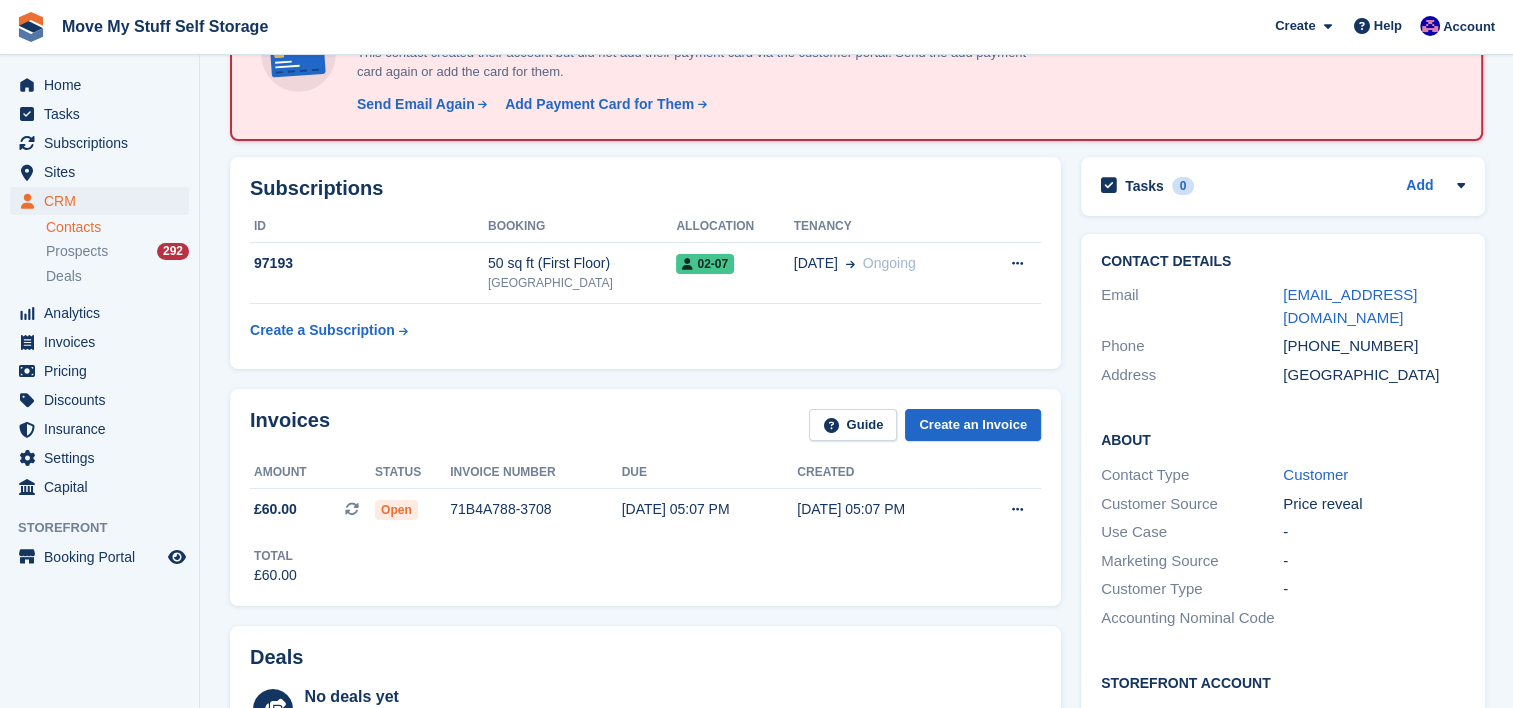 scroll, scrollTop: 0, scrollLeft: 0, axis: both 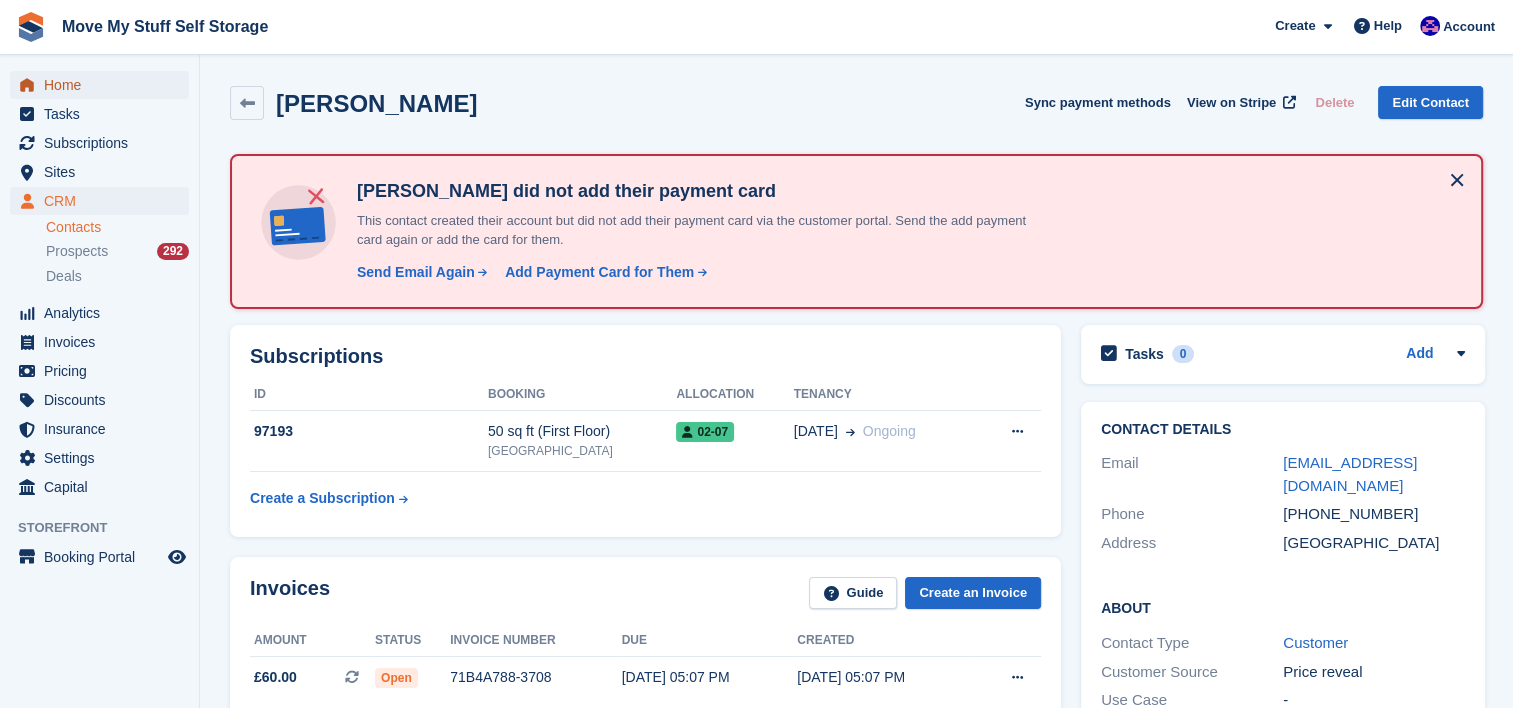 click 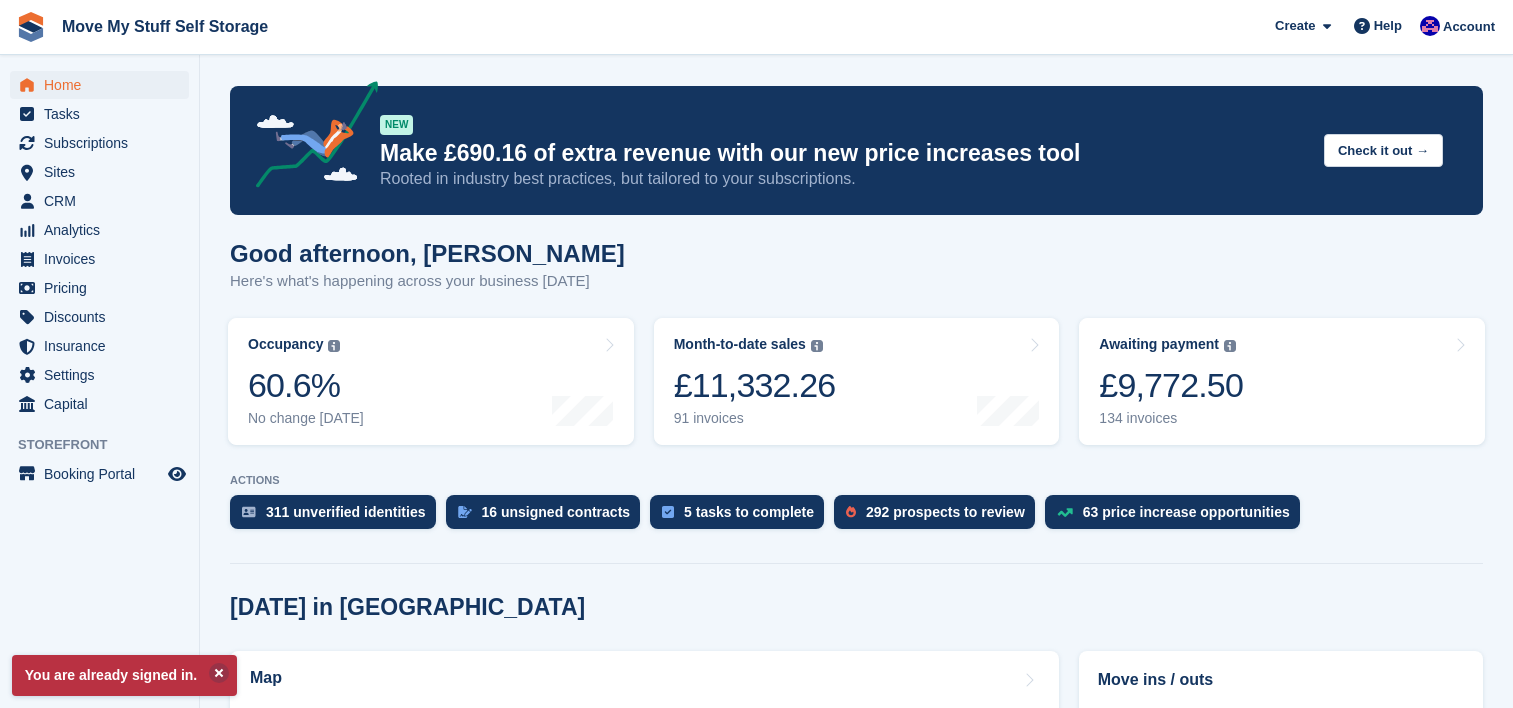 scroll, scrollTop: 0, scrollLeft: 0, axis: both 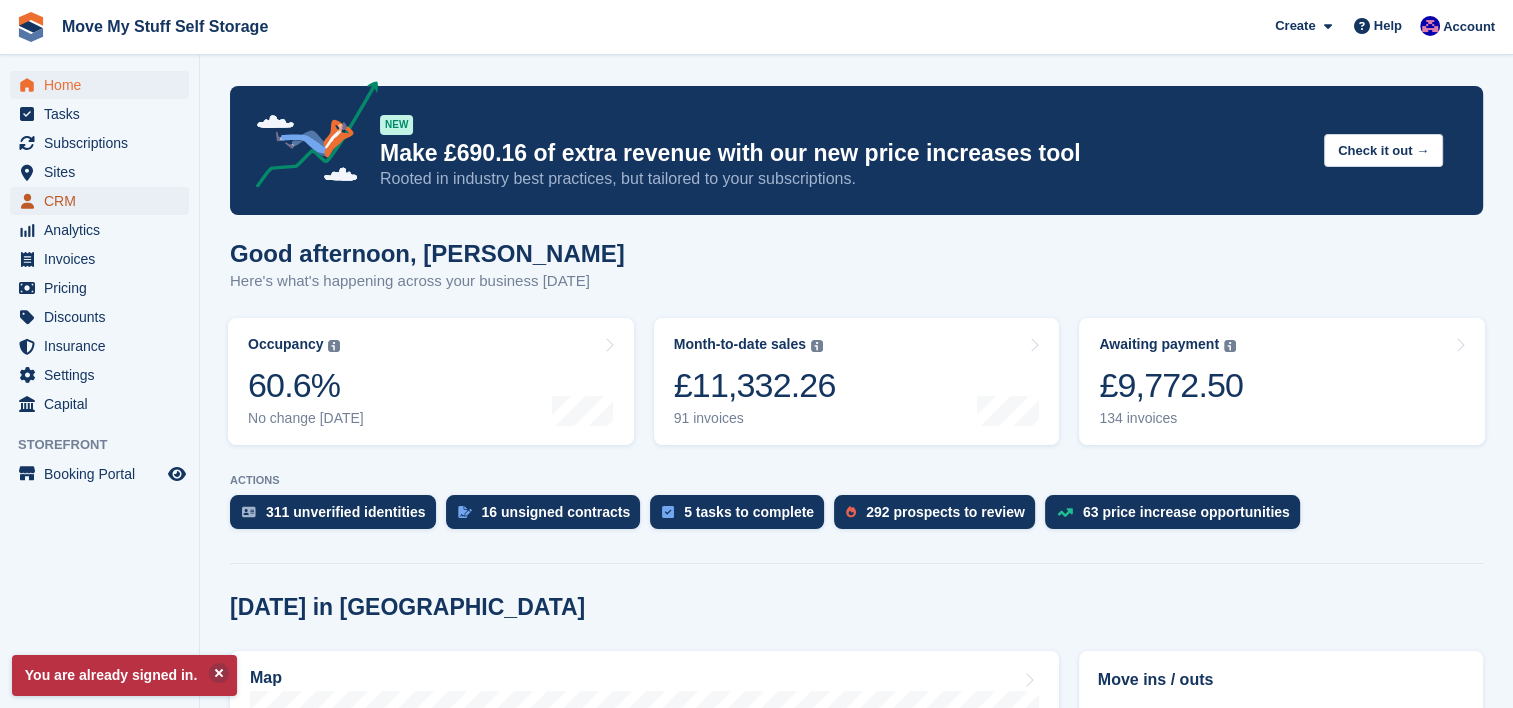 click on "CRM" at bounding box center [104, 201] 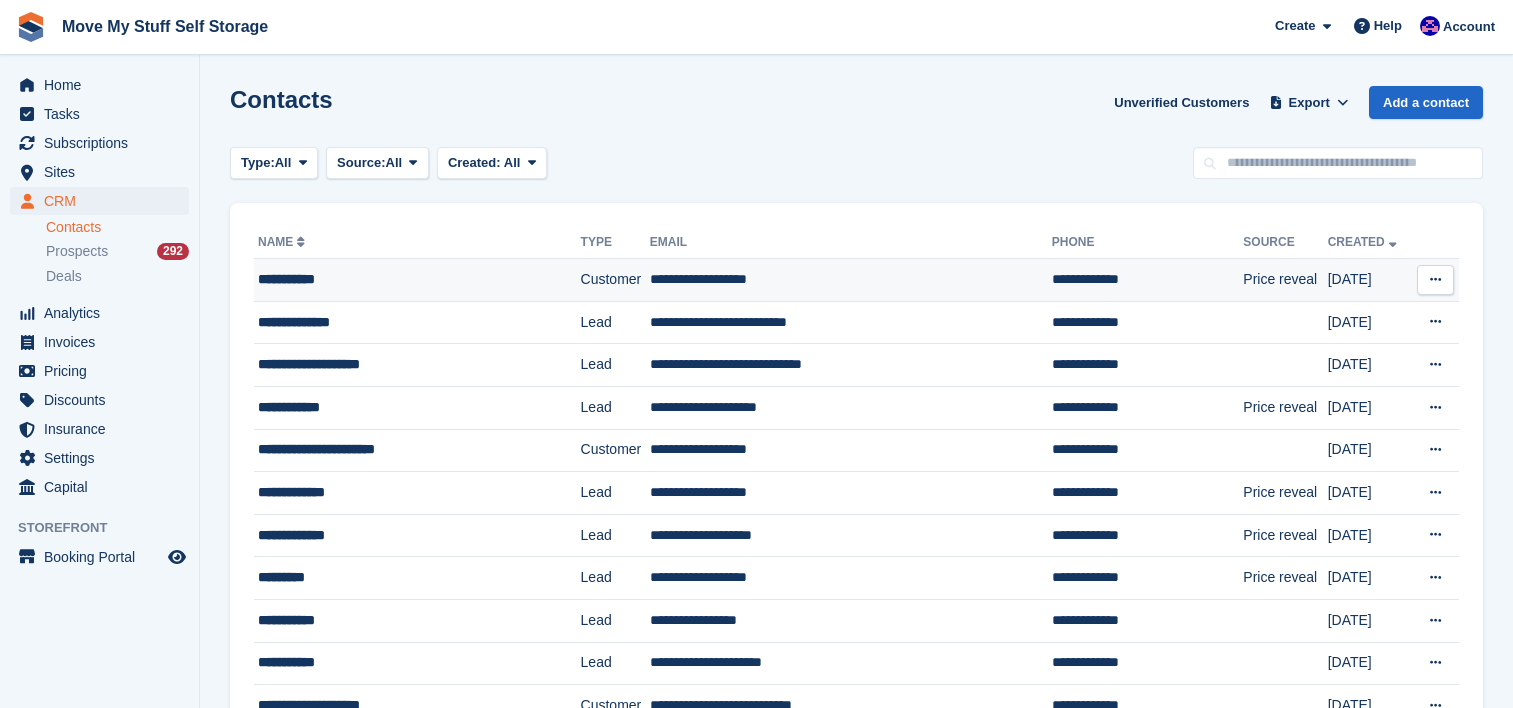 scroll, scrollTop: 0, scrollLeft: 0, axis: both 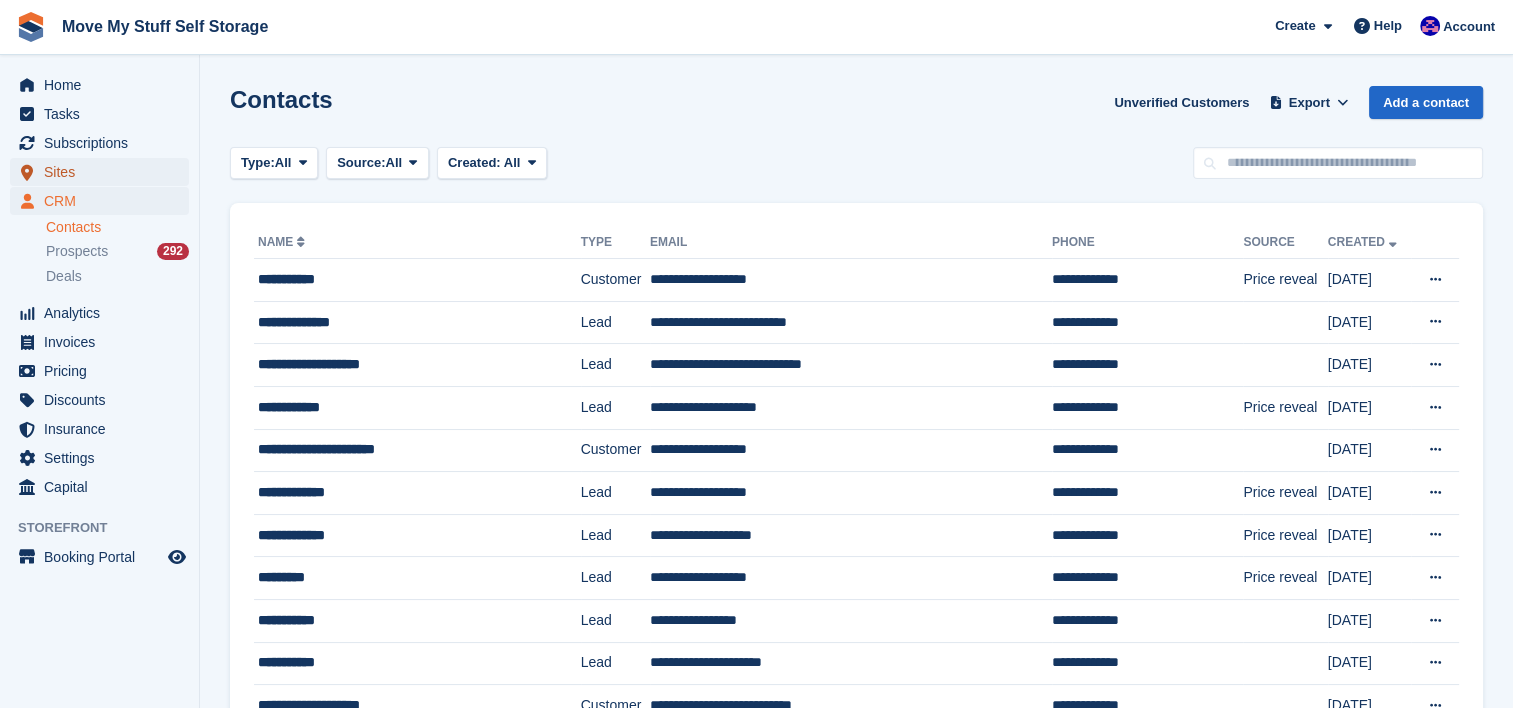 click on "Sites" at bounding box center [104, 172] 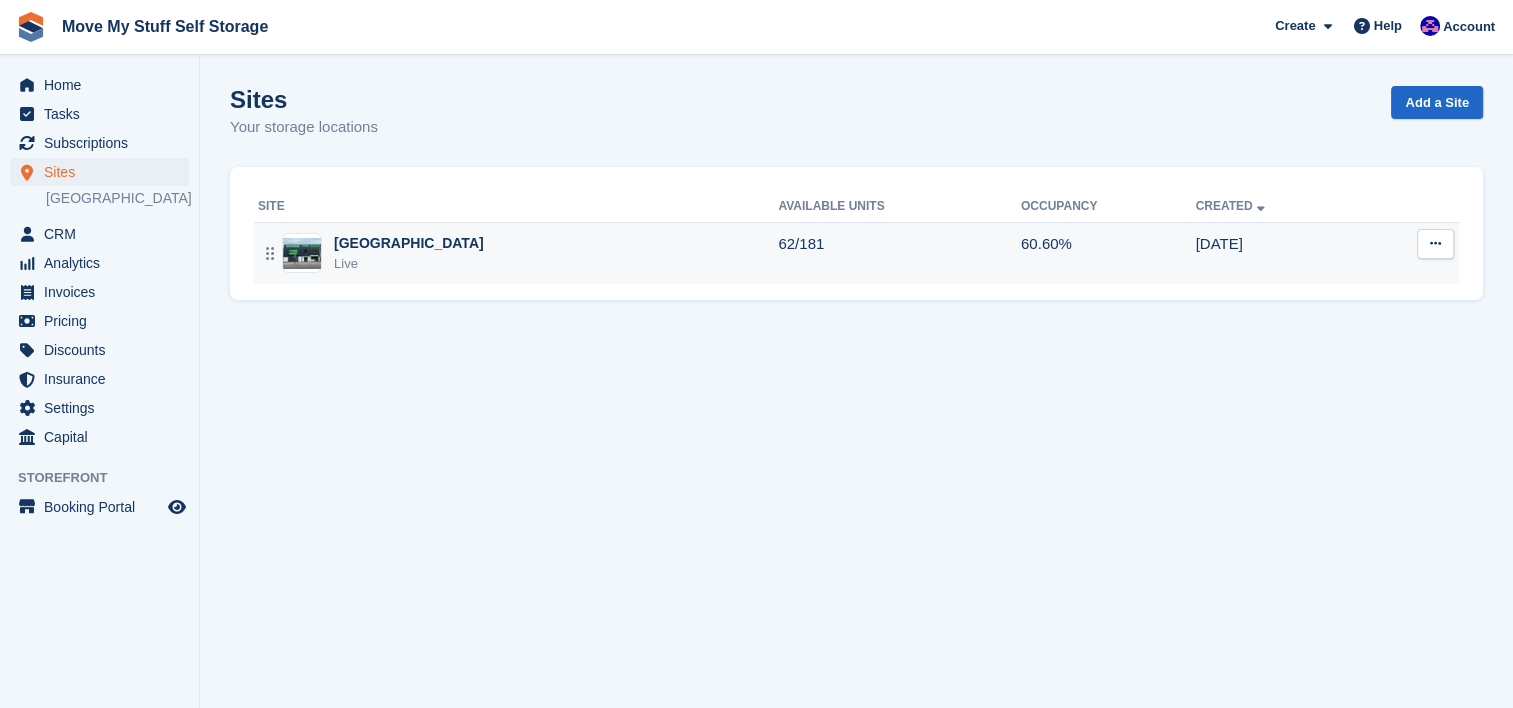 click on "Stoke-on-Trent
Live" at bounding box center (518, 253) 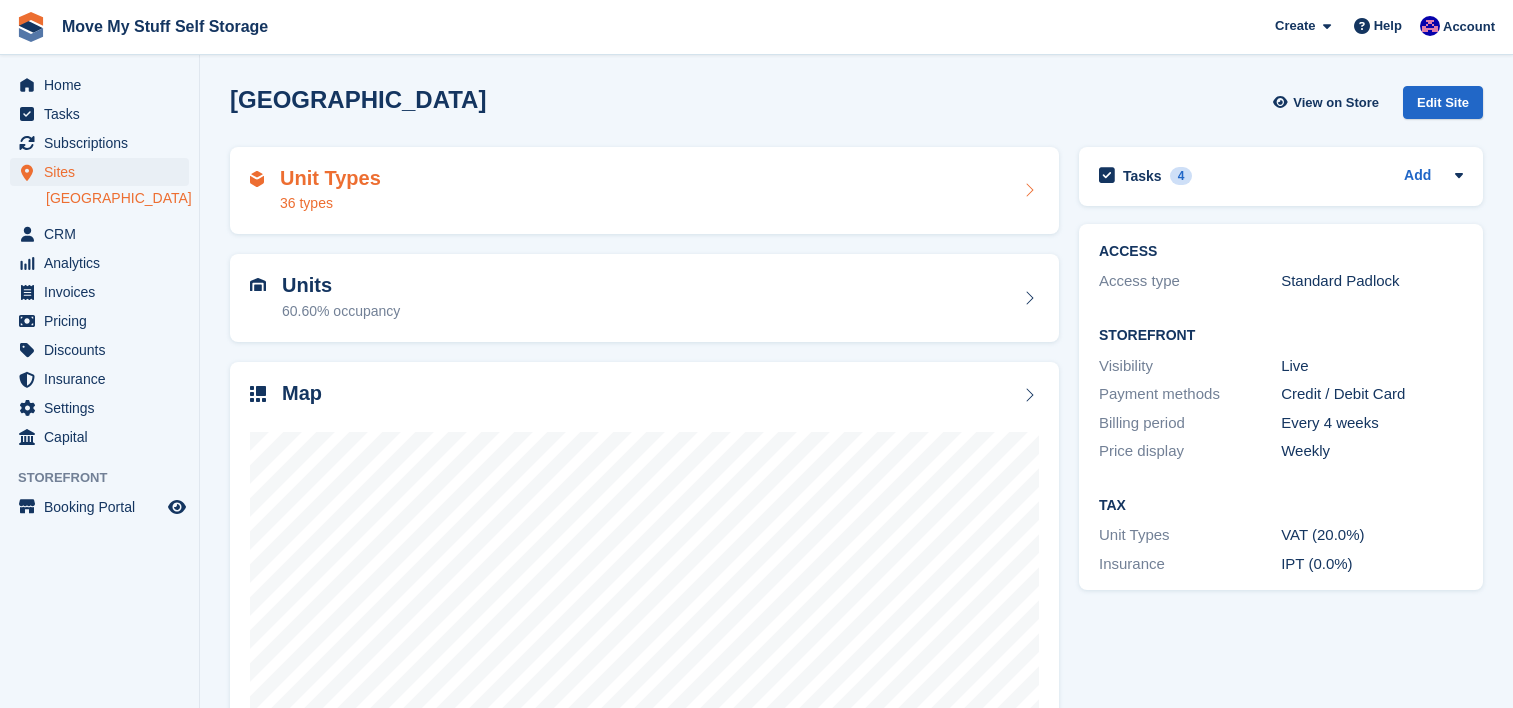scroll, scrollTop: 0, scrollLeft: 0, axis: both 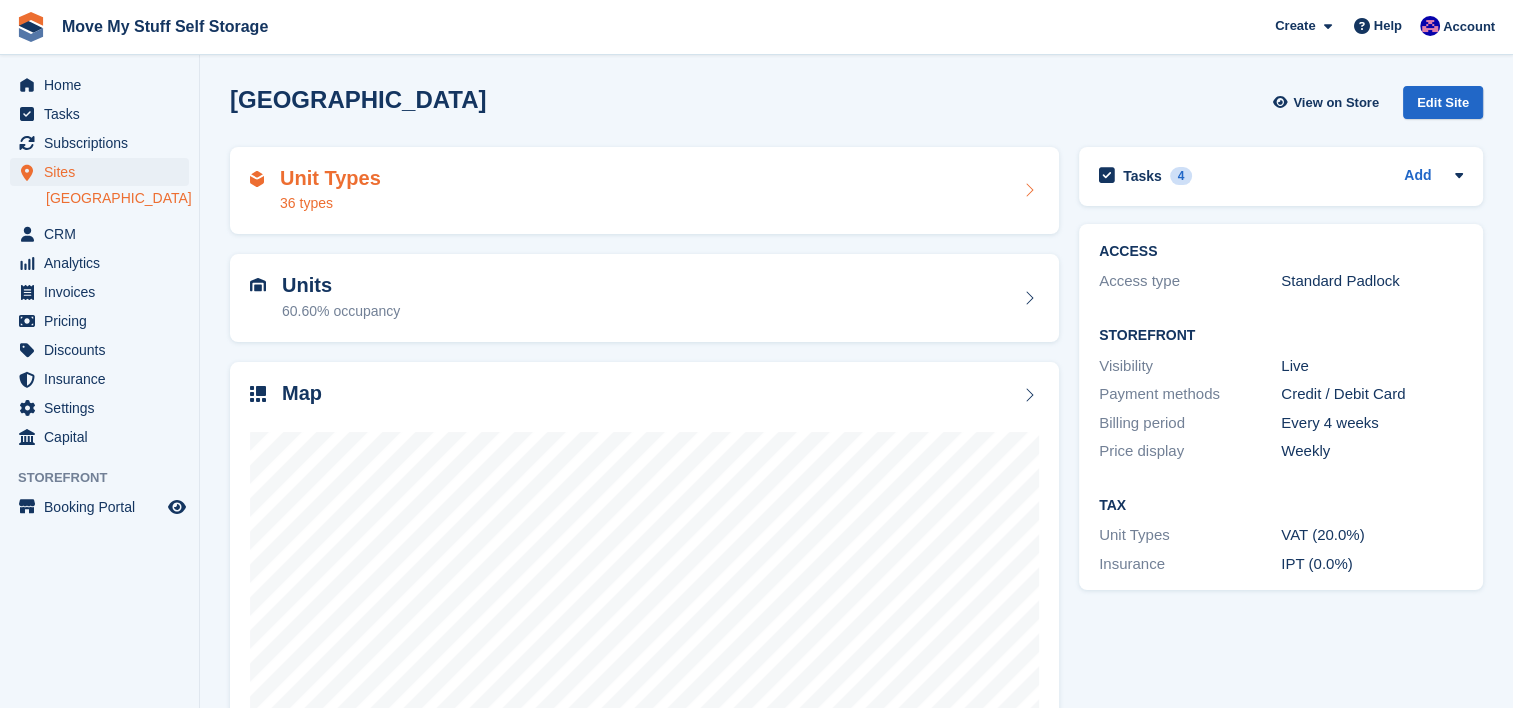 click on "Unit Types
36 types" at bounding box center [644, 191] 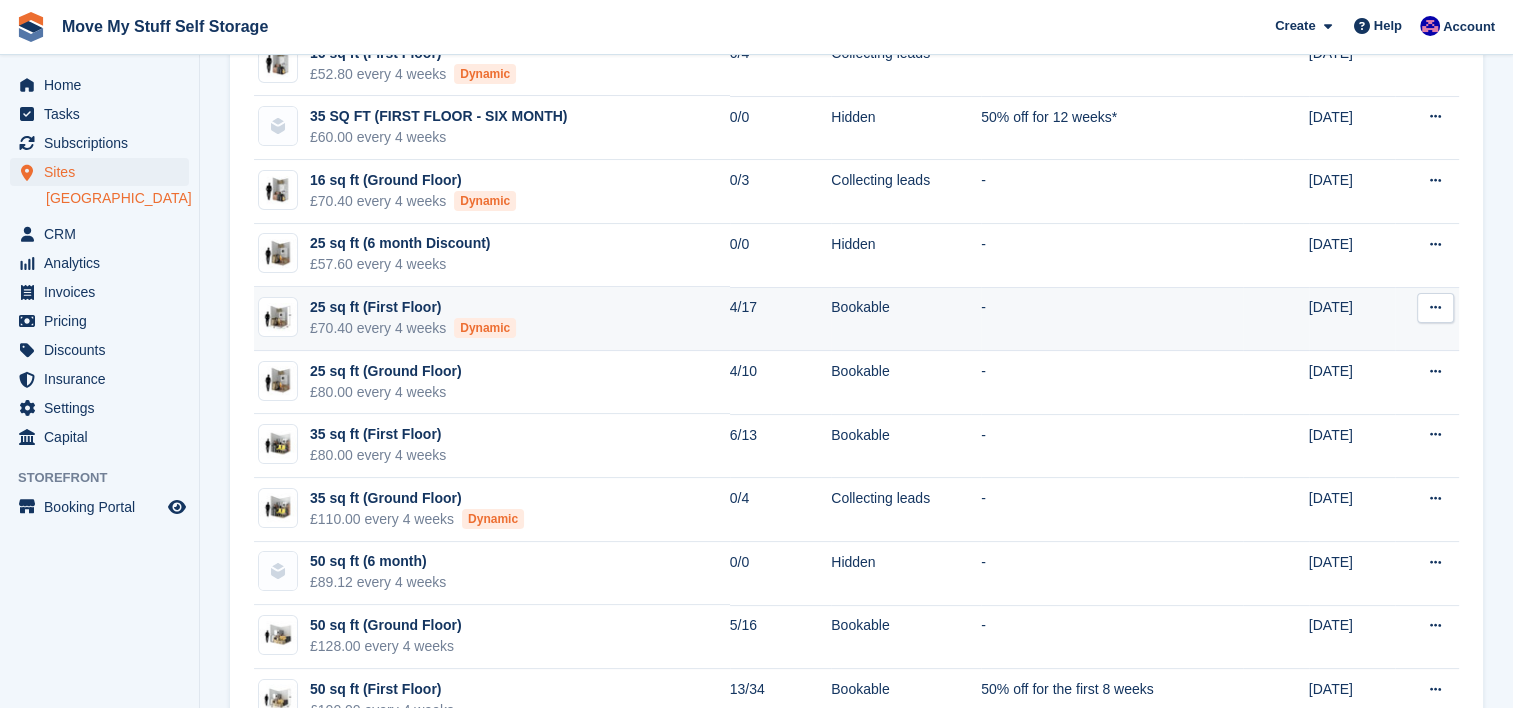 scroll, scrollTop: 232, scrollLeft: 0, axis: vertical 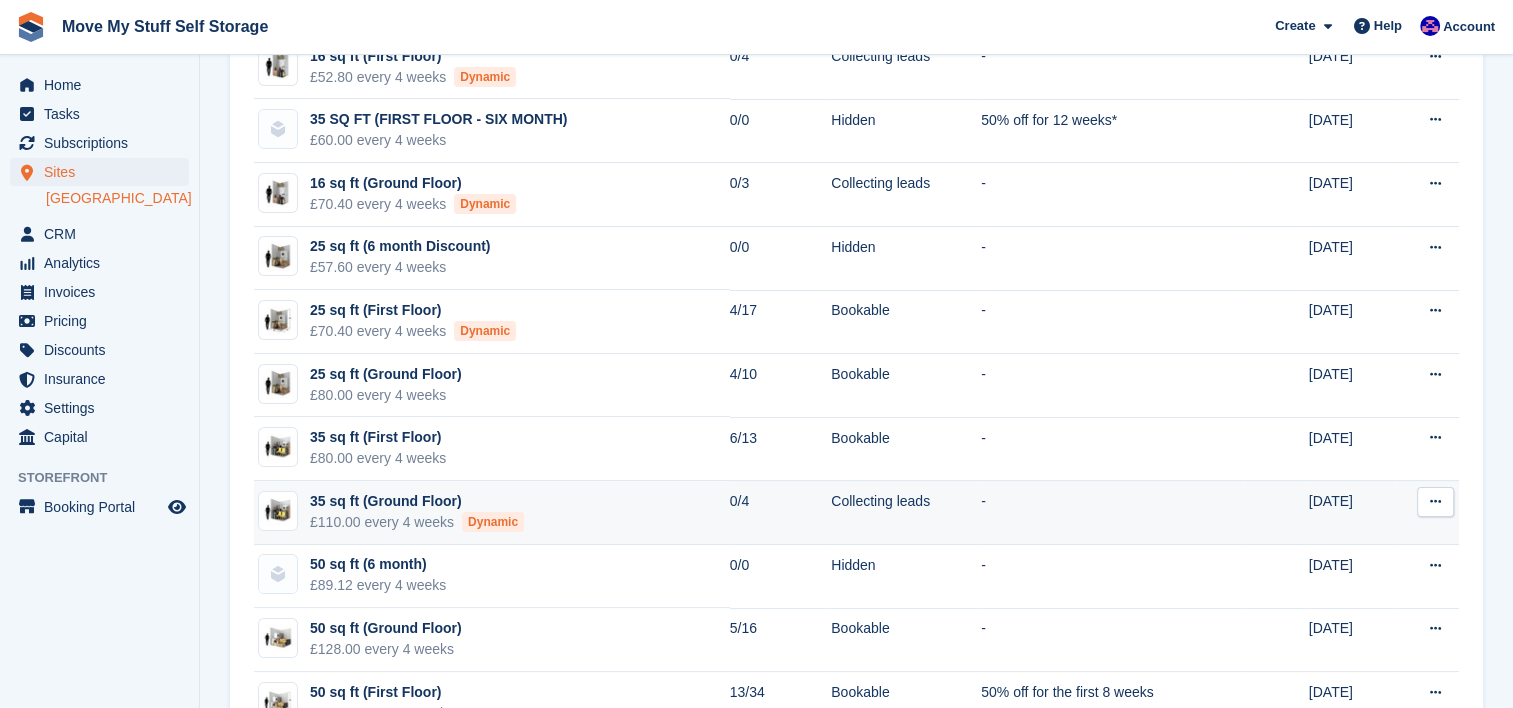 click on "35 sq ft (Ground Floor)
£110.00 every 4 weeks
Dynamic" at bounding box center [492, 513] 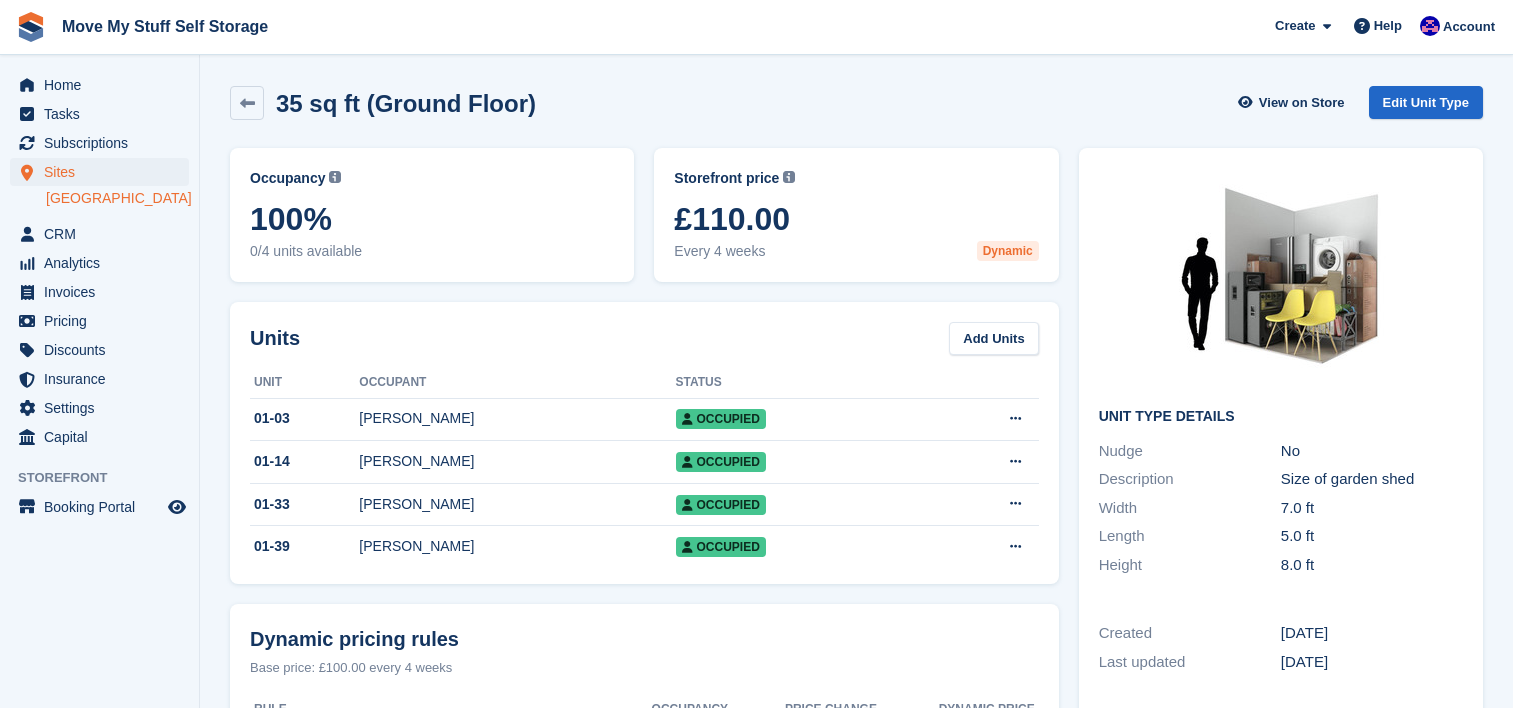 scroll, scrollTop: 0, scrollLeft: 0, axis: both 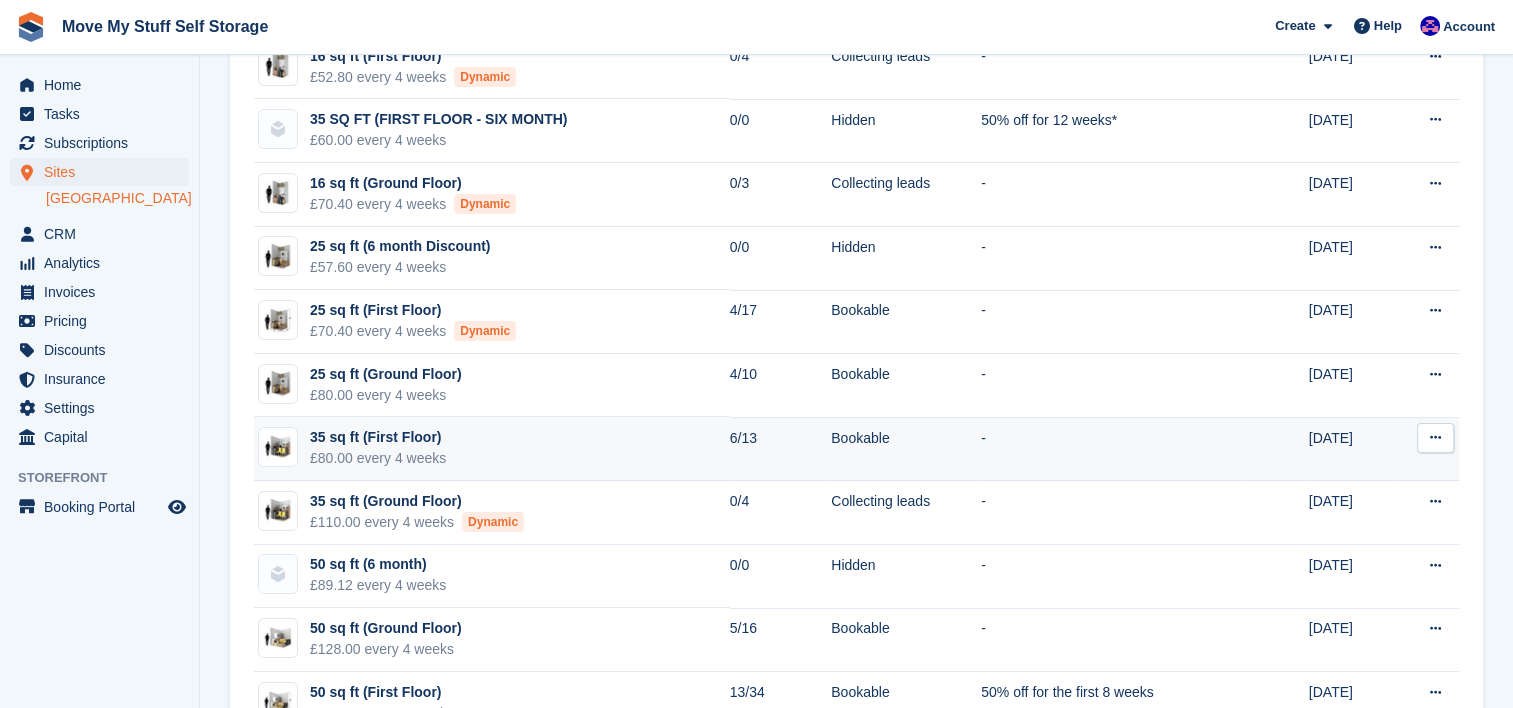 click on "35 sq ft (First Floor)
£80.00 every 4 weeks" at bounding box center [492, 449] 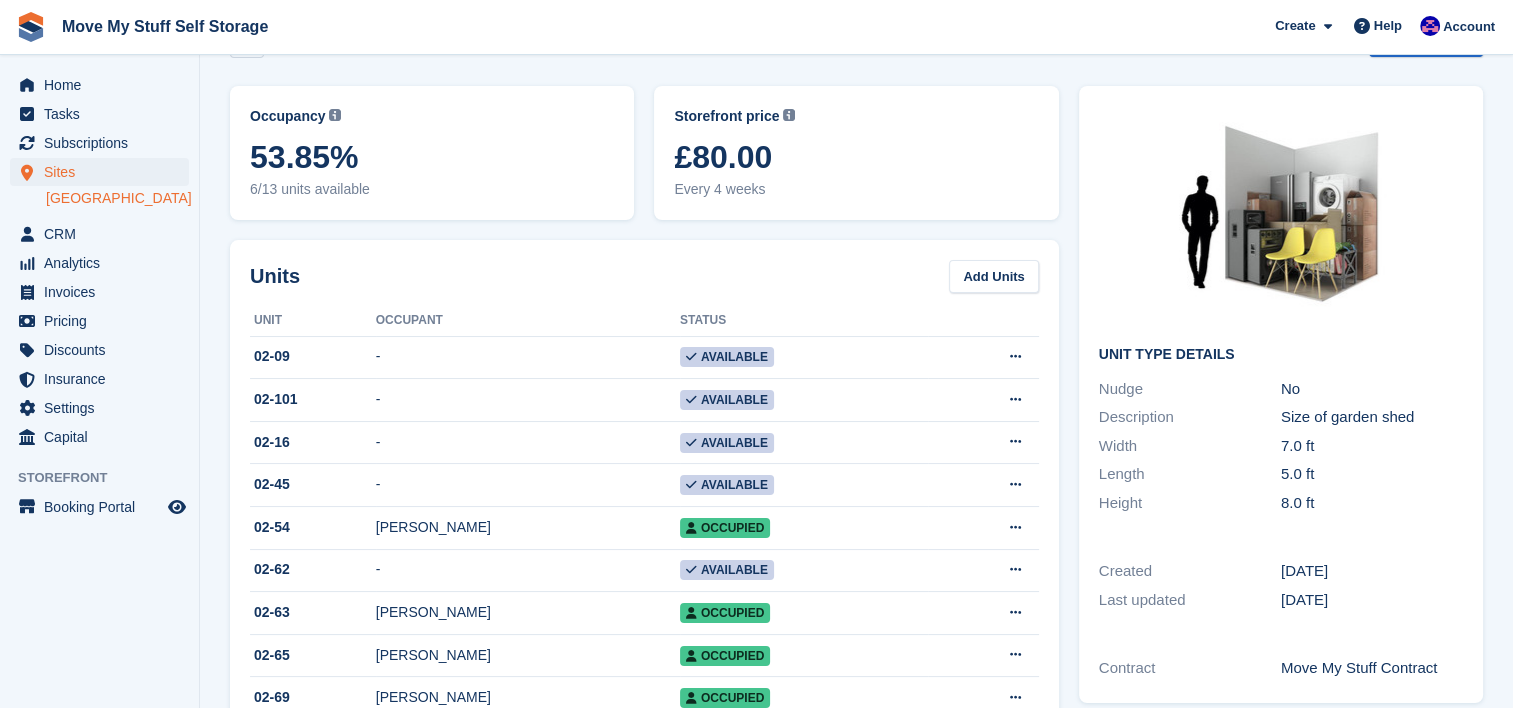 scroll, scrollTop: 164, scrollLeft: 0, axis: vertical 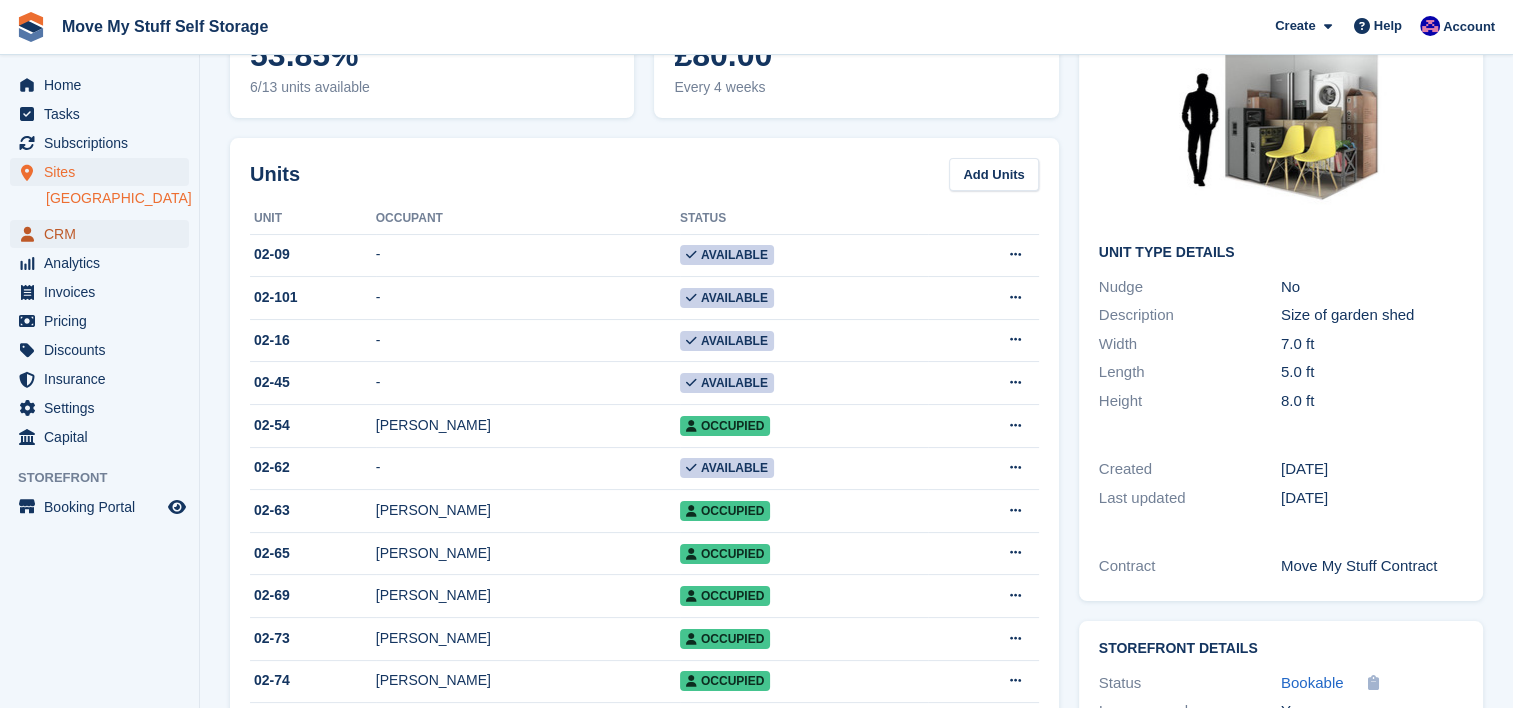 click on "CRM" at bounding box center (104, 234) 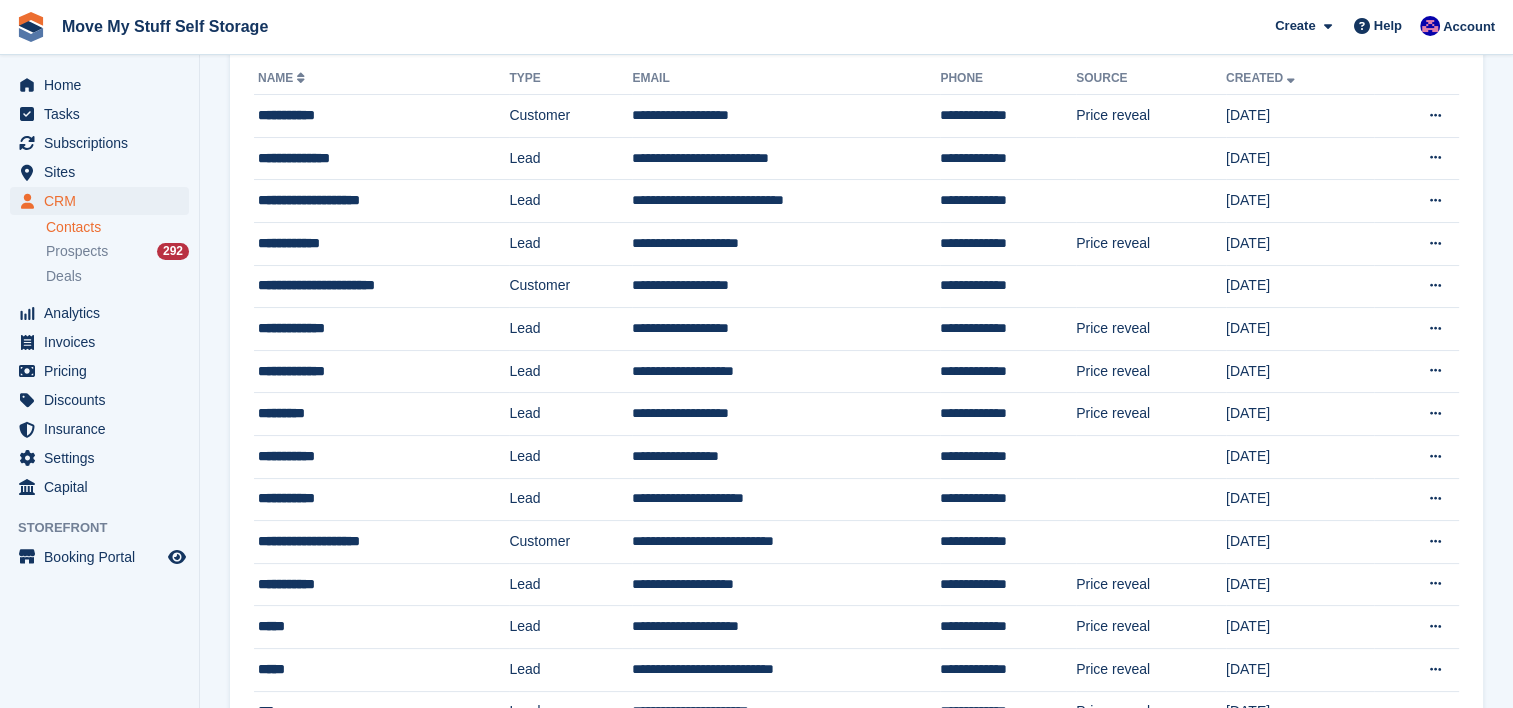 scroll, scrollTop: 0, scrollLeft: 0, axis: both 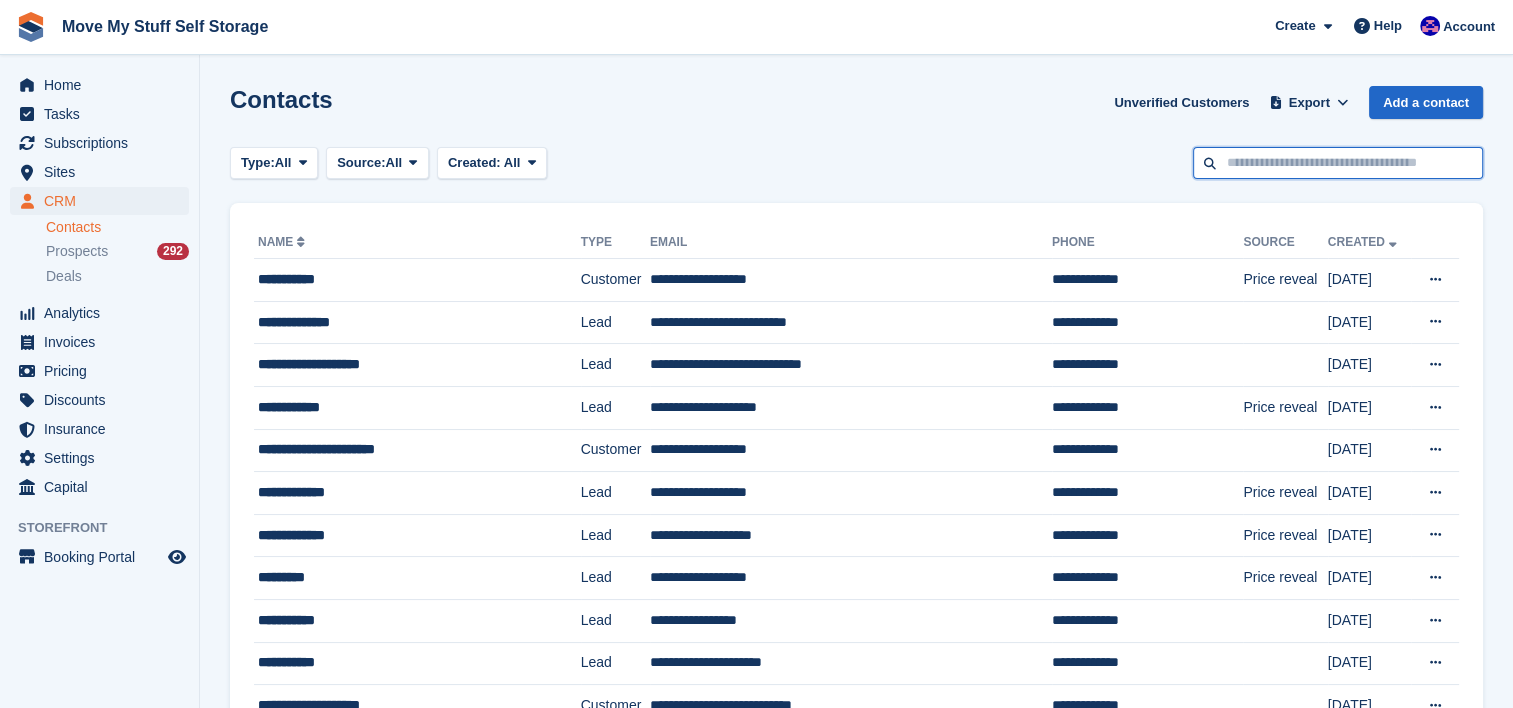 click at bounding box center (1338, 163) 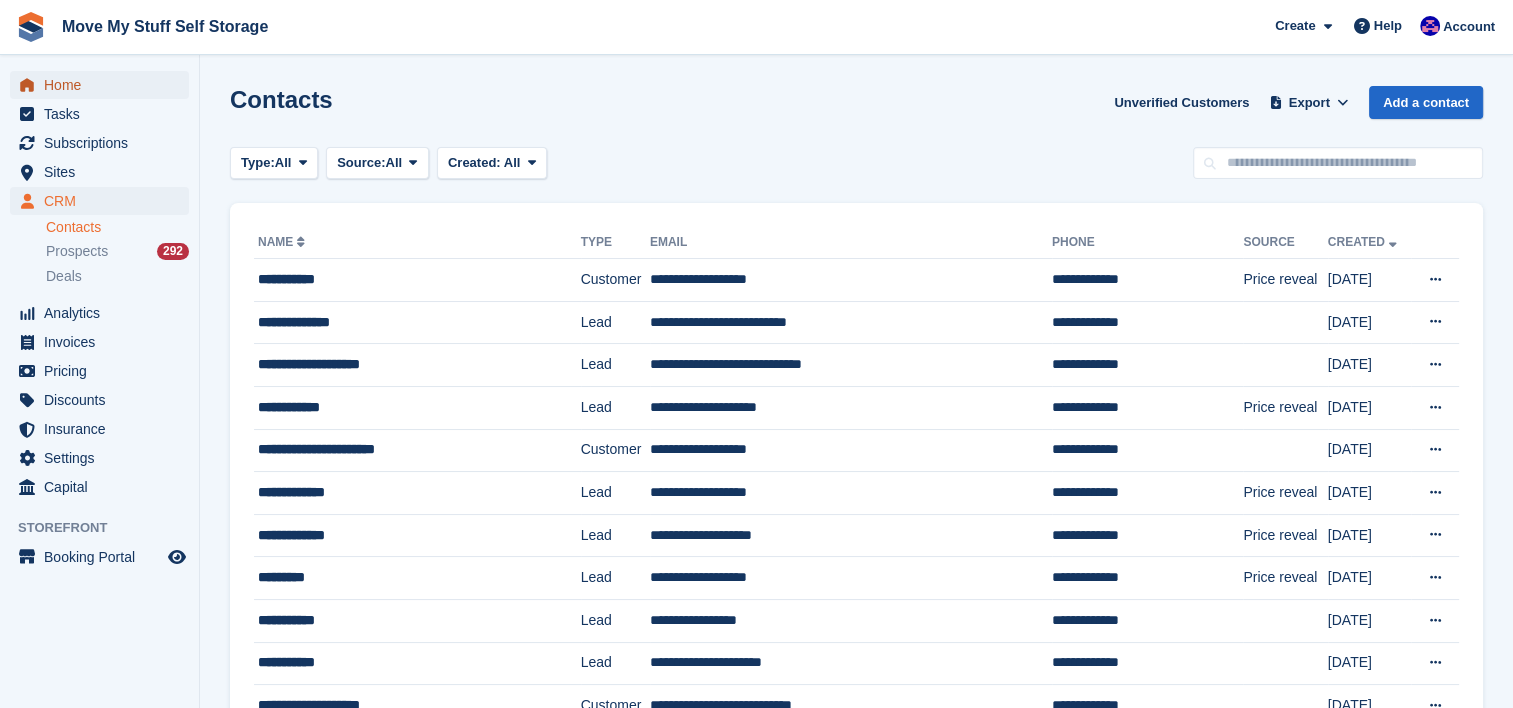 click on "Home" at bounding box center [104, 85] 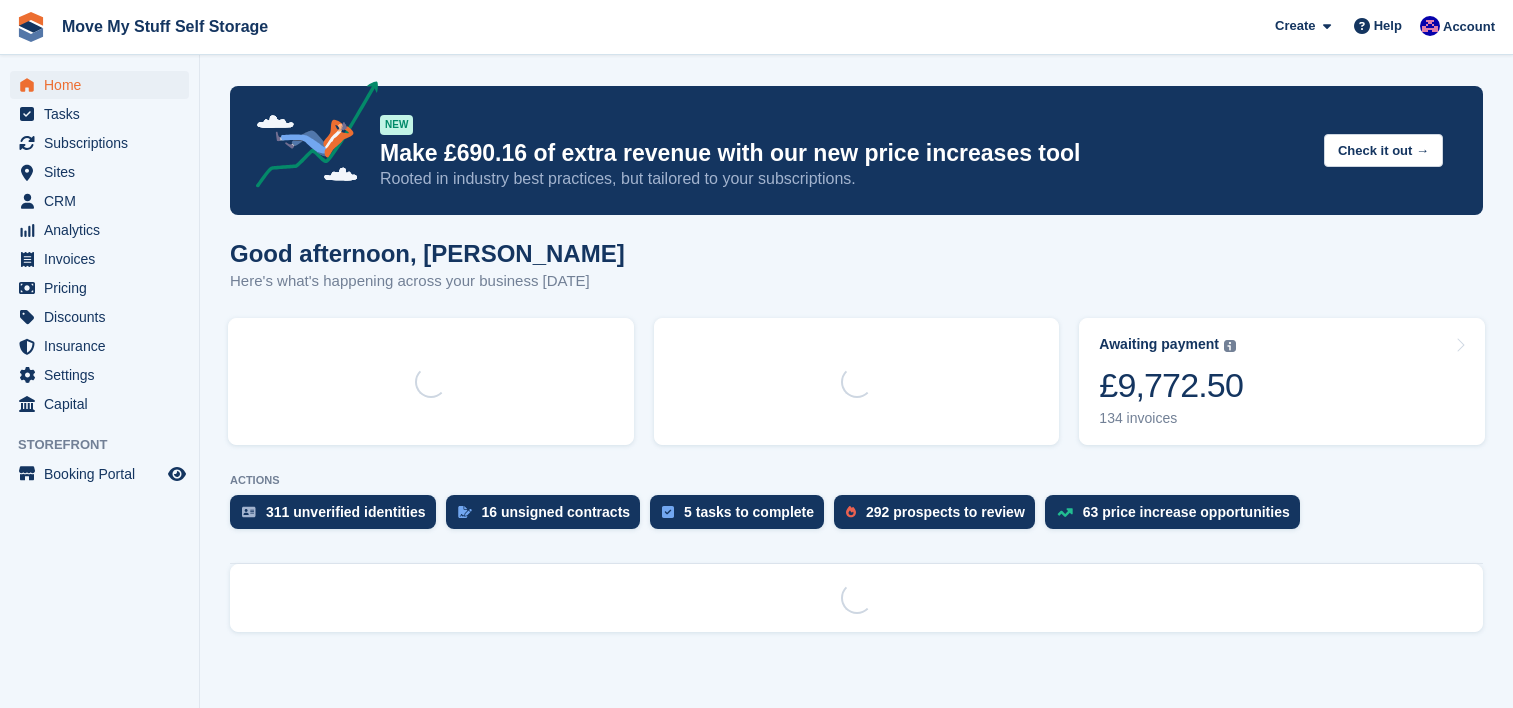 scroll, scrollTop: 0, scrollLeft: 0, axis: both 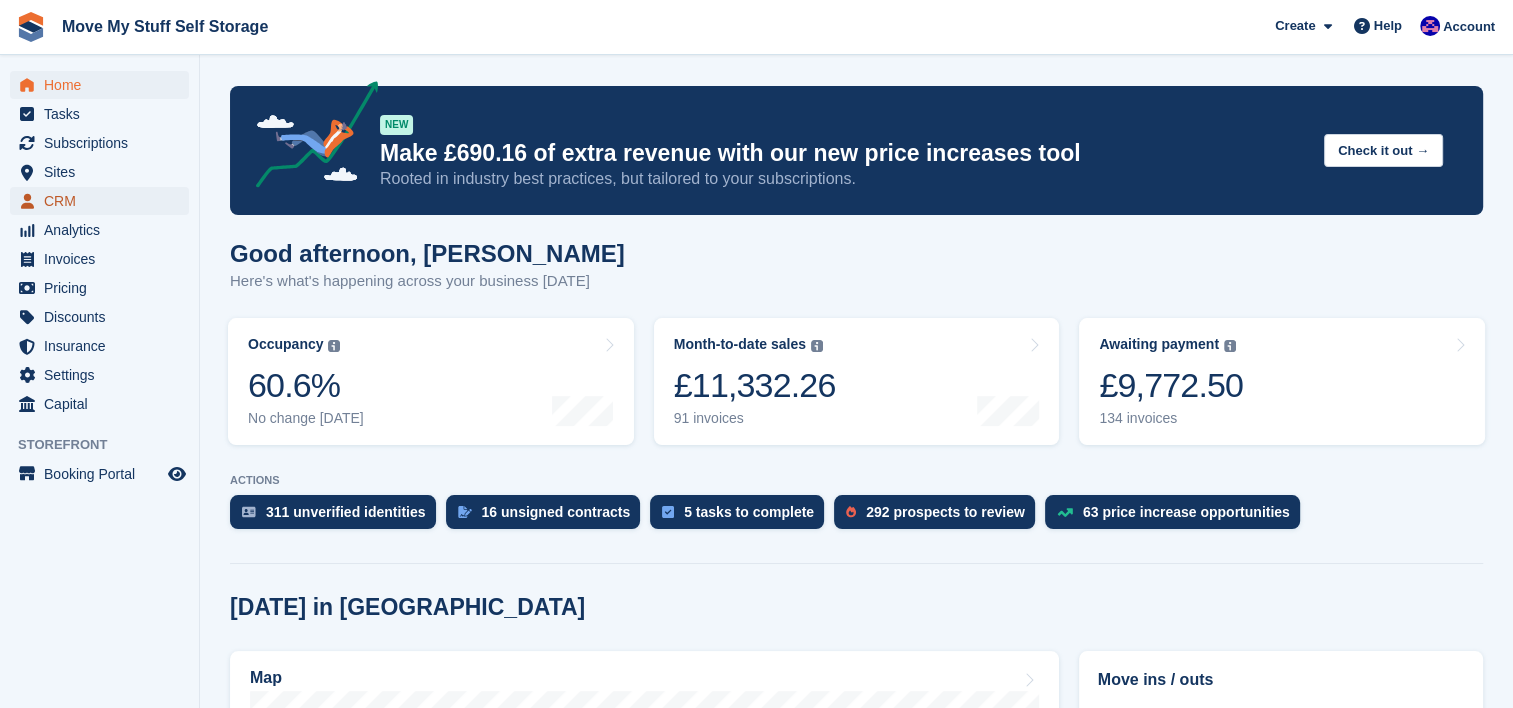 click on "CRM" at bounding box center [104, 201] 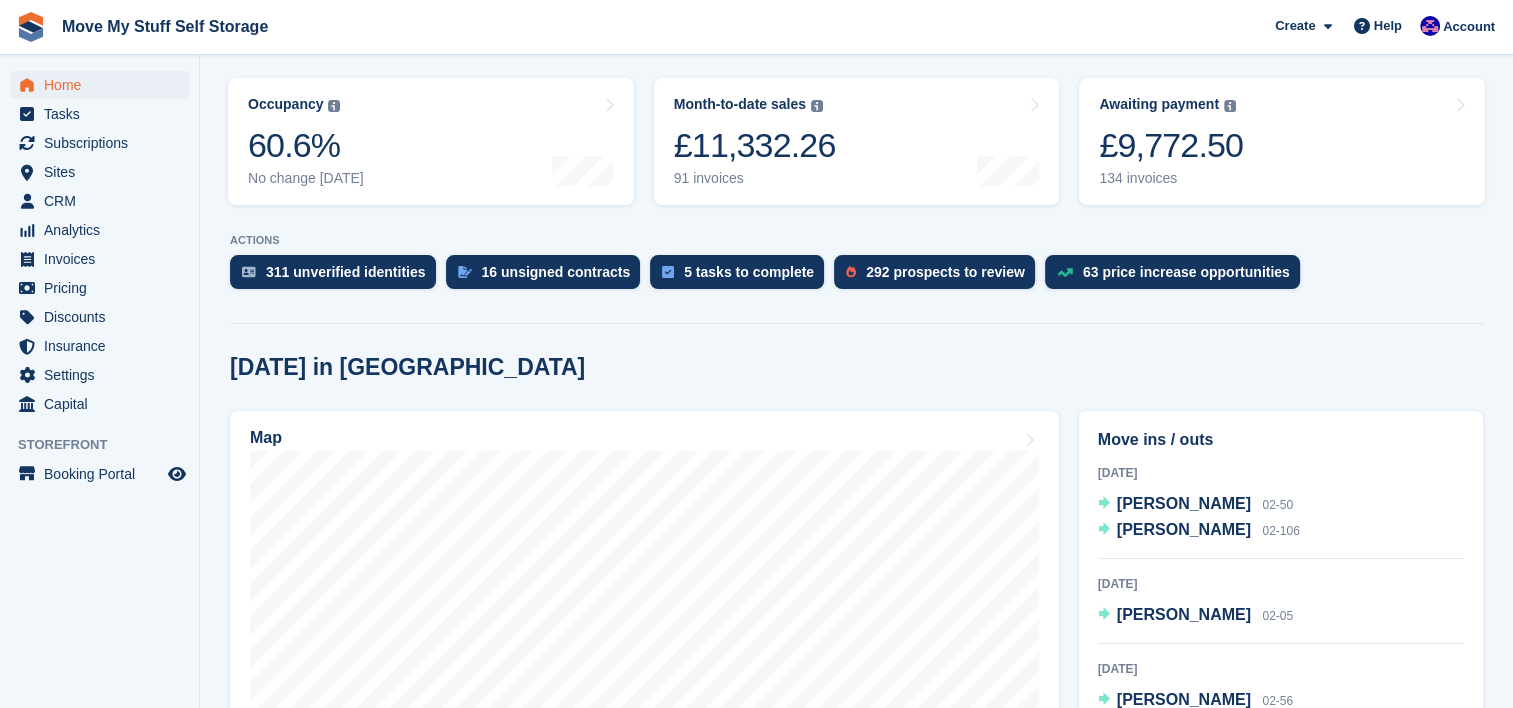scroll, scrollTop: 295, scrollLeft: 0, axis: vertical 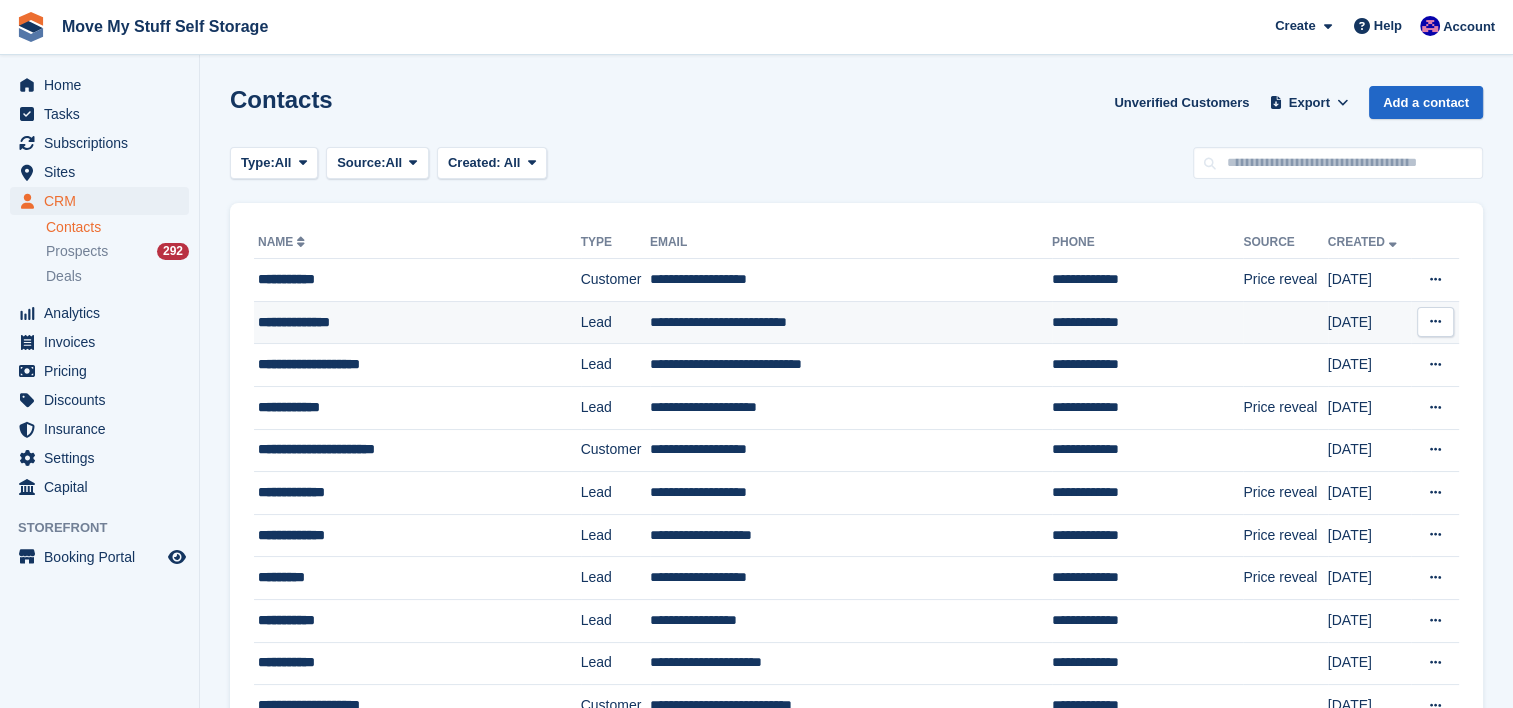 click on "**********" at bounding box center [399, 322] 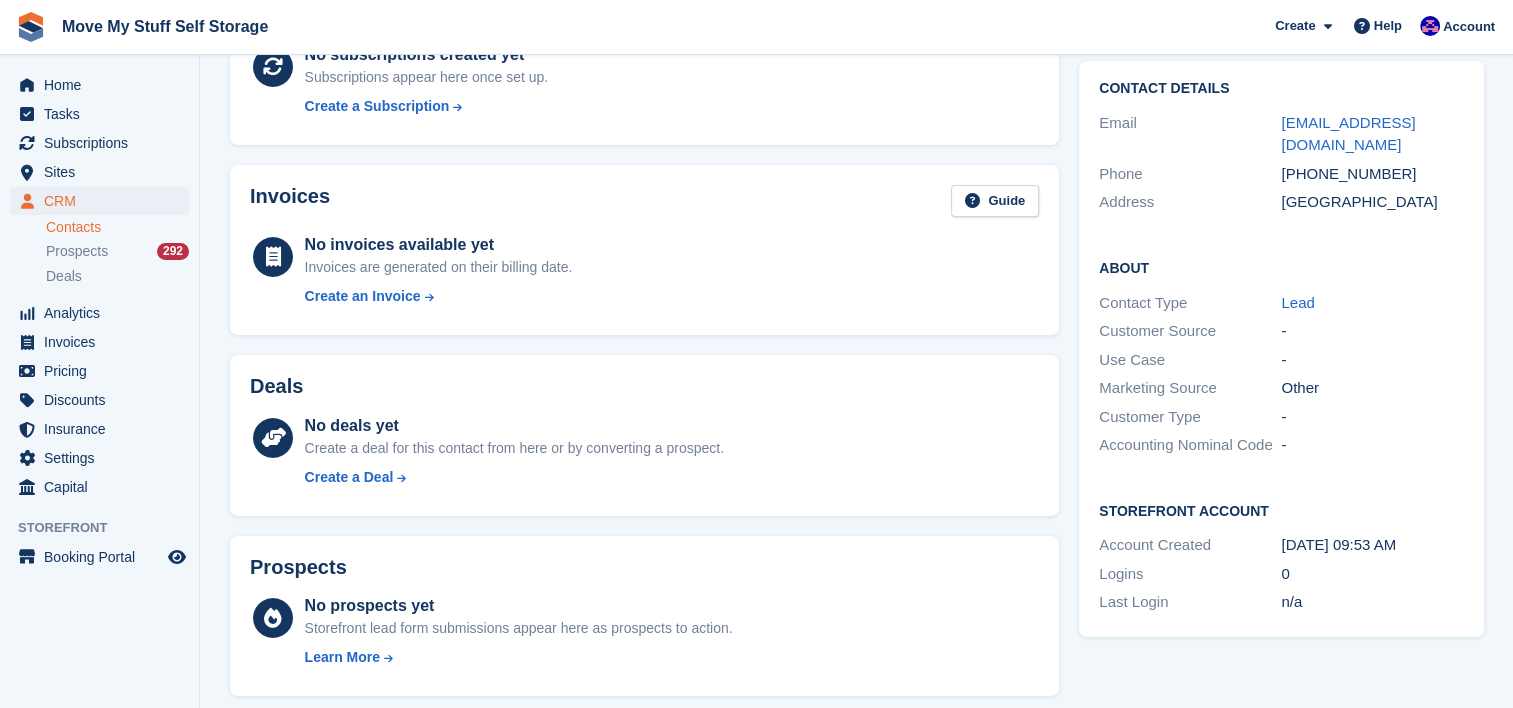 scroll, scrollTop: 541, scrollLeft: 0, axis: vertical 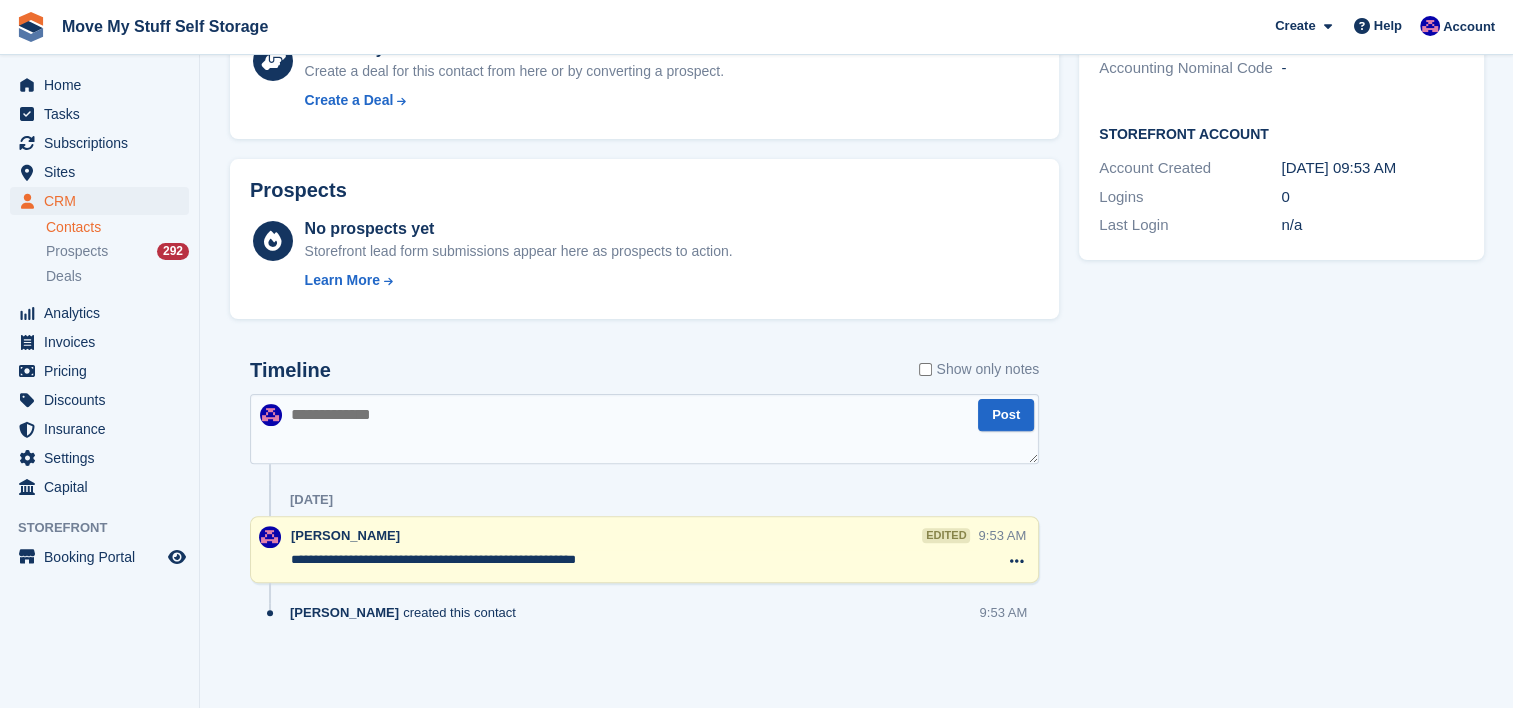 click at bounding box center (644, 429) 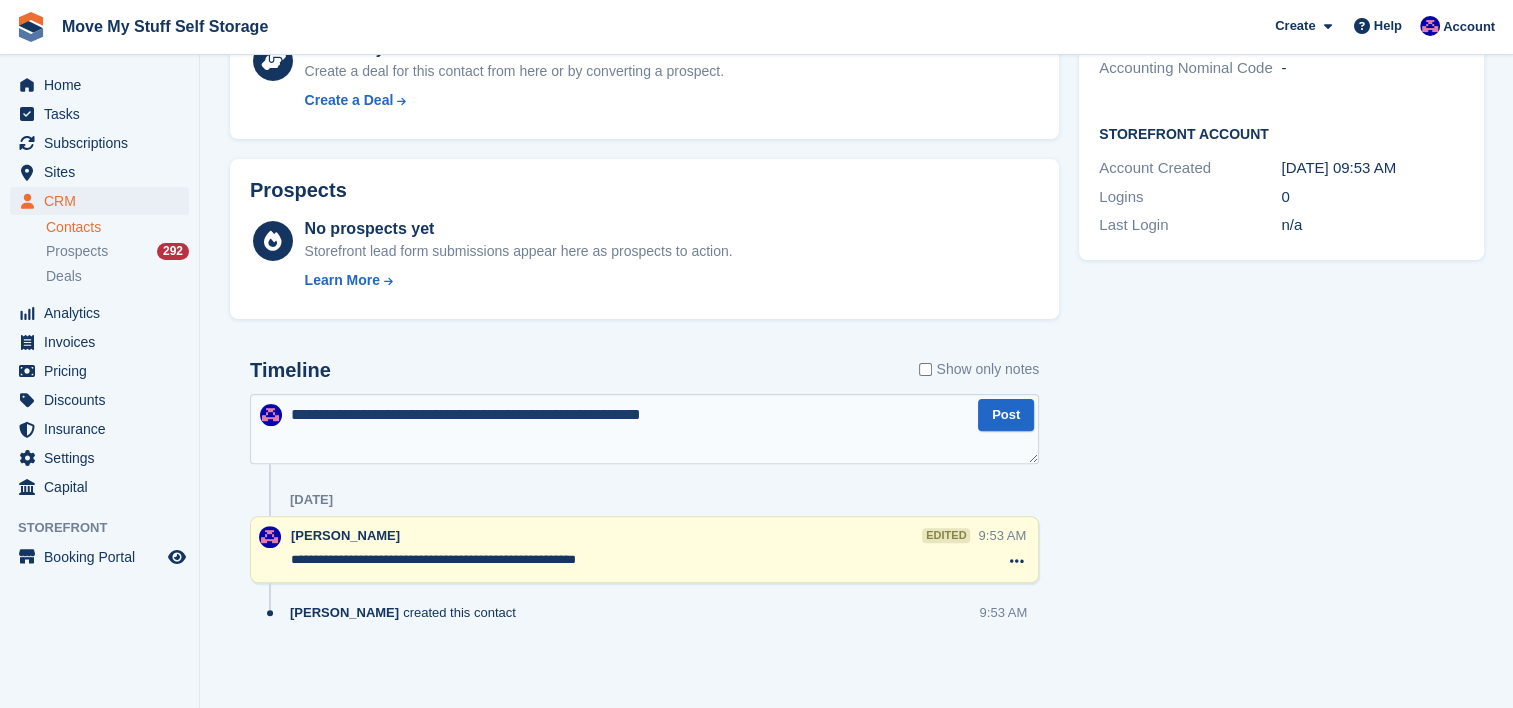 type 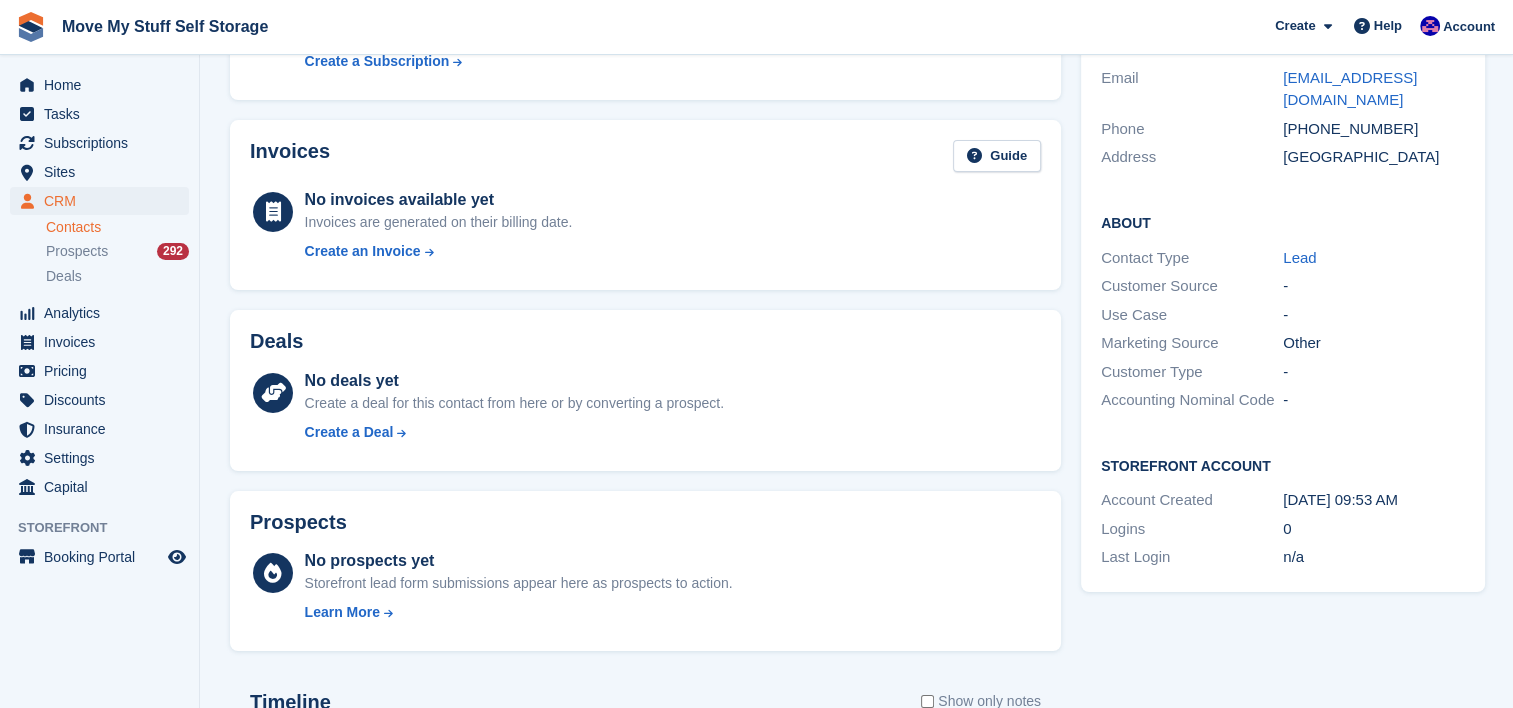 scroll, scrollTop: 0, scrollLeft: 0, axis: both 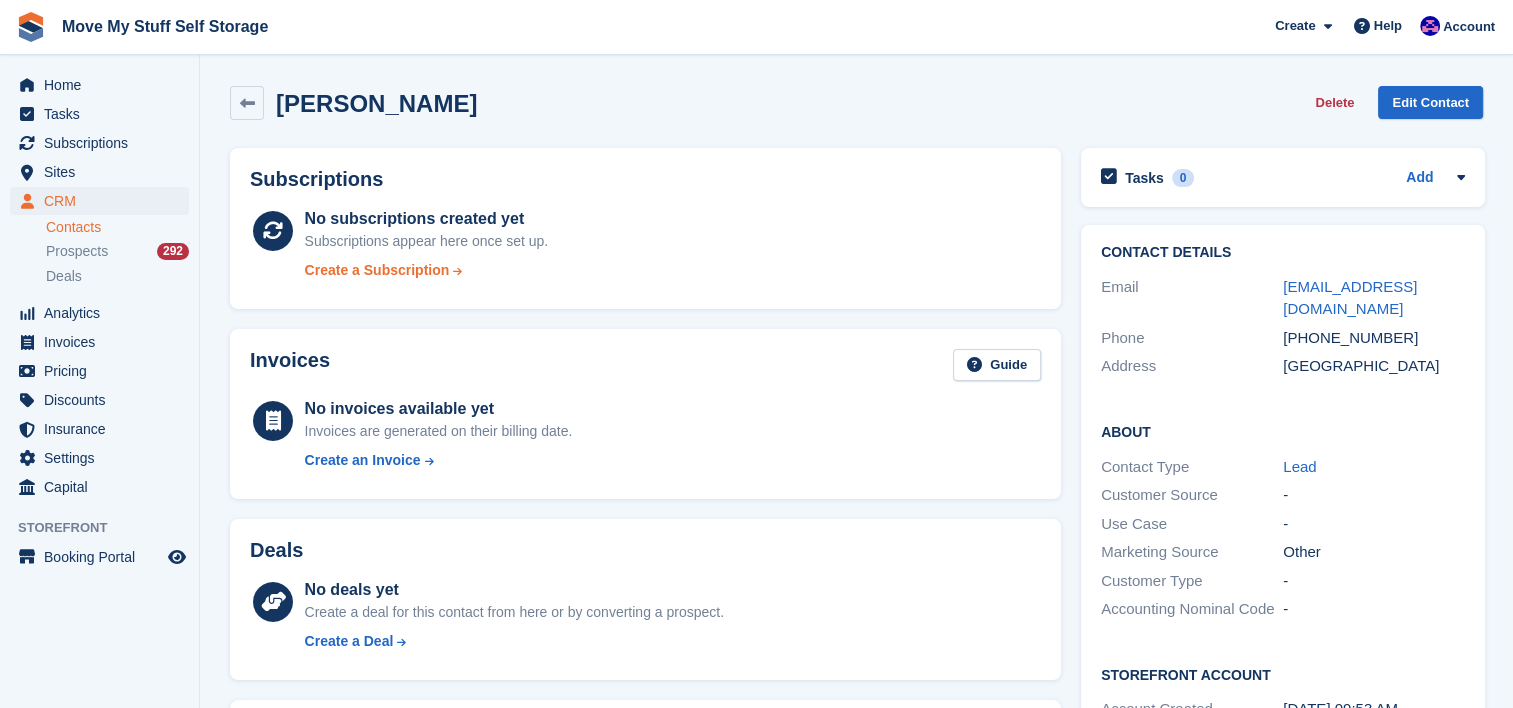 click on "Create a Subscription" at bounding box center [377, 270] 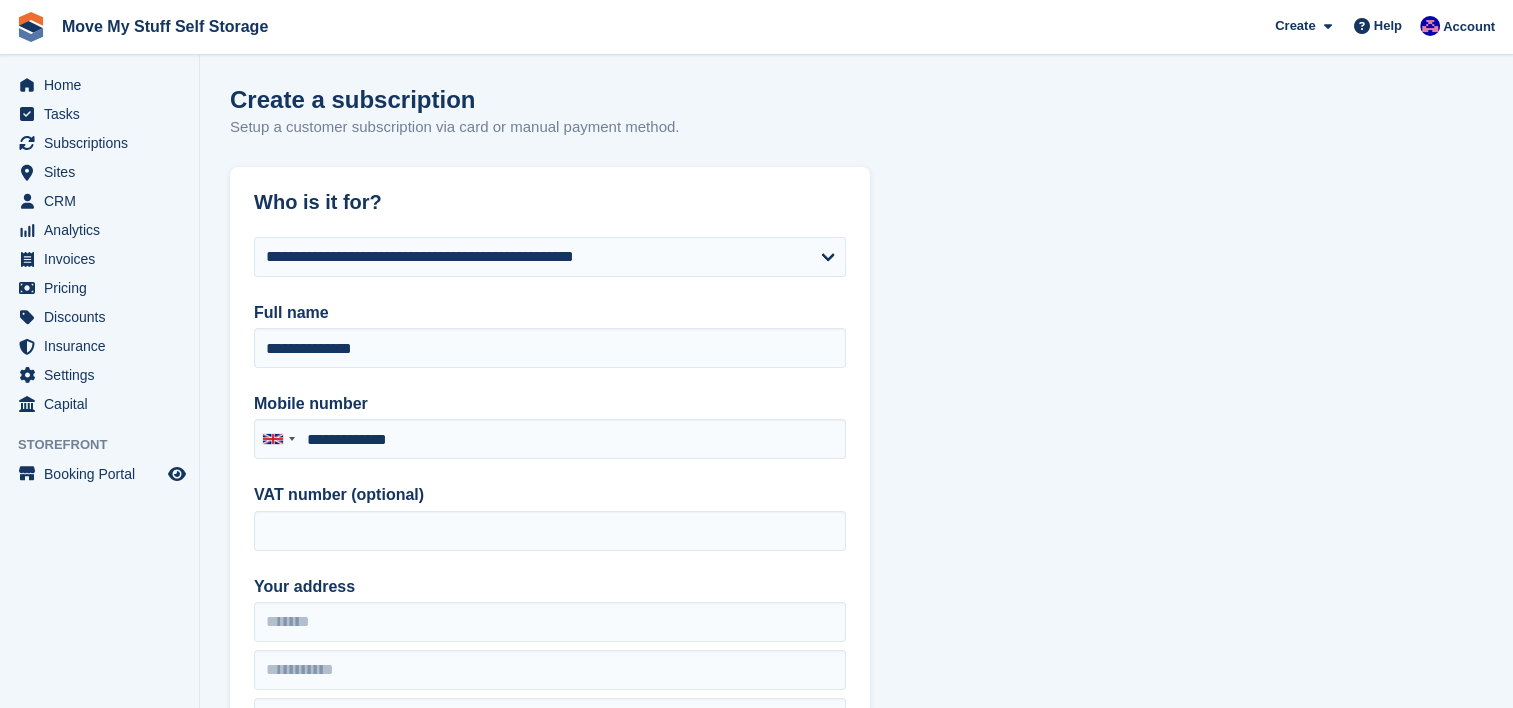 type on "**********" 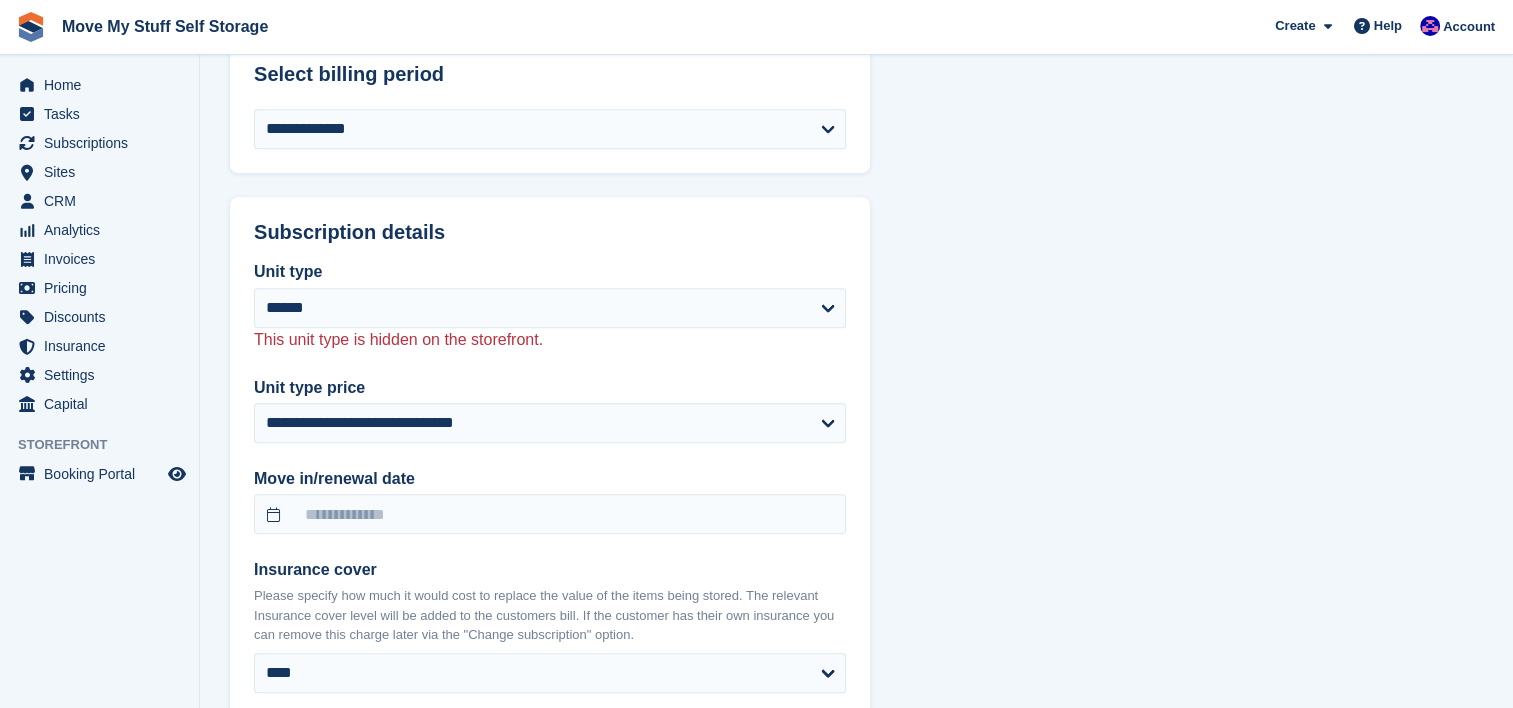 scroll, scrollTop: 1390, scrollLeft: 0, axis: vertical 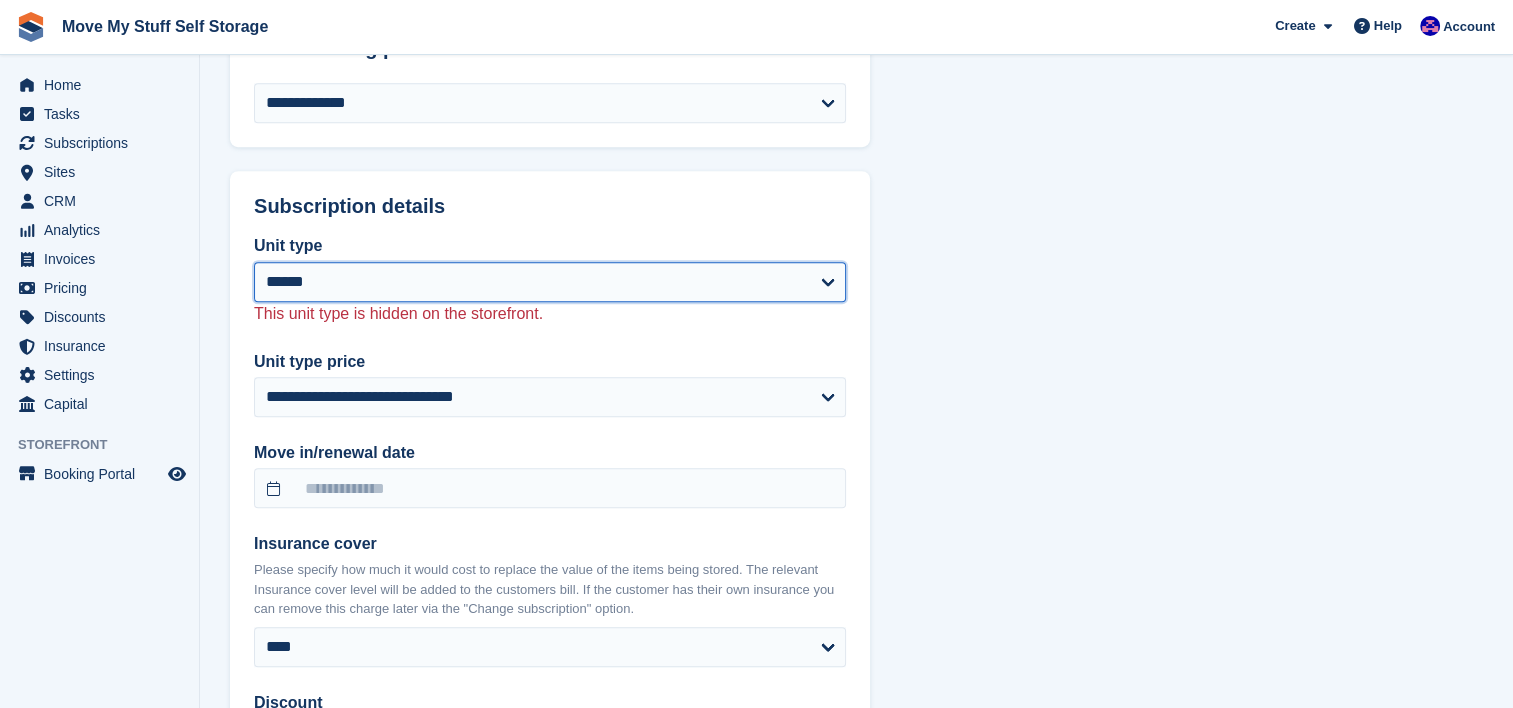 click on "**********" at bounding box center (550, 282) 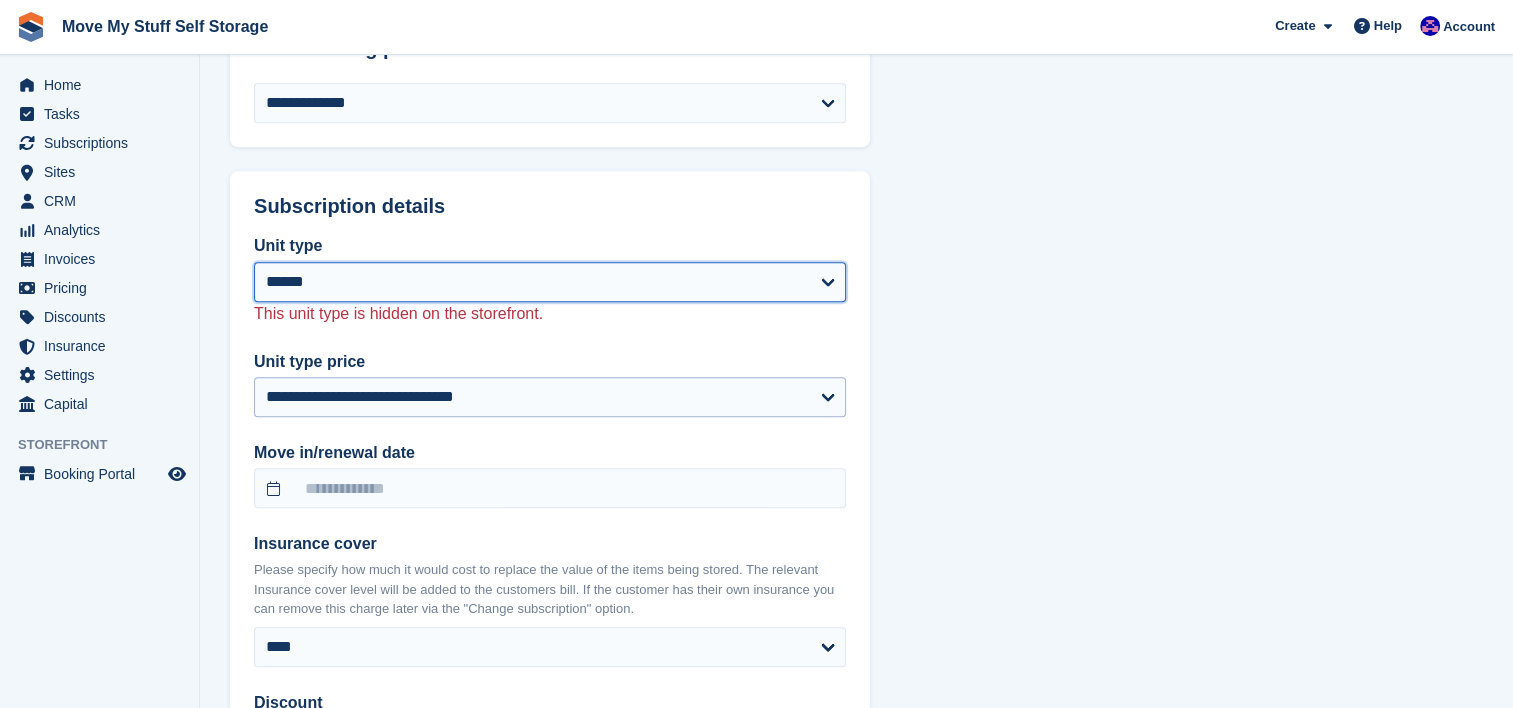 select on "******" 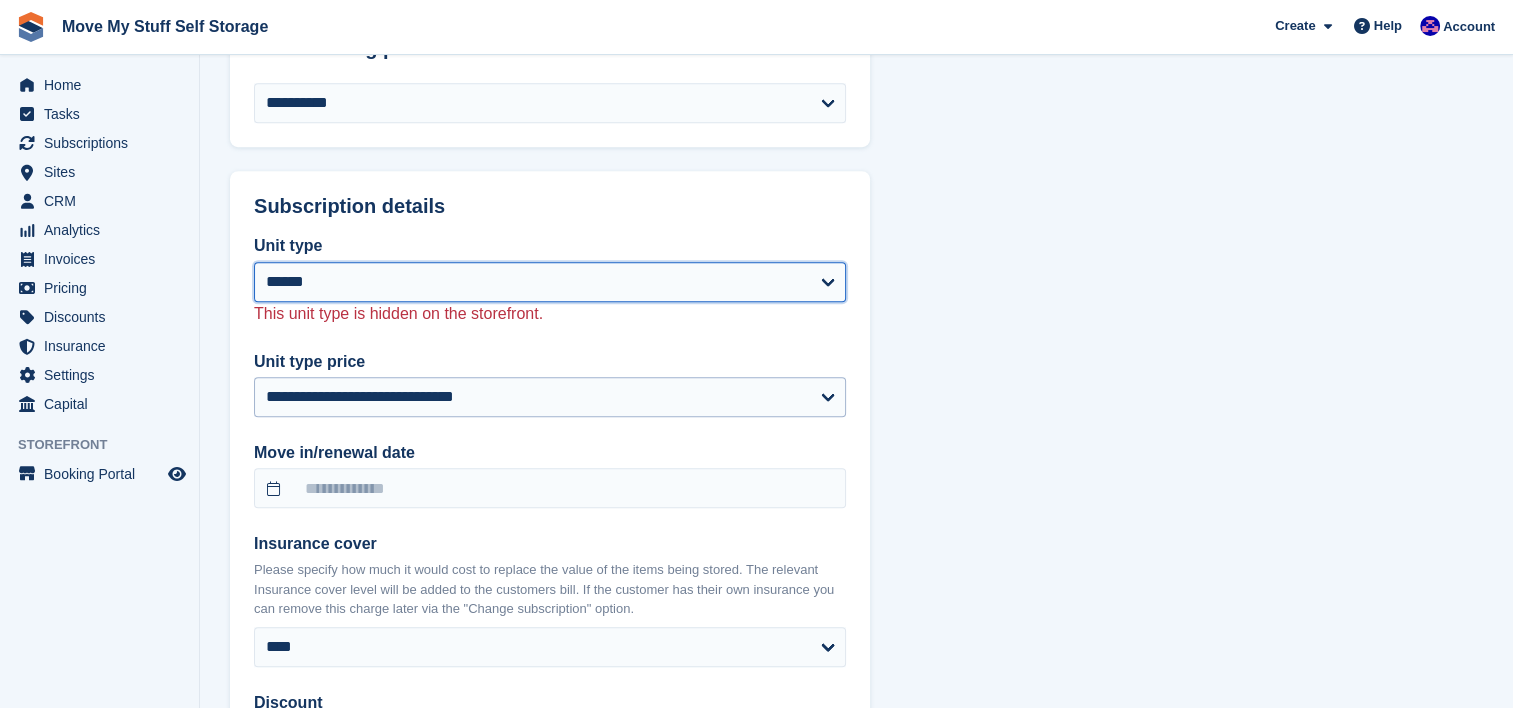 select on "*****" 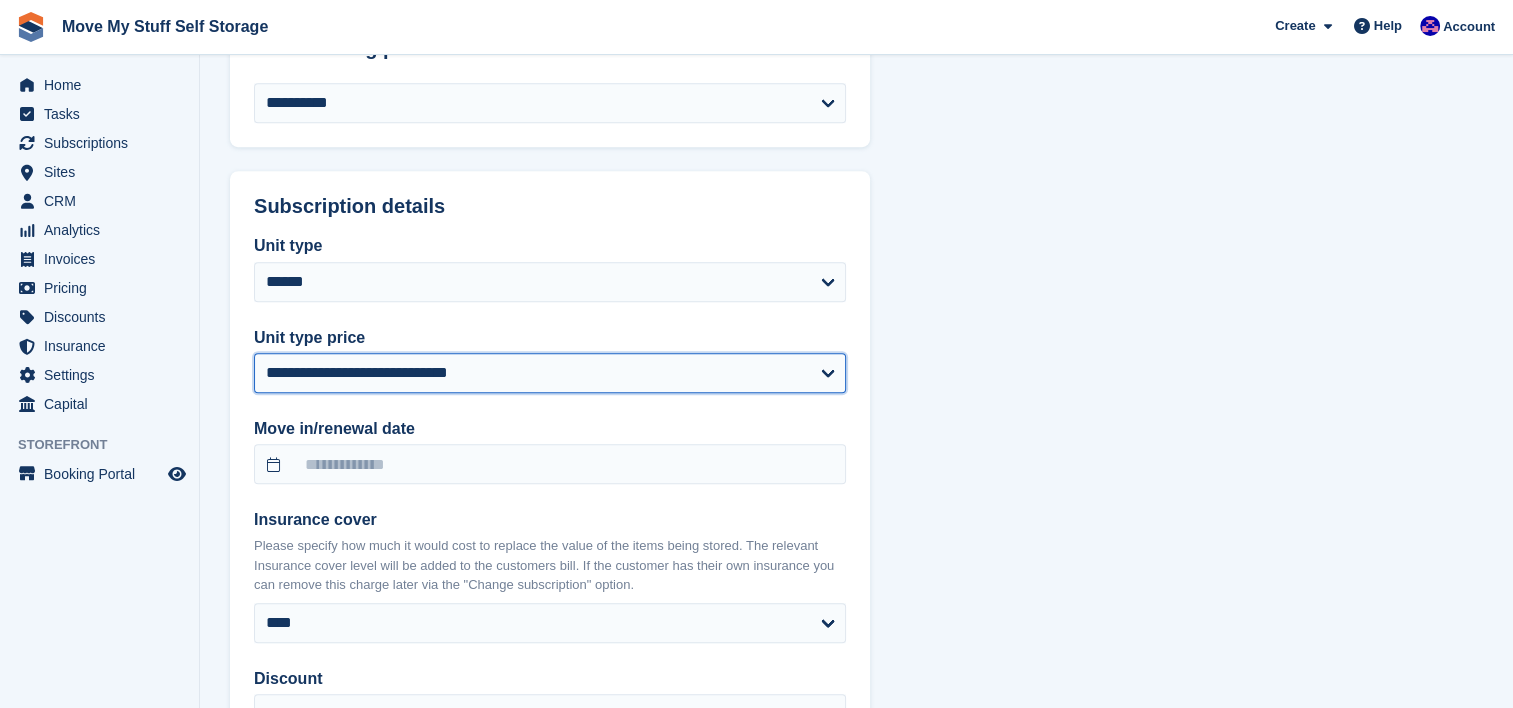 click on "**********" at bounding box center (550, 373) 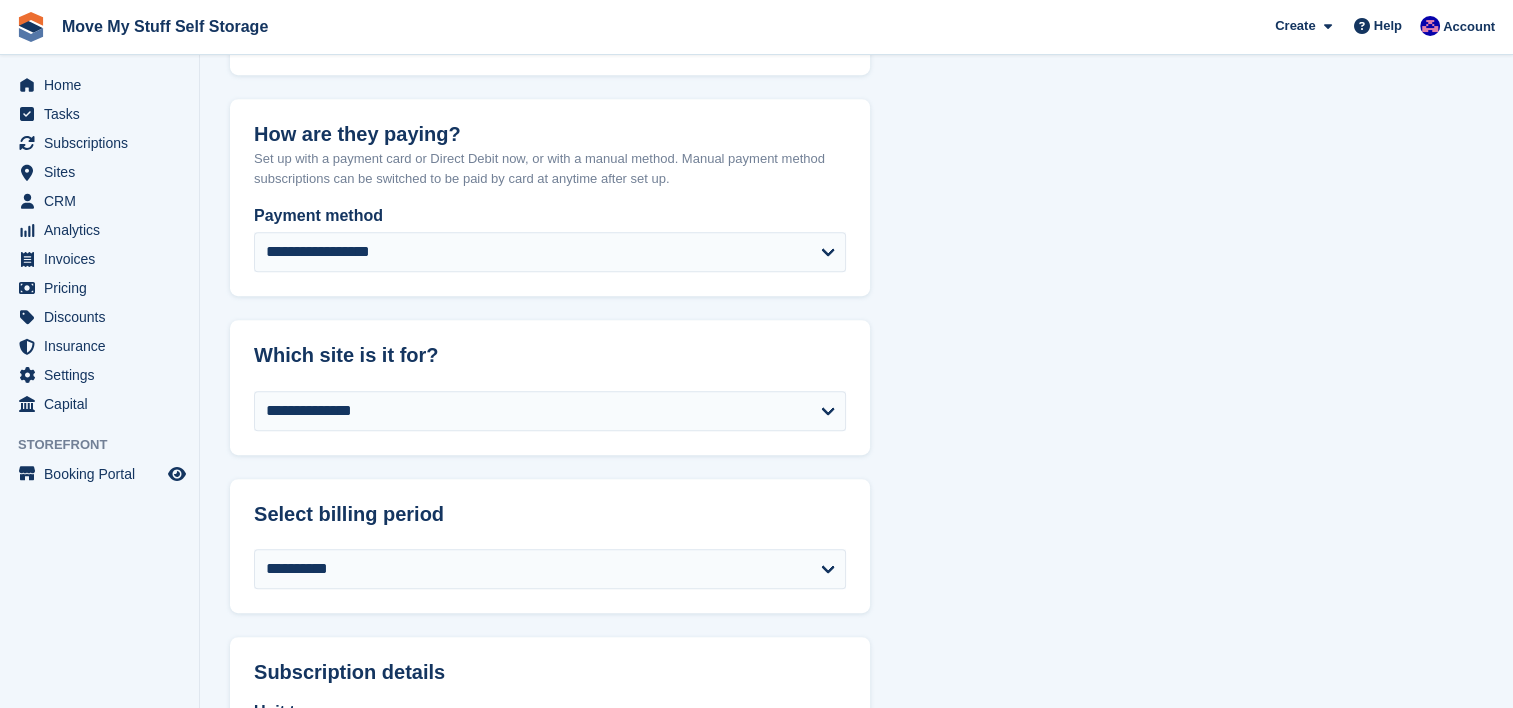 scroll, scrollTop: 924, scrollLeft: 0, axis: vertical 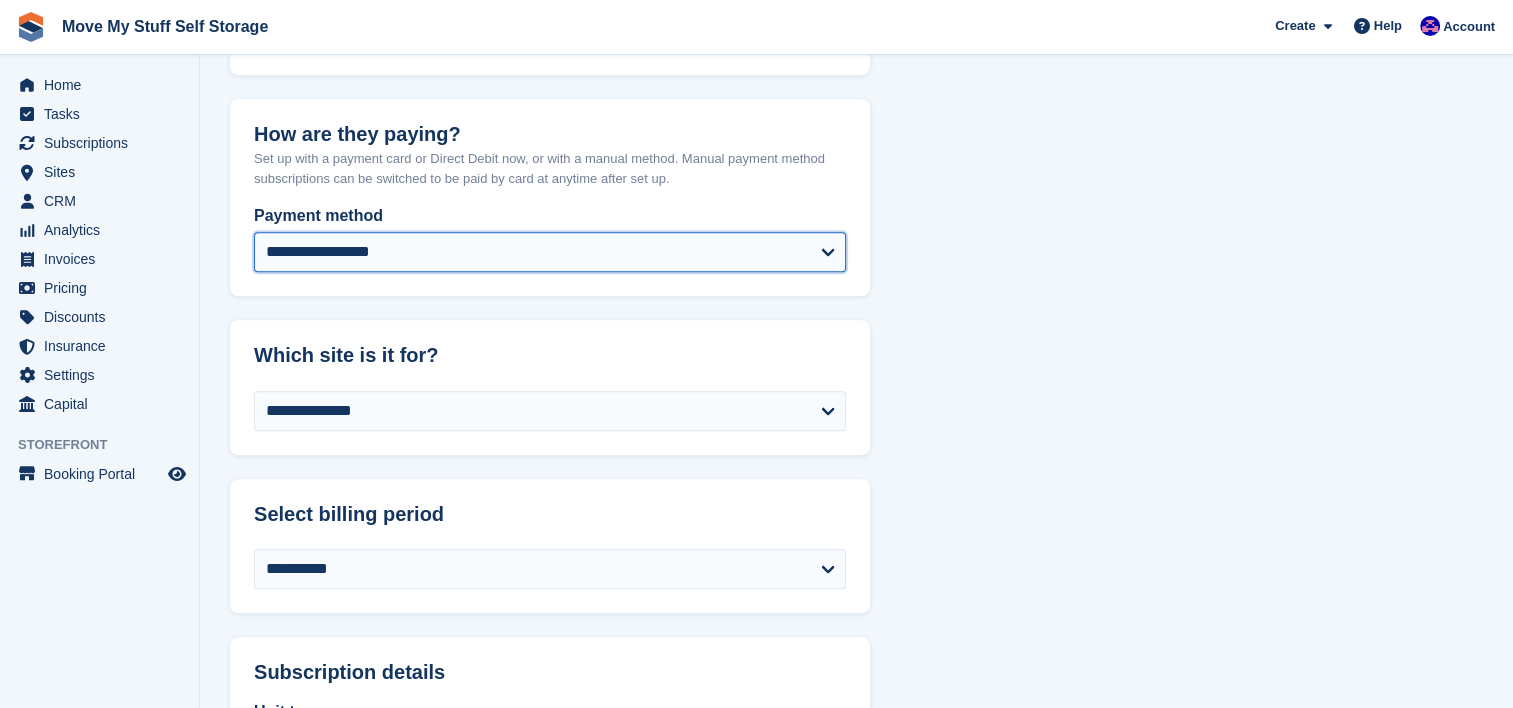 click on "**********" at bounding box center (550, 252) 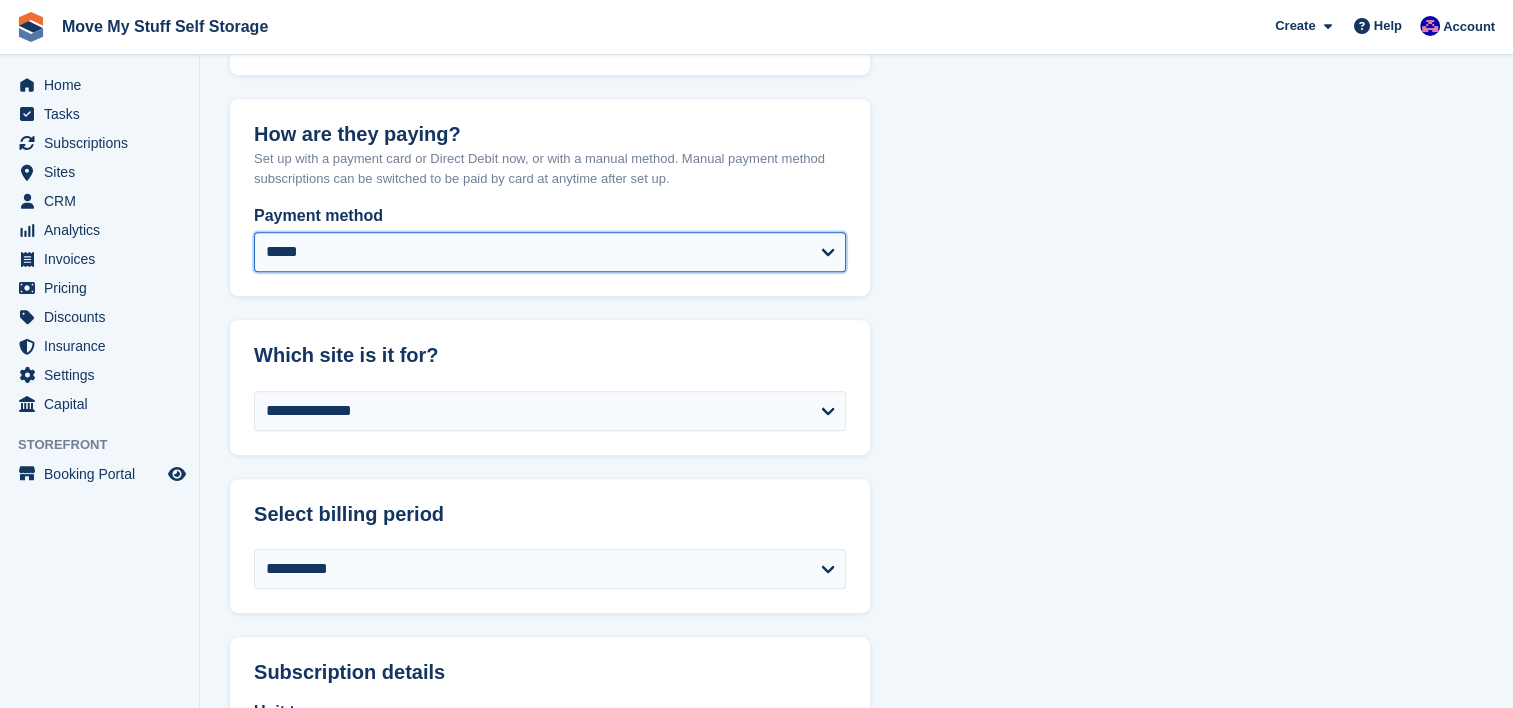 click on "**********" at bounding box center [550, 252] 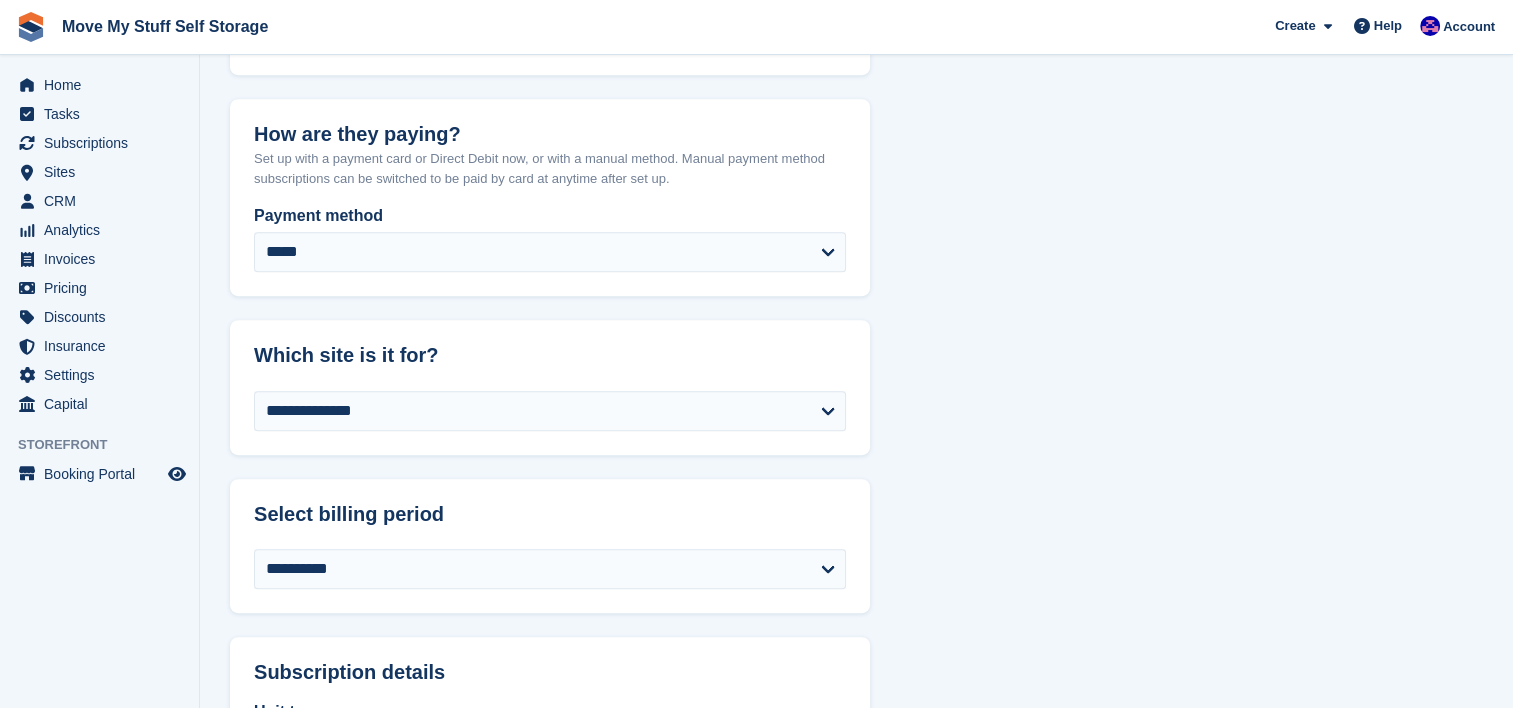 click on "**********" at bounding box center [856, 813] 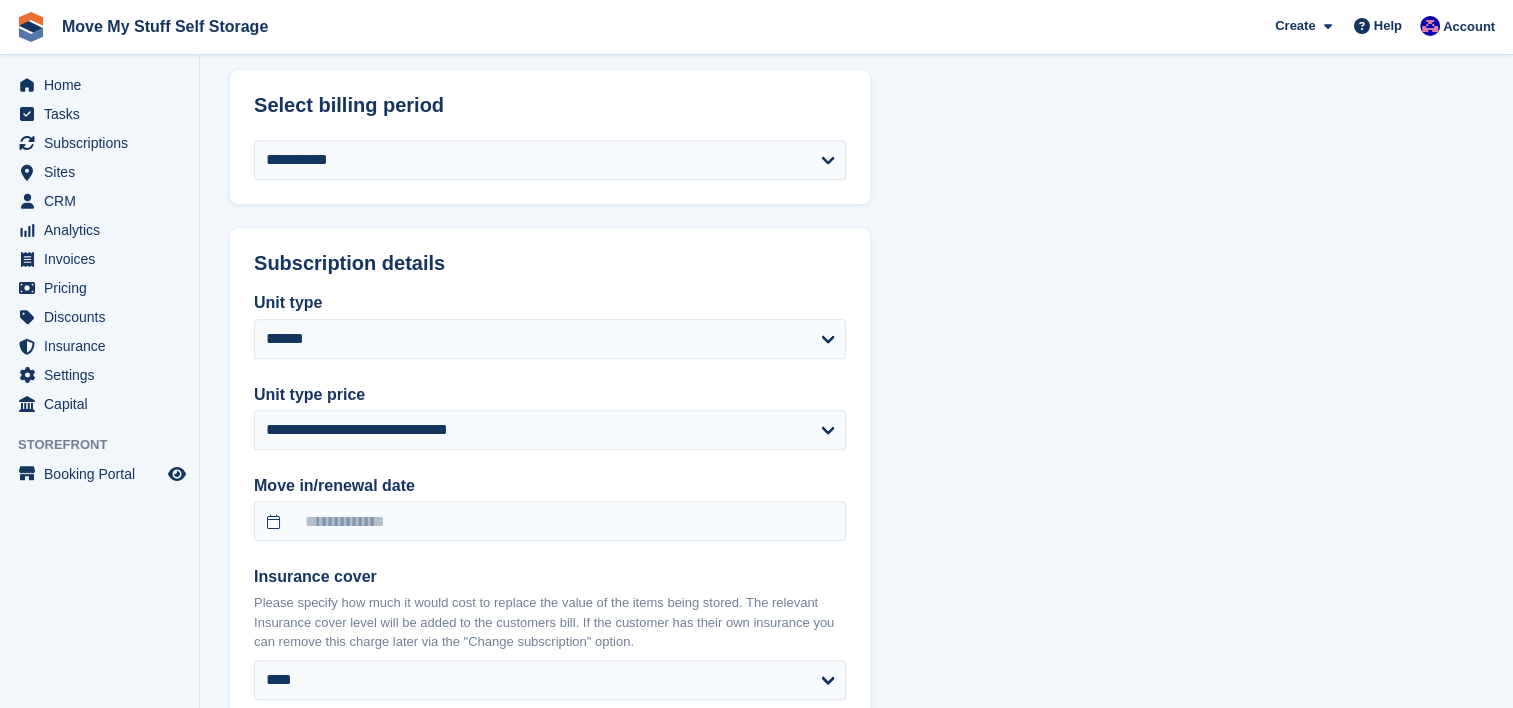 select on "******" 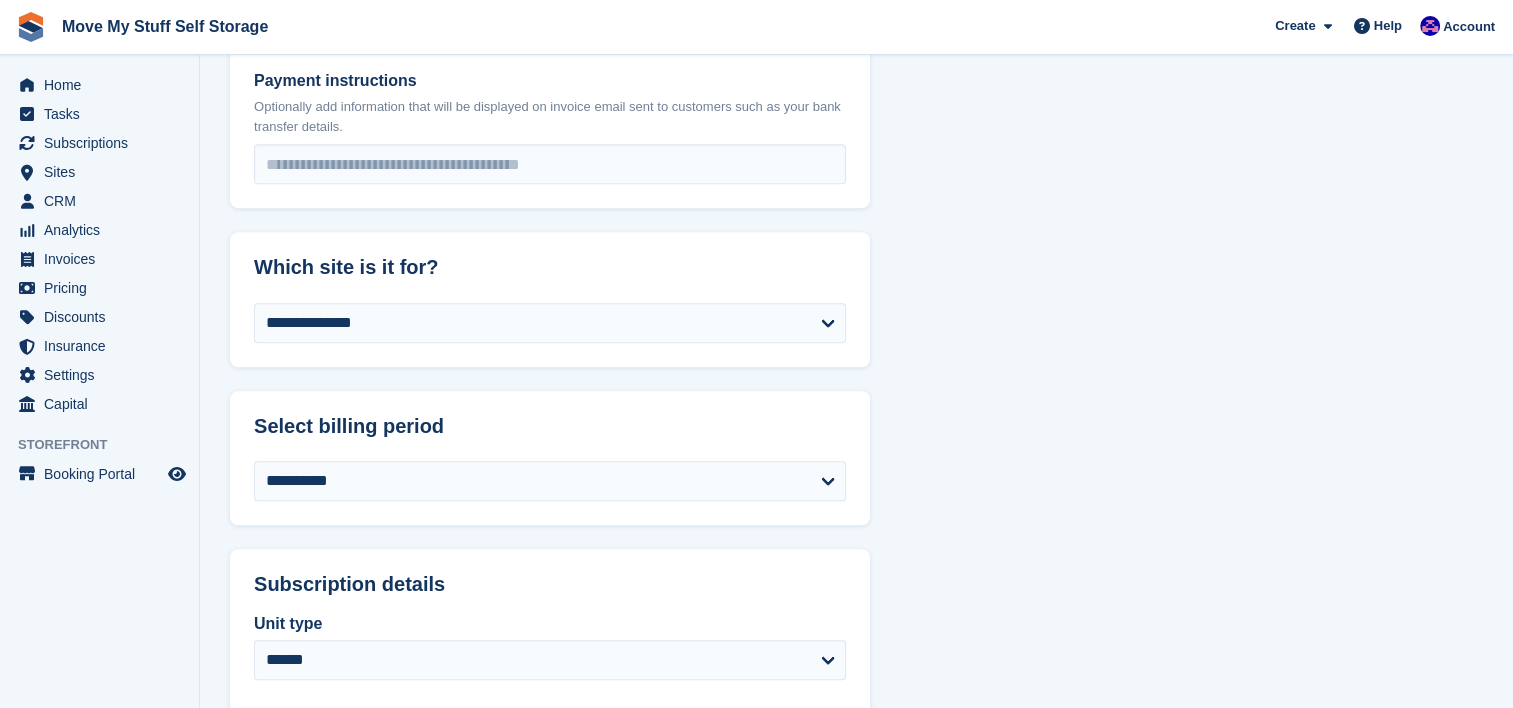 type on "**********" 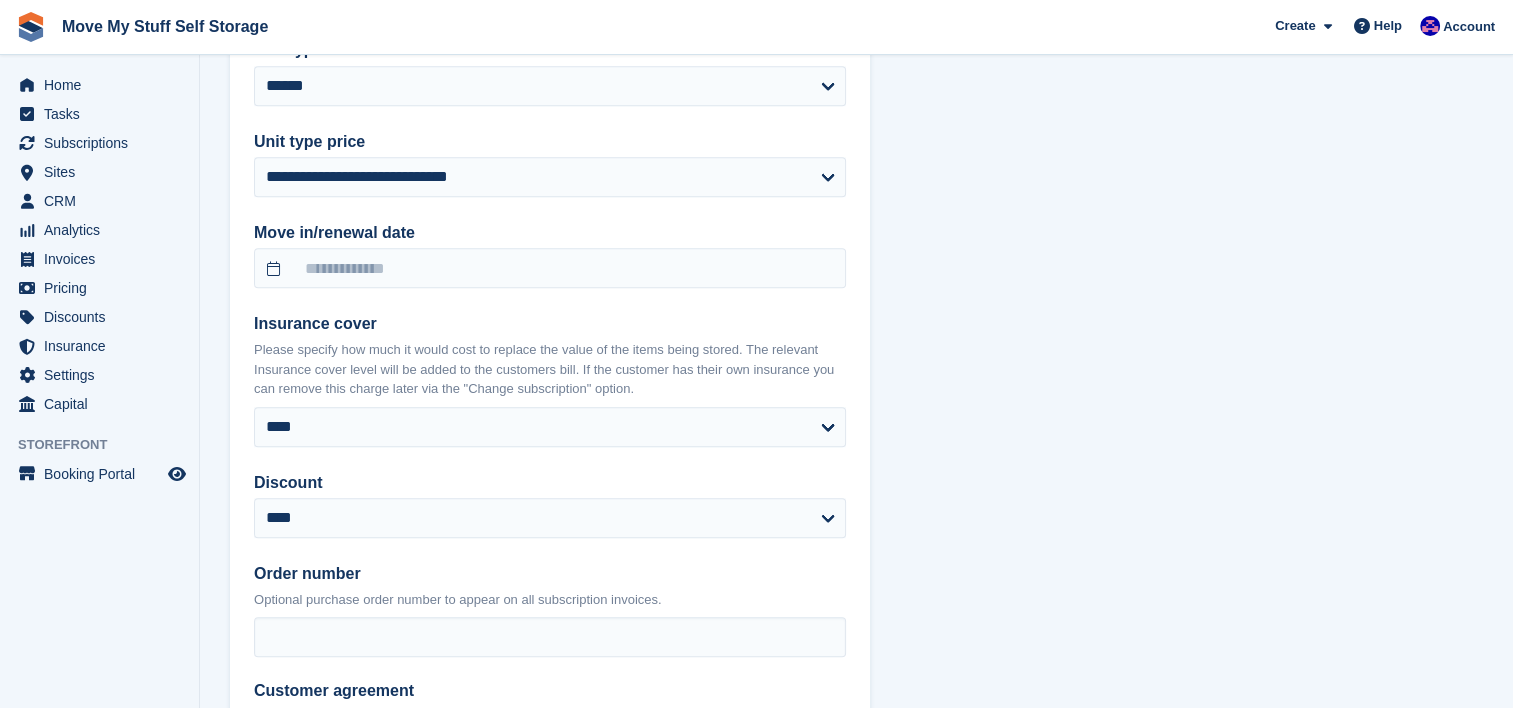 scroll, scrollTop: 1911, scrollLeft: 0, axis: vertical 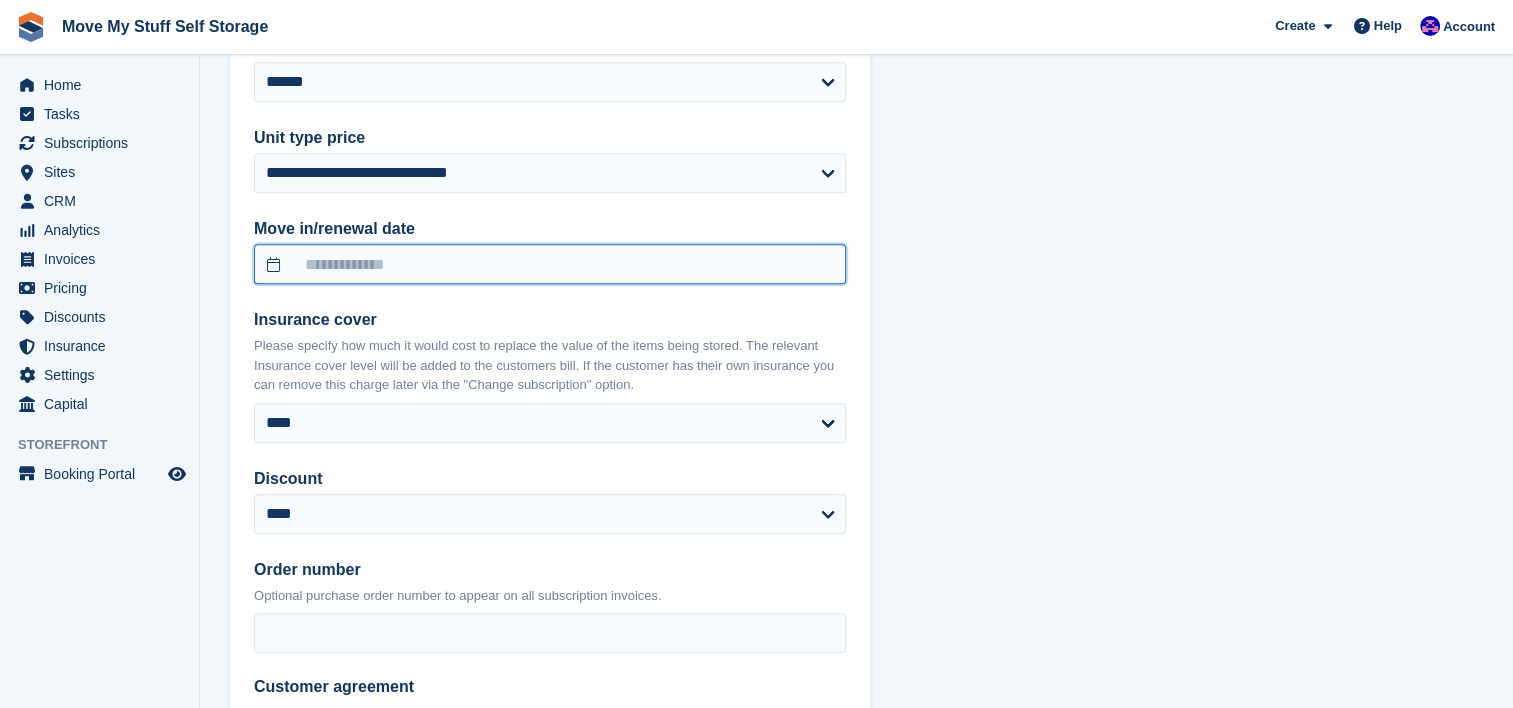 click at bounding box center [550, 264] 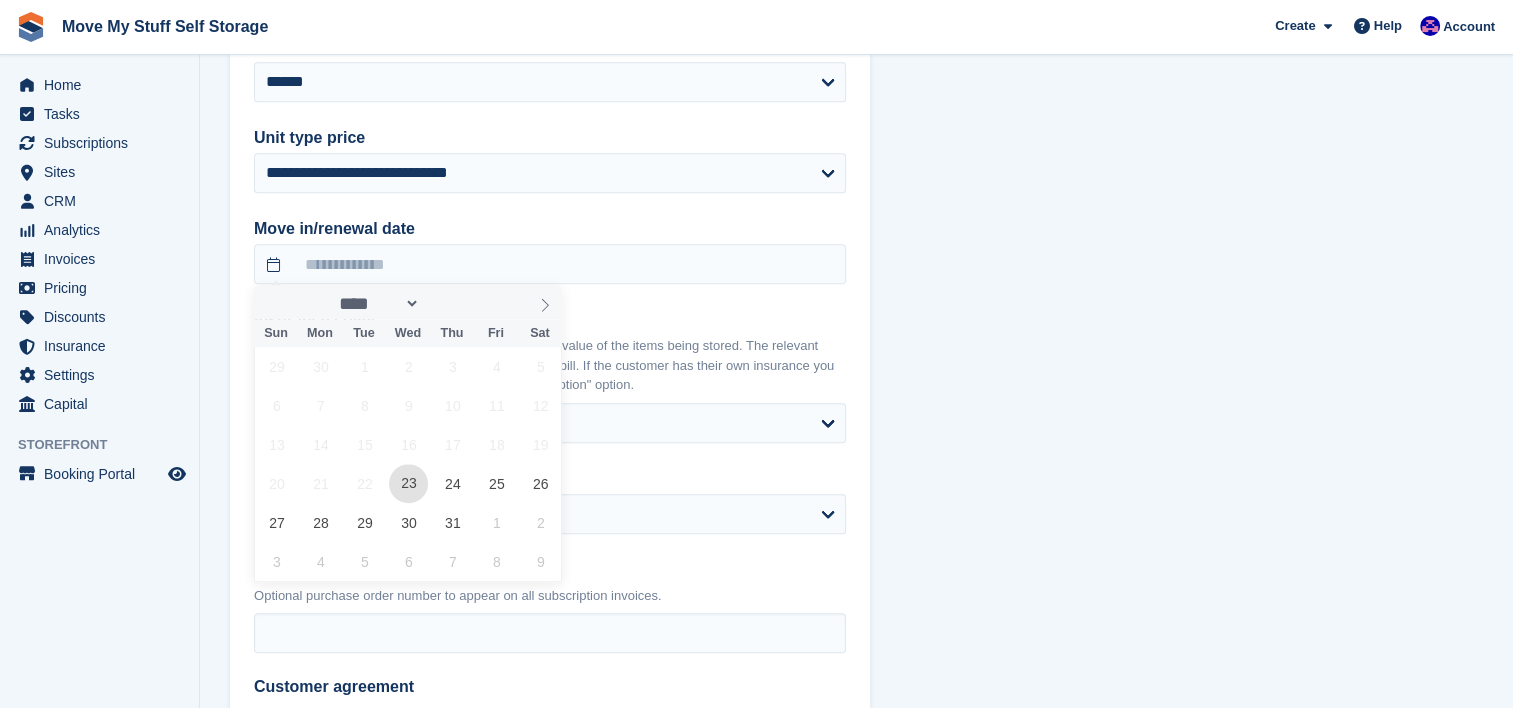 click on "23" at bounding box center (408, 483) 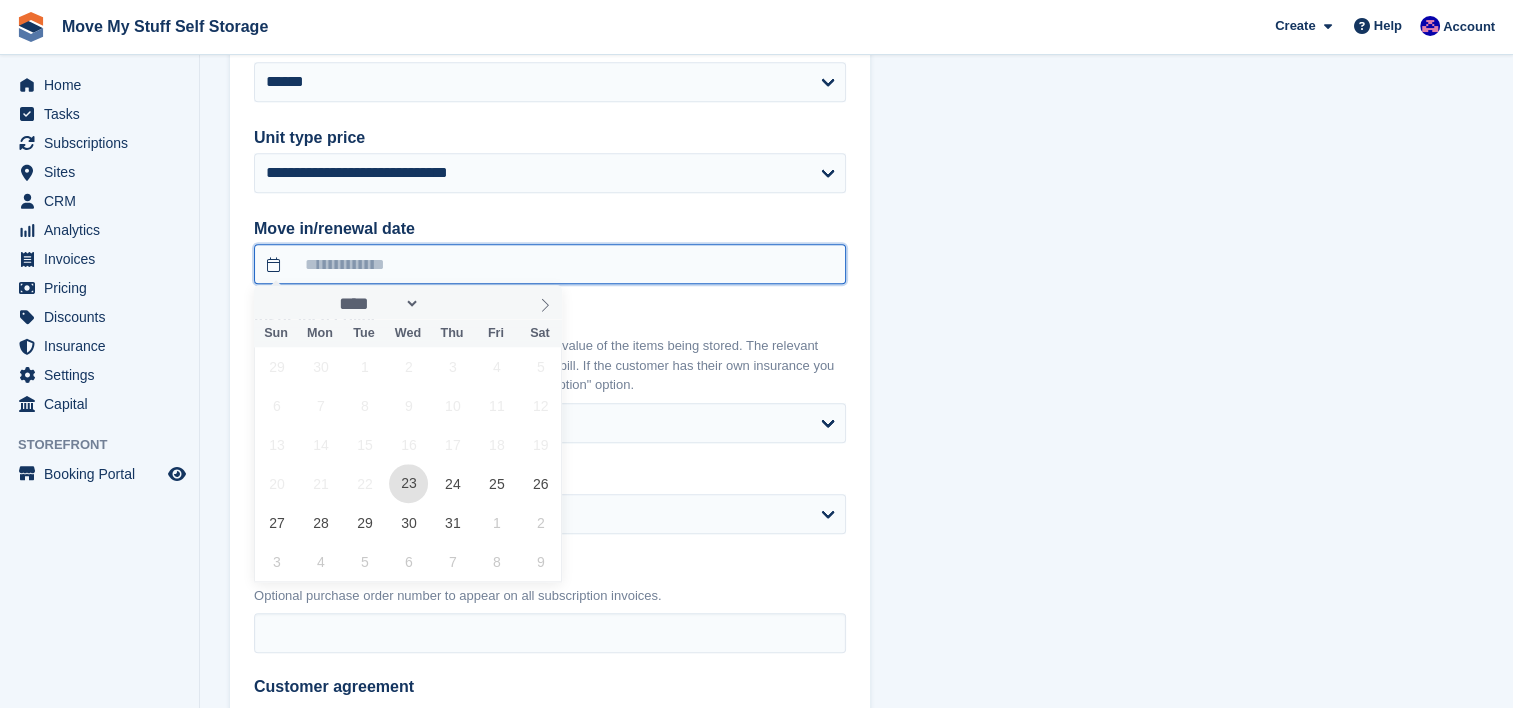 type on "**********" 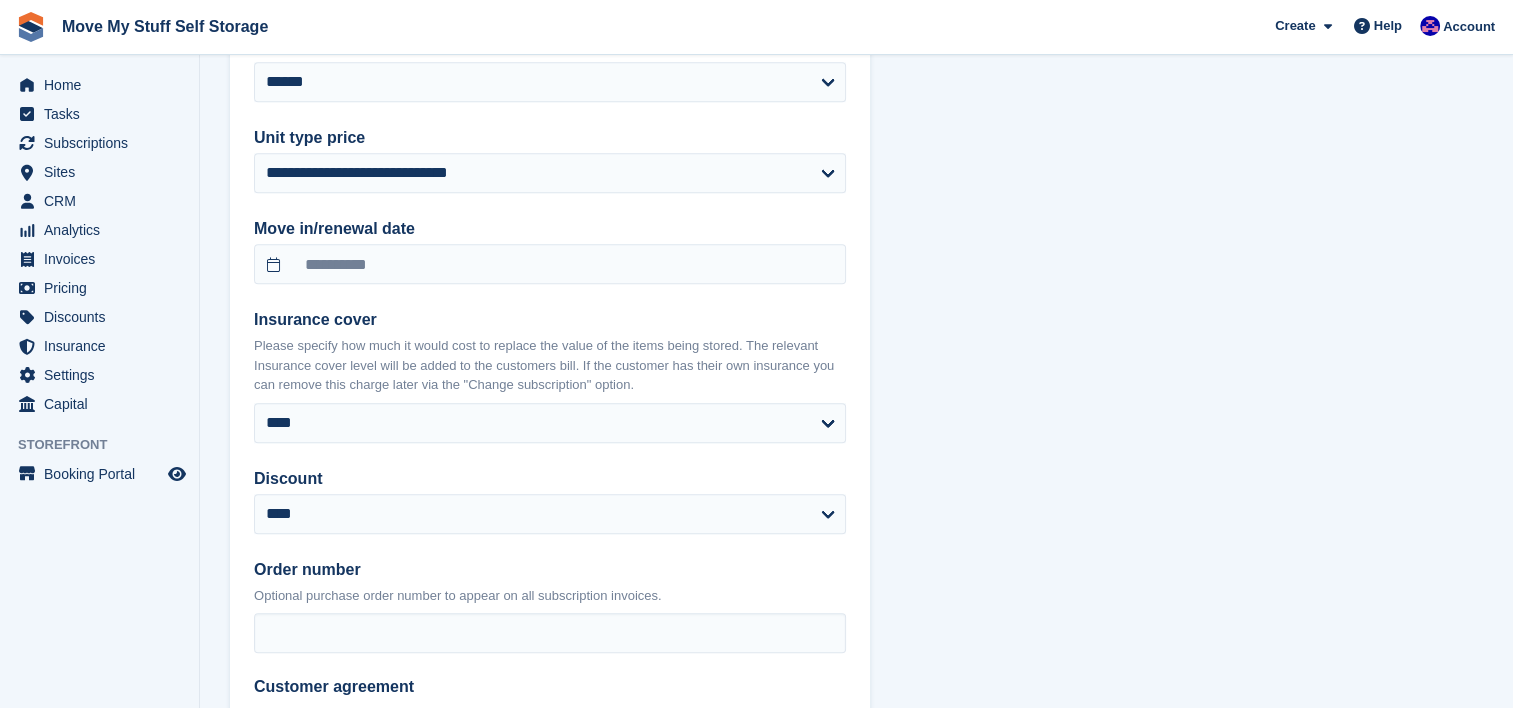 click on "**********" at bounding box center [856, 101] 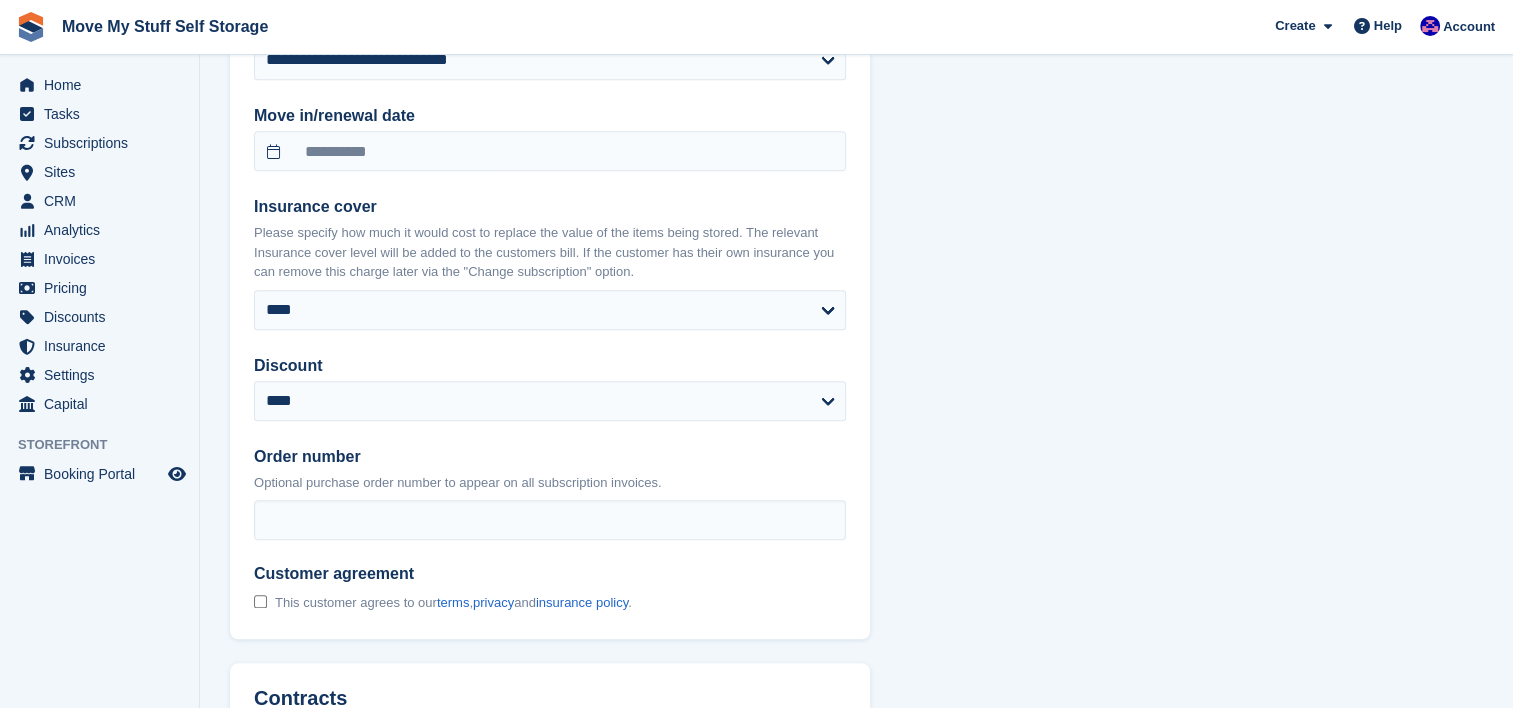 scroll, scrollTop: 2048, scrollLeft: 0, axis: vertical 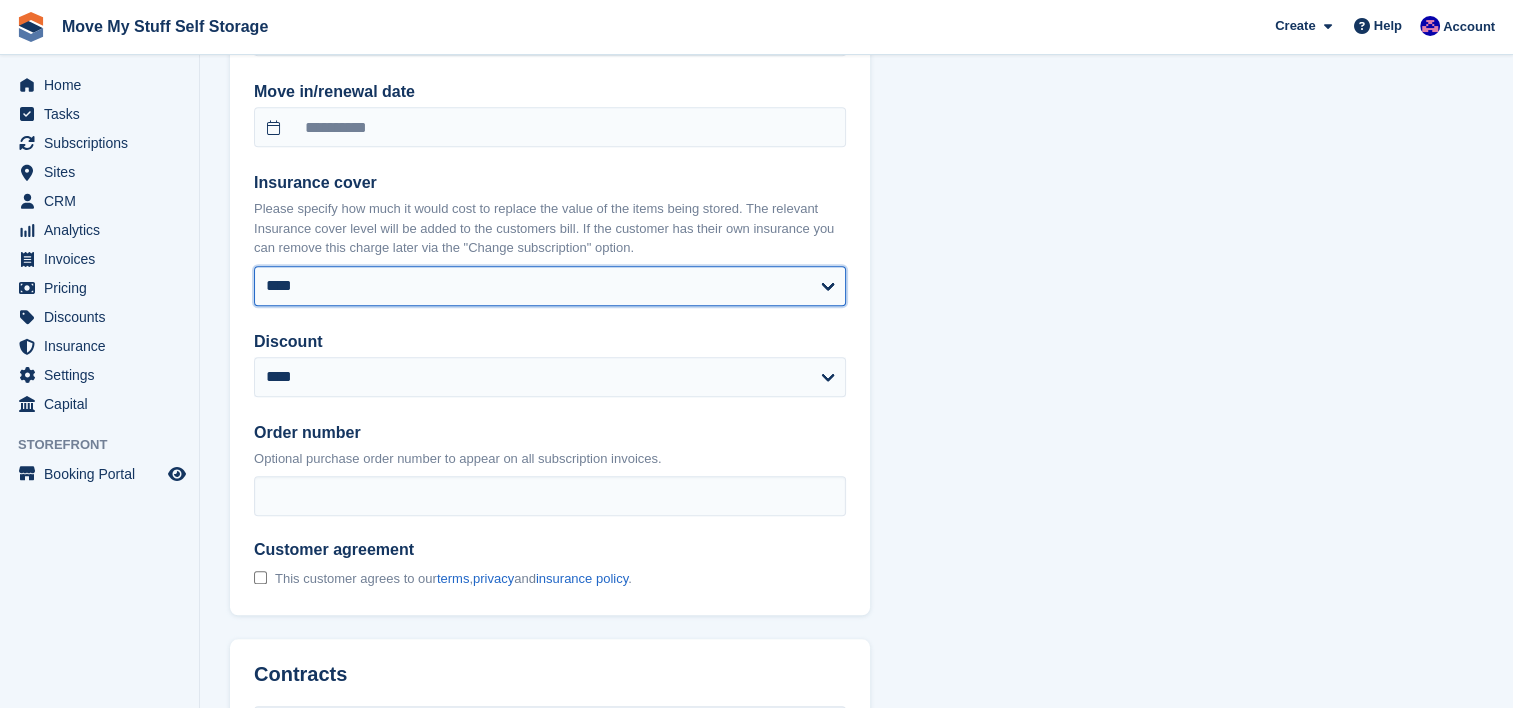 click on "****
******
******
******
******
******
******
******
******
*******
*******
*******
*******
*******
*******
*******
*******
*******
*******
*******
*******
*******
*******
*******
*******" at bounding box center [550, 286] 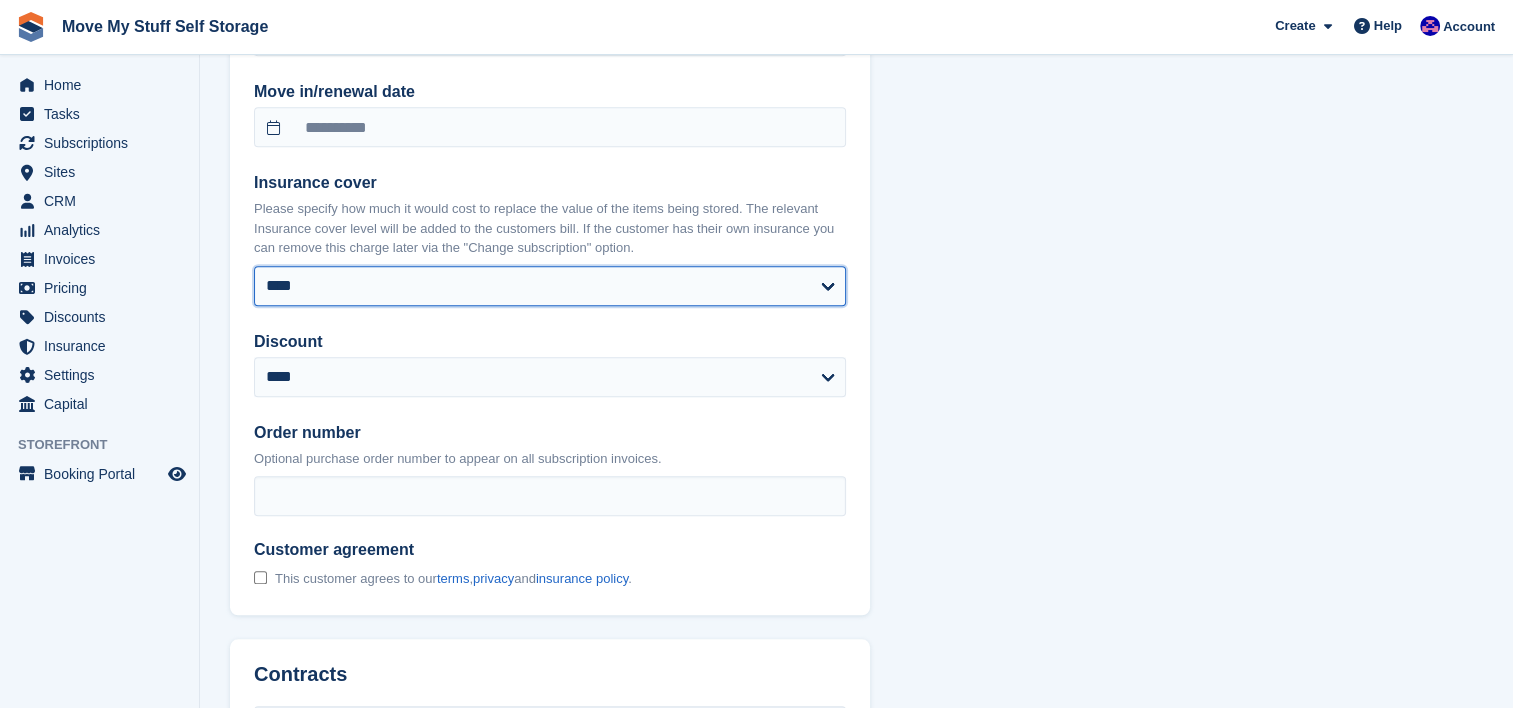 select on "****" 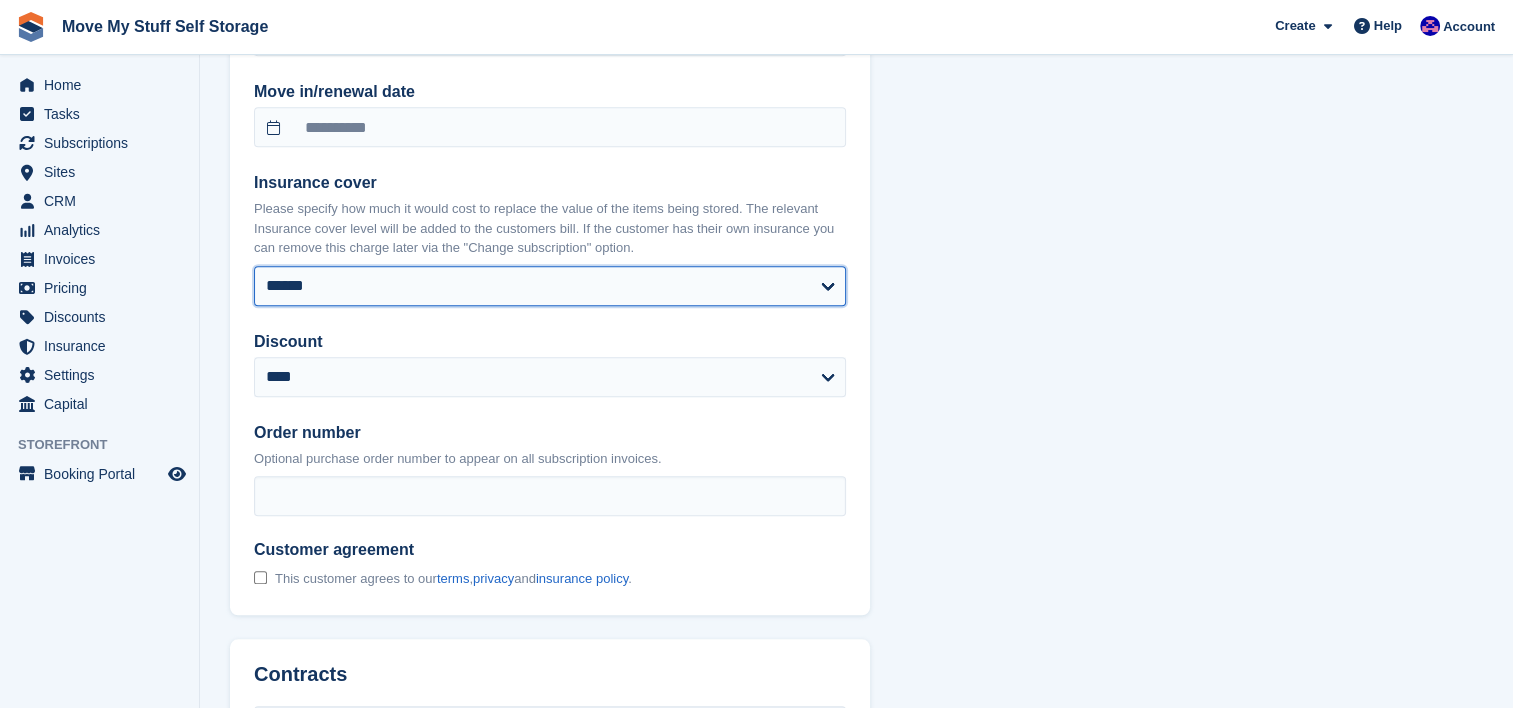 click on "****
******
******
******
******
******
******
******
******
*******
*******
*******
*******
*******
*******
*******
*******
*******
*******
*******
*******
*******
*******
*******
*******" at bounding box center [550, 286] 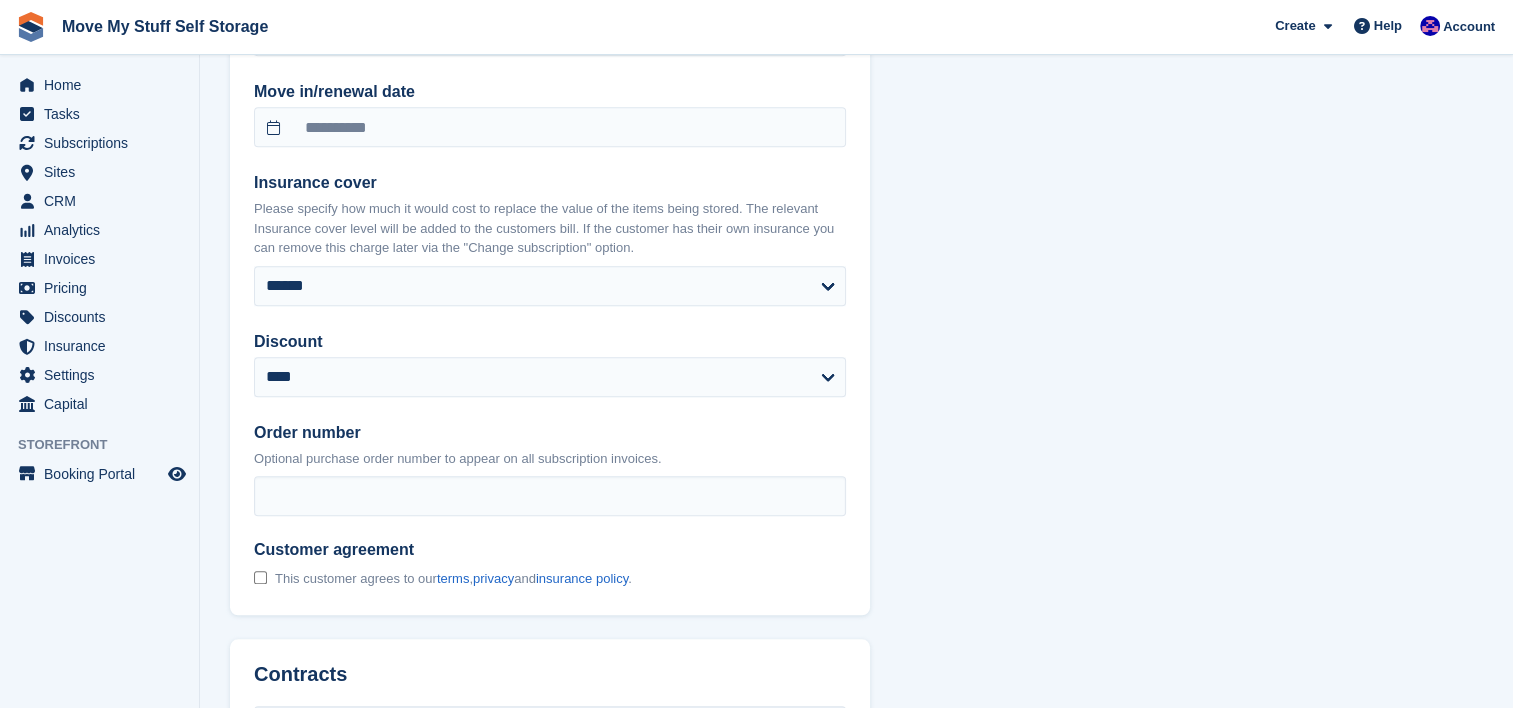 click on "**********" at bounding box center [856, -36] 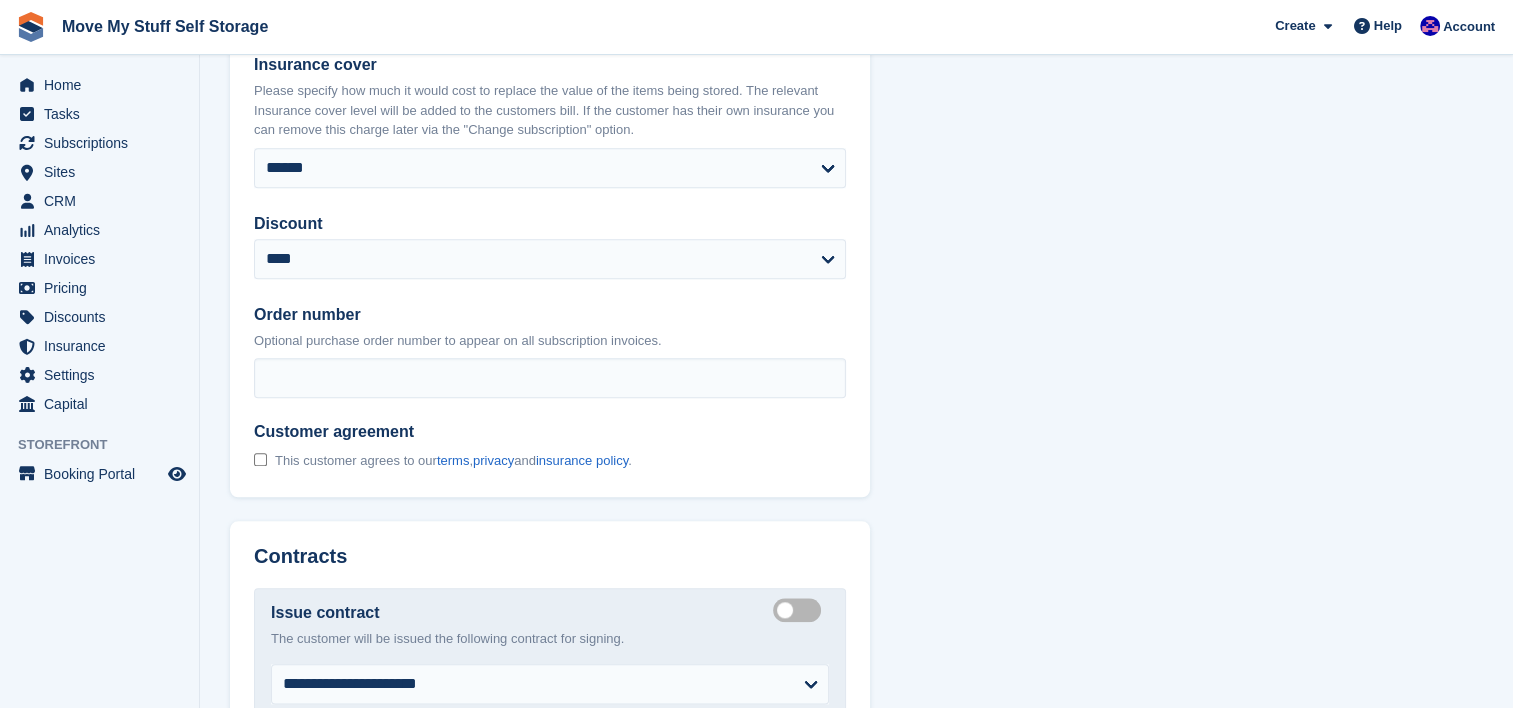 scroll, scrollTop: 2170, scrollLeft: 0, axis: vertical 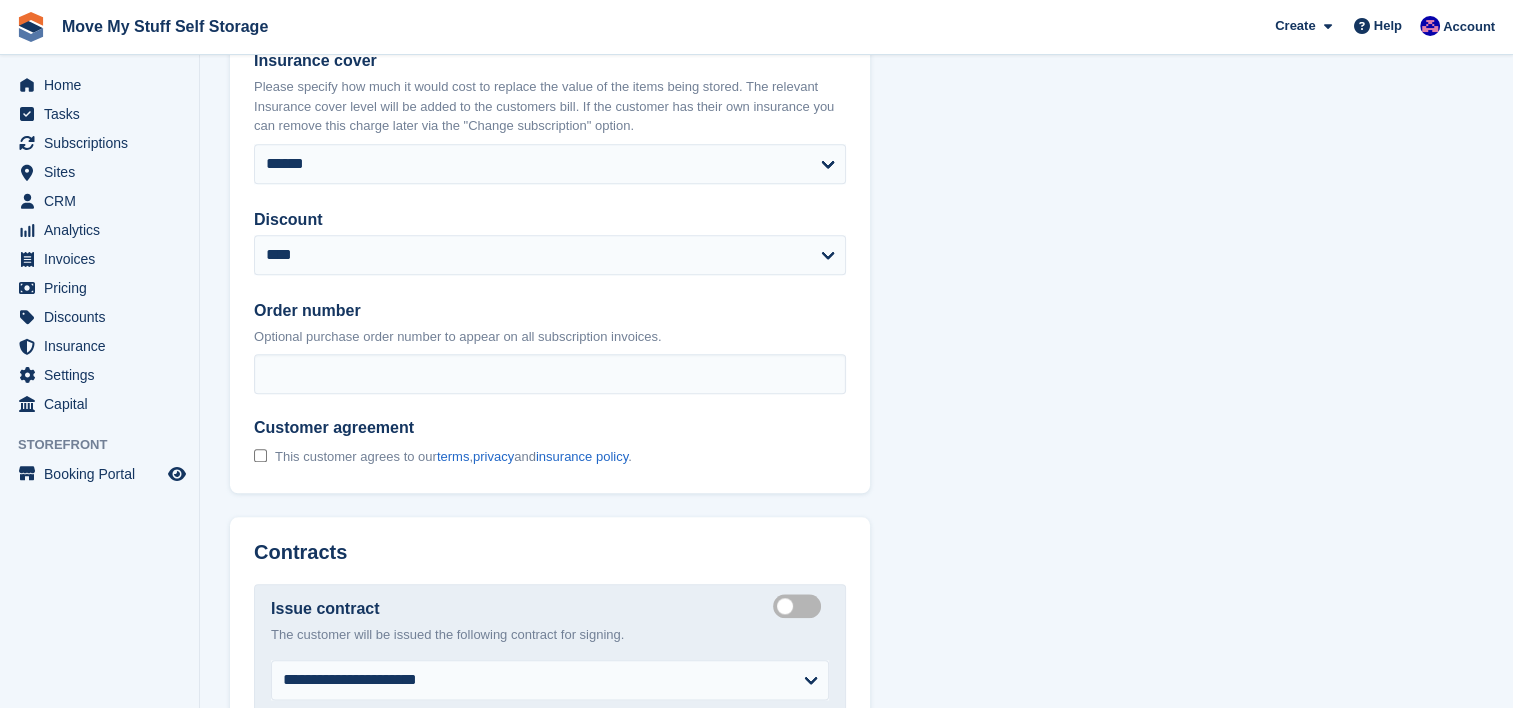 select on "******" 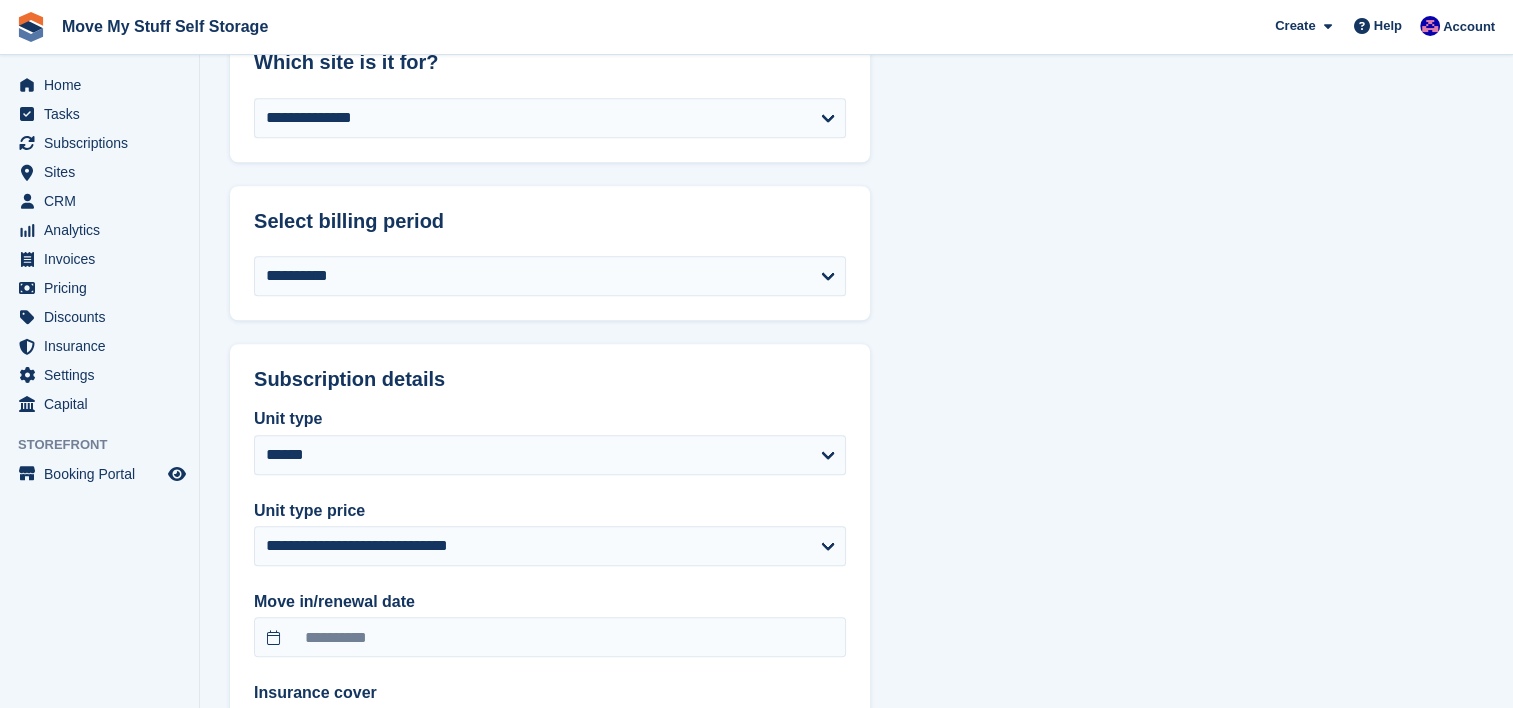 scroll, scrollTop: 1532, scrollLeft: 0, axis: vertical 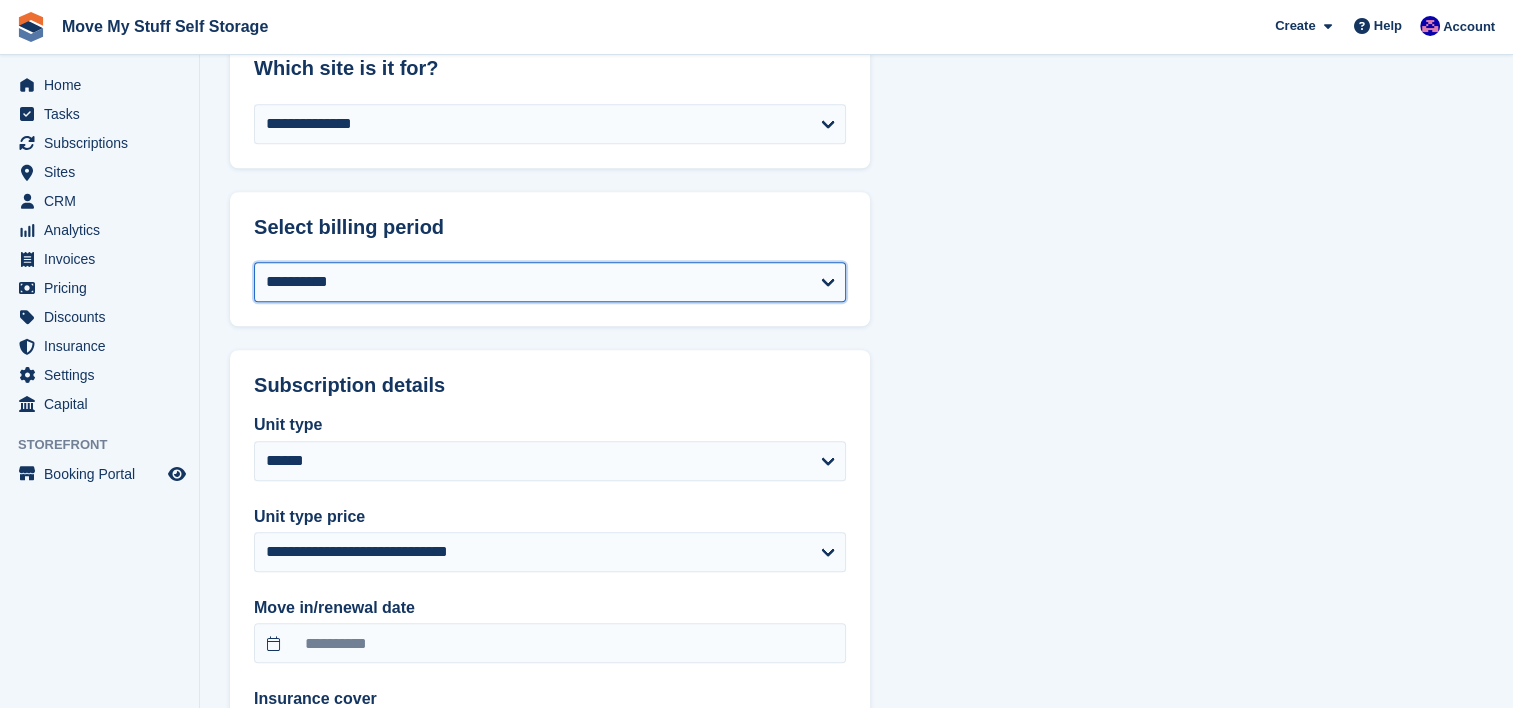 click on "**********" at bounding box center [550, 282] 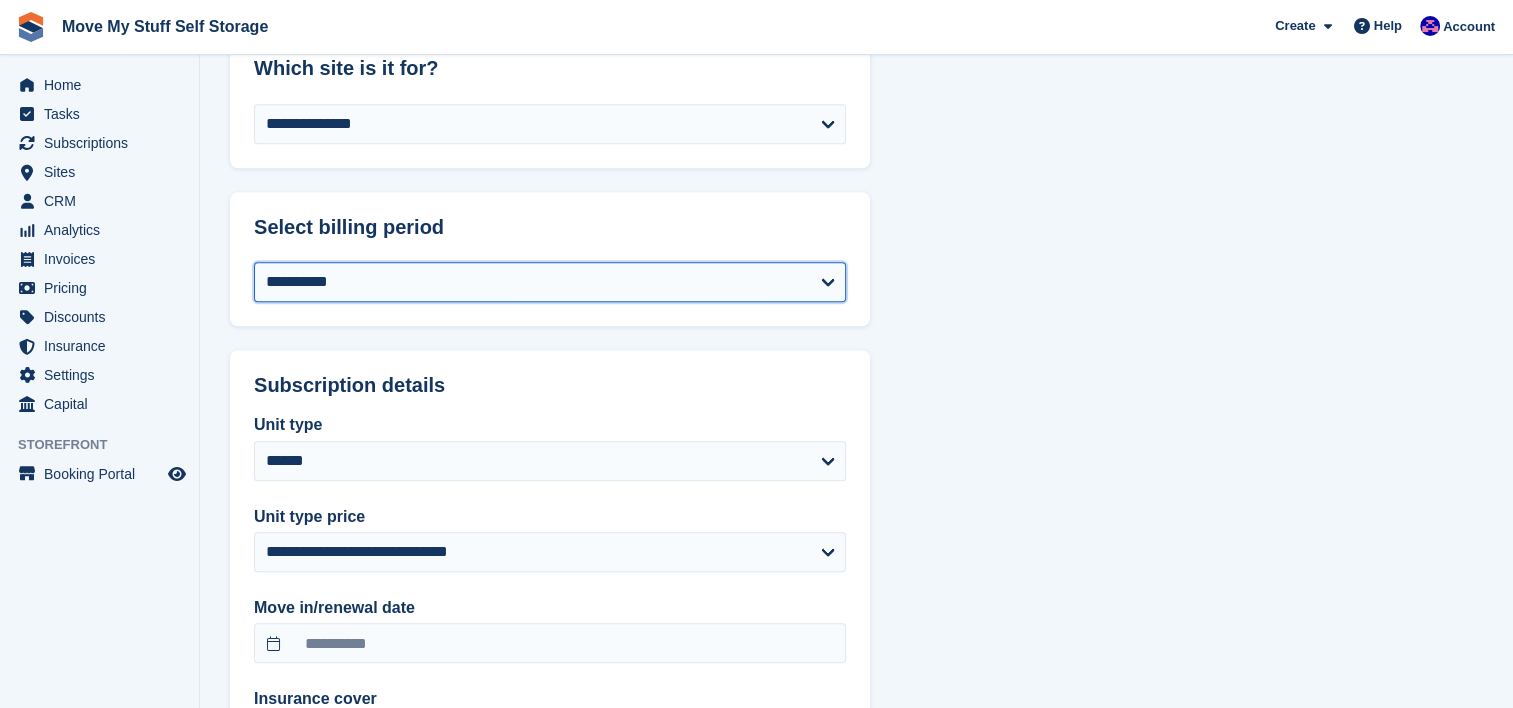 select on "******" 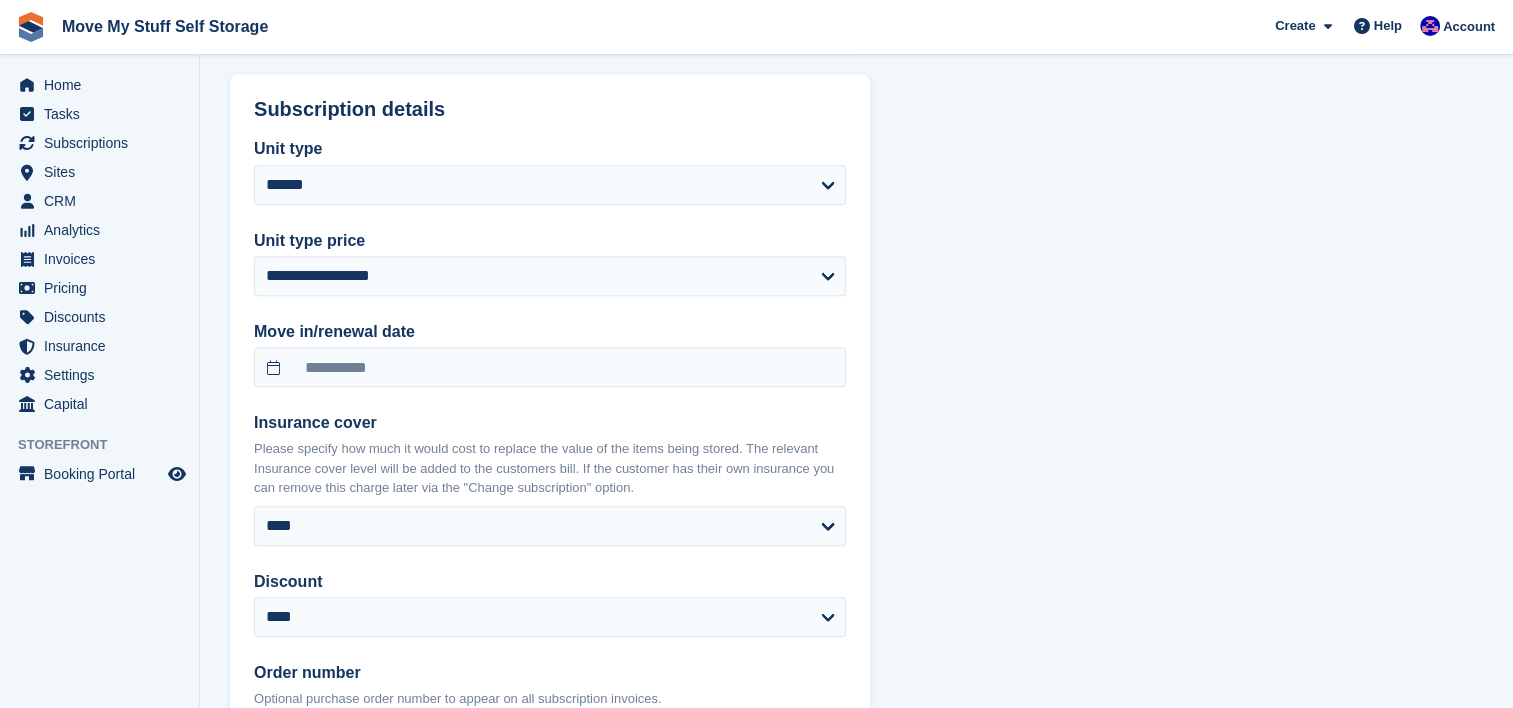 scroll, scrollTop: 1834, scrollLeft: 0, axis: vertical 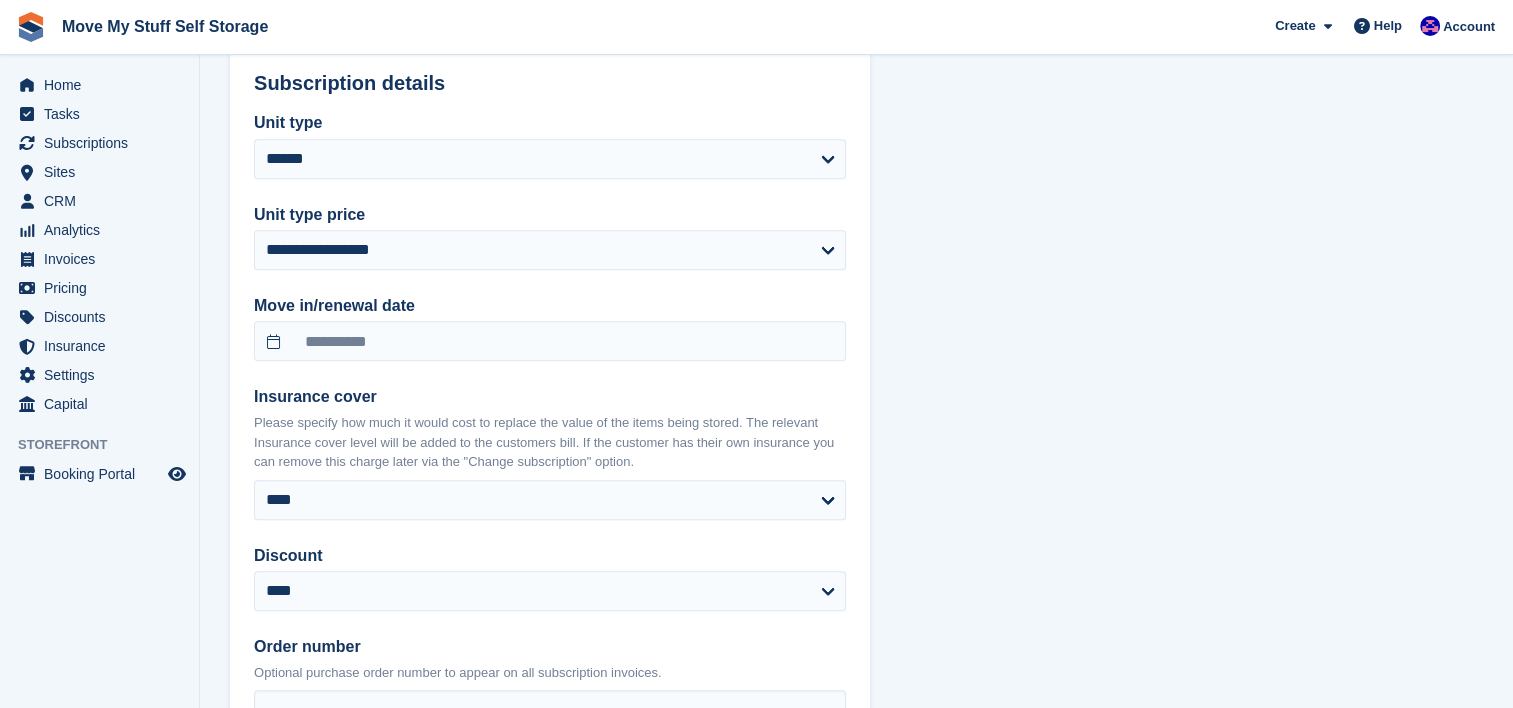 click on "**********" at bounding box center [856, 178] 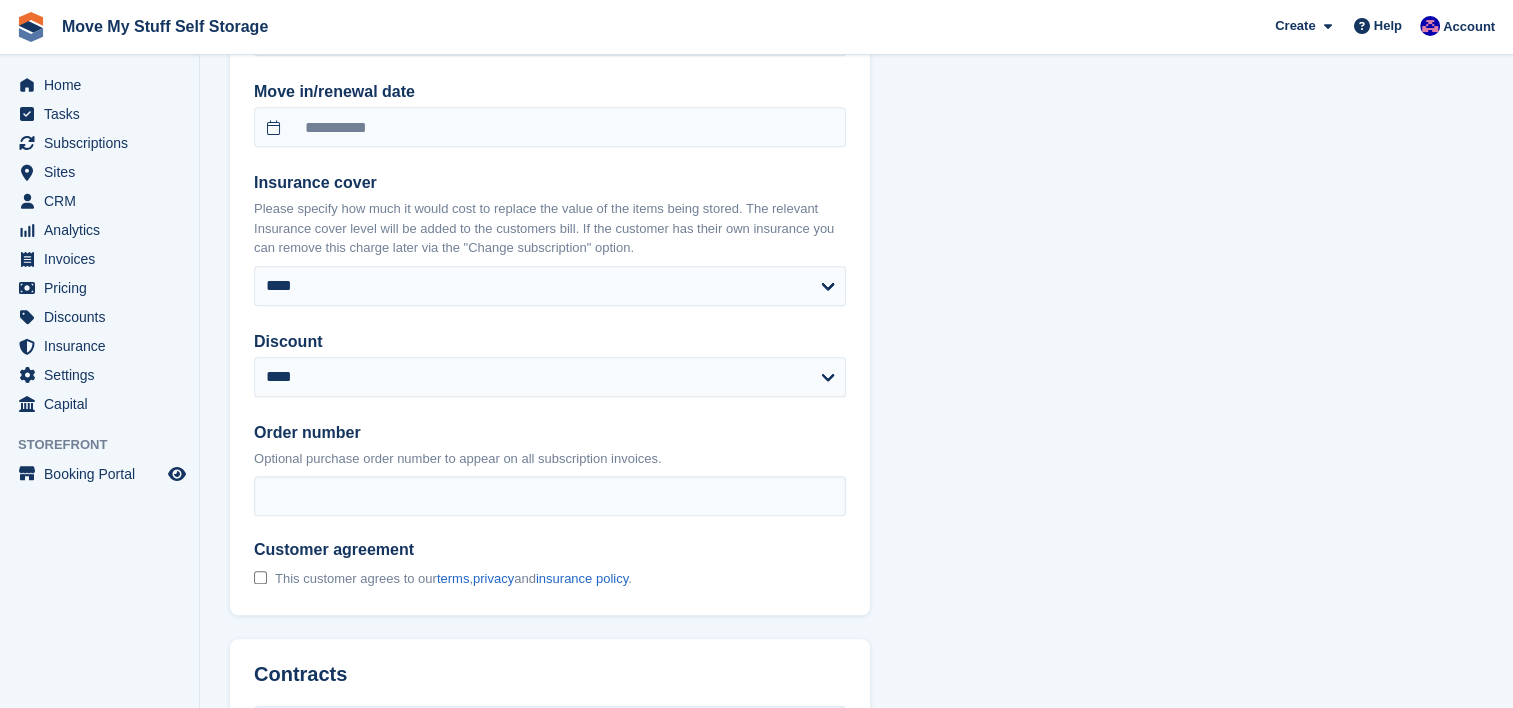 scroll, scrollTop: 2081, scrollLeft: 0, axis: vertical 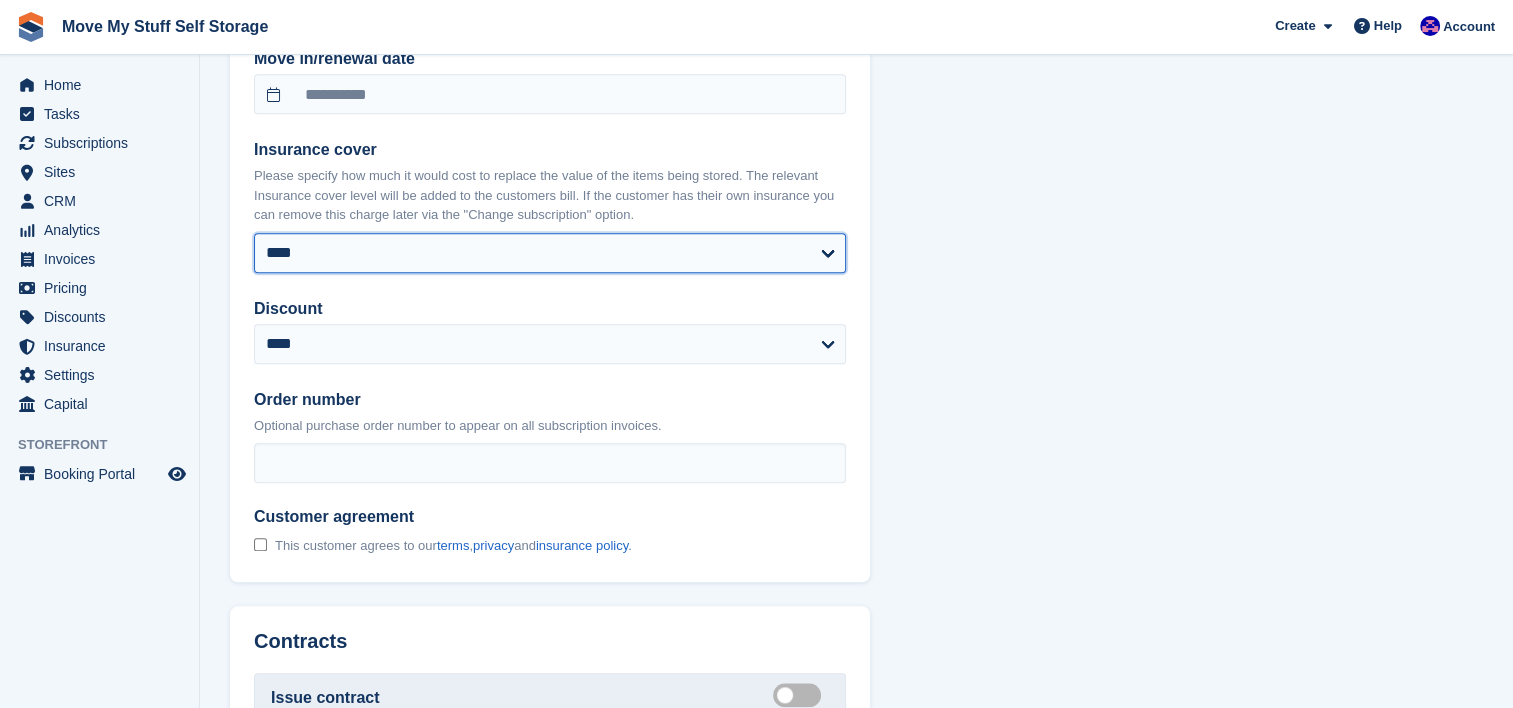 click on "****
******
******
******
******
******
******
******
******
*******
*******
*******
*******
*******
*******
*******
*******
*******
*******
*******
*******
*******
*******
*******
*******" at bounding box center [550, 253] 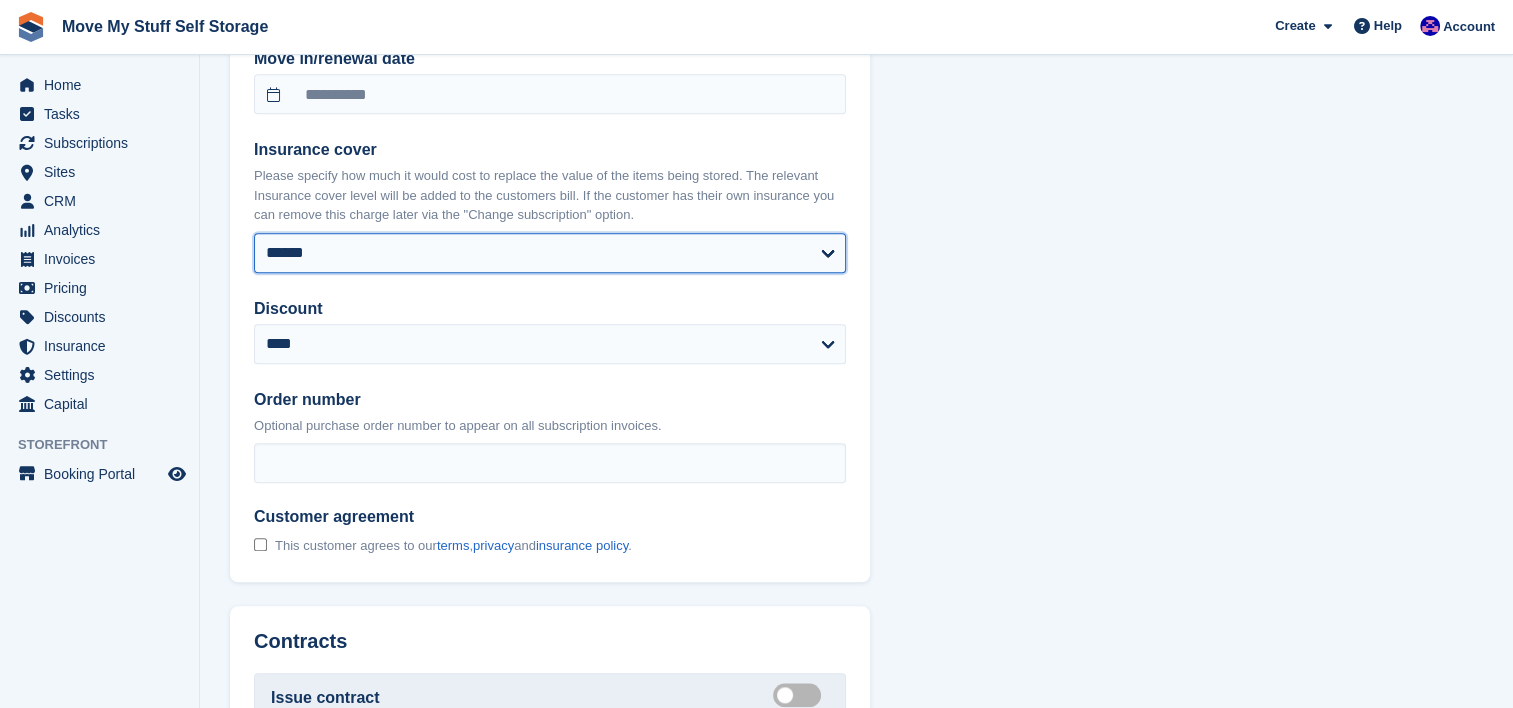 click on "****
******
******
******
******
******
******
******
******
*******
*******
*******
*******
*******
*******
*******
*******
*******
*******
*******
*******
*******
*******
*******
*******" at bounding box center (550, 253) 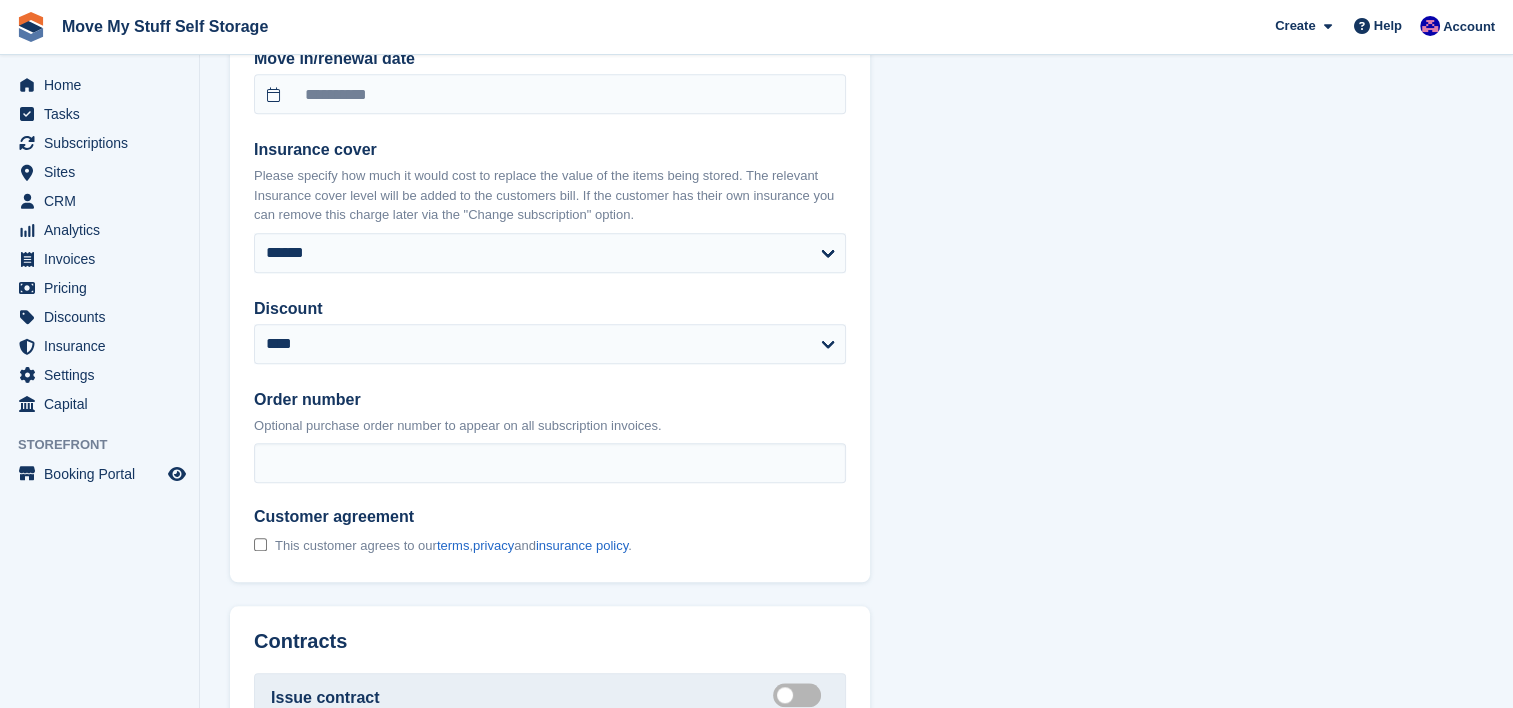 click on "**********" at bounding box center [856, -69] 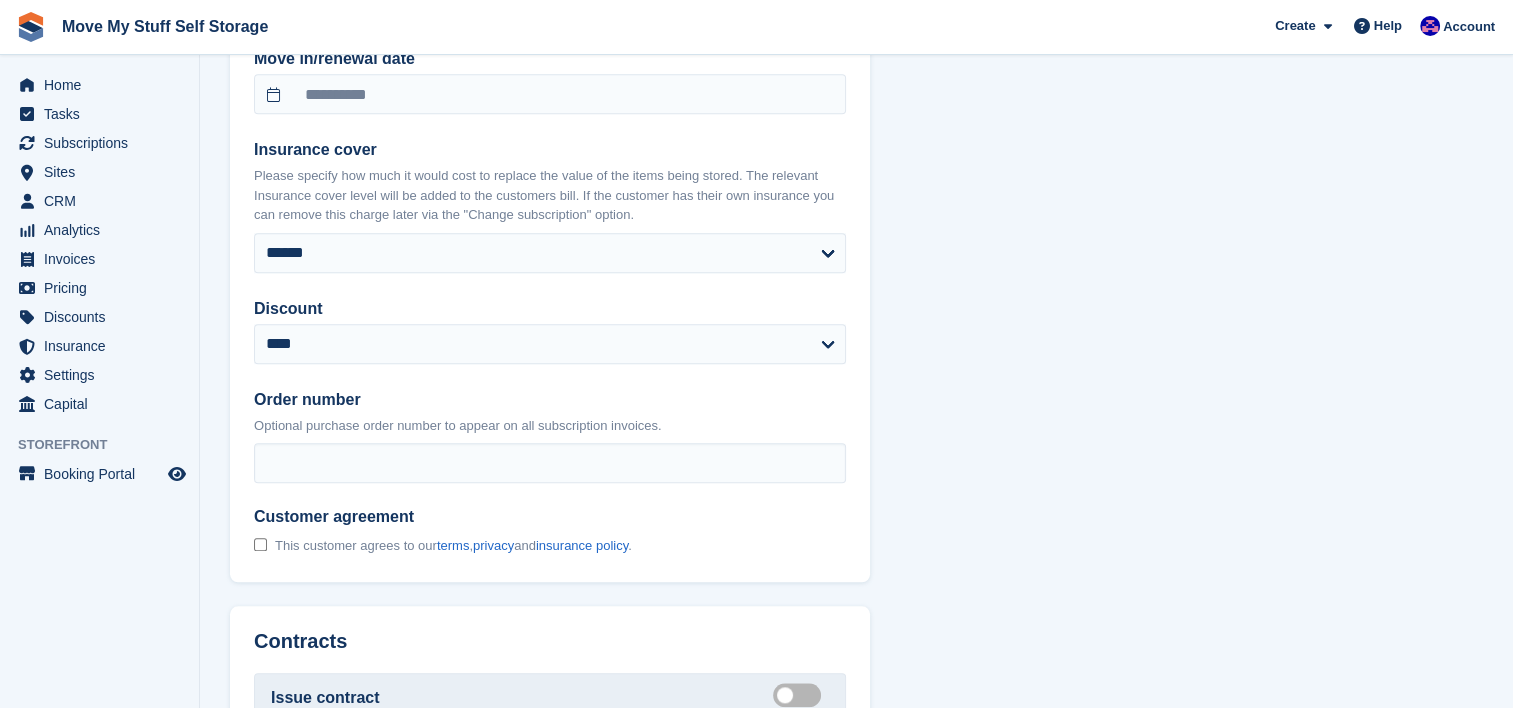 scroll, scrollTop: 2305, scrollLeft: 0, axis: vertical 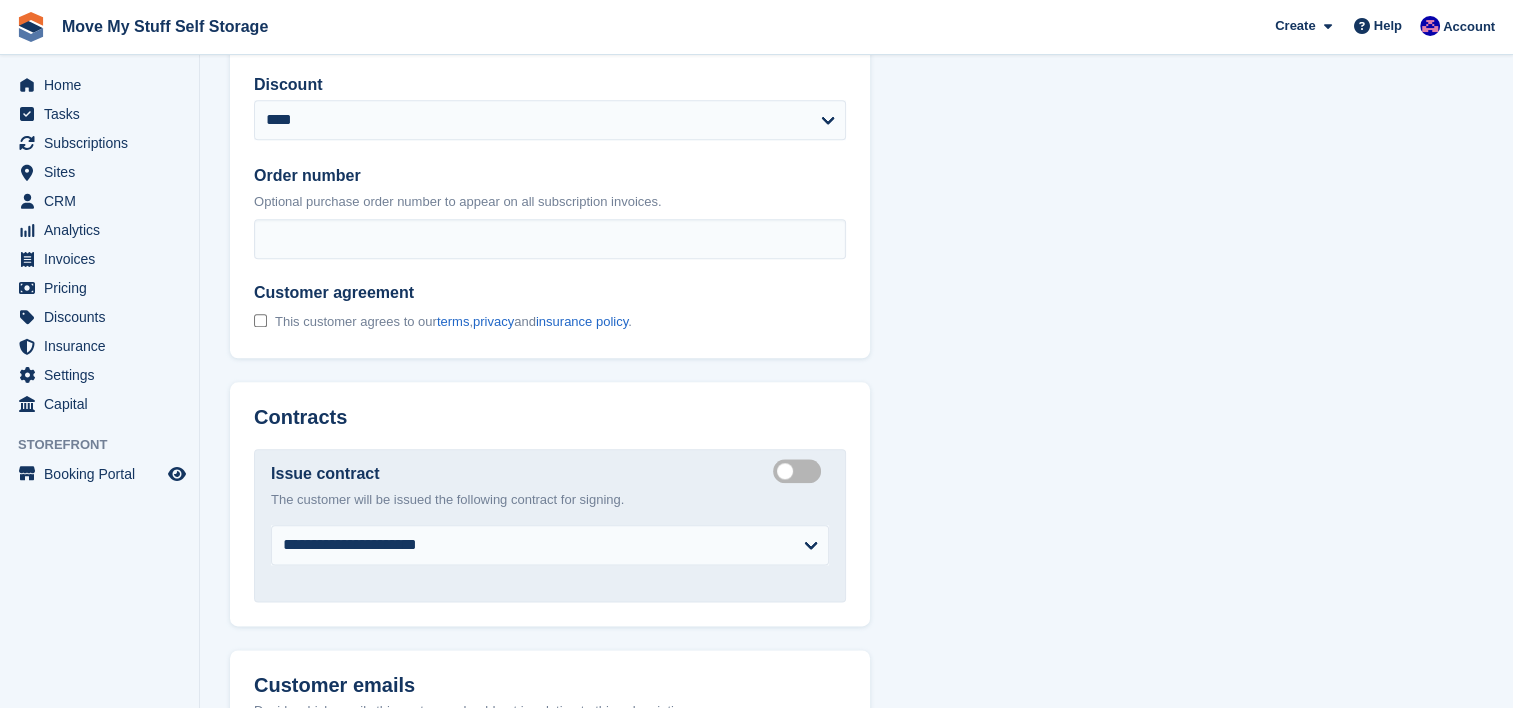 click on "This customer agrees to our  terms ,  privacy  and  insurance policy ." at bounding box center [443, 321] 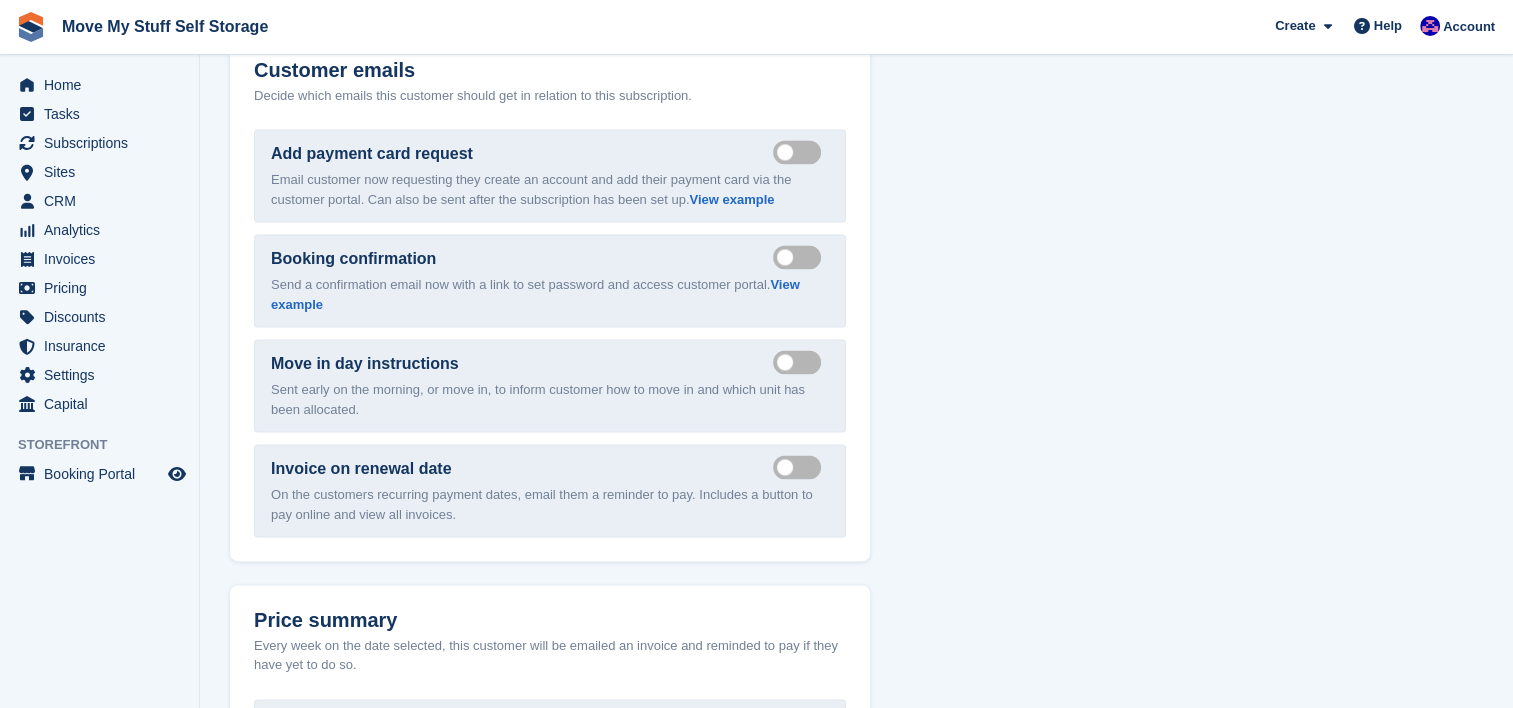 scroll, scrollTop: 2928, scrollLeft: 0, axis: vertical 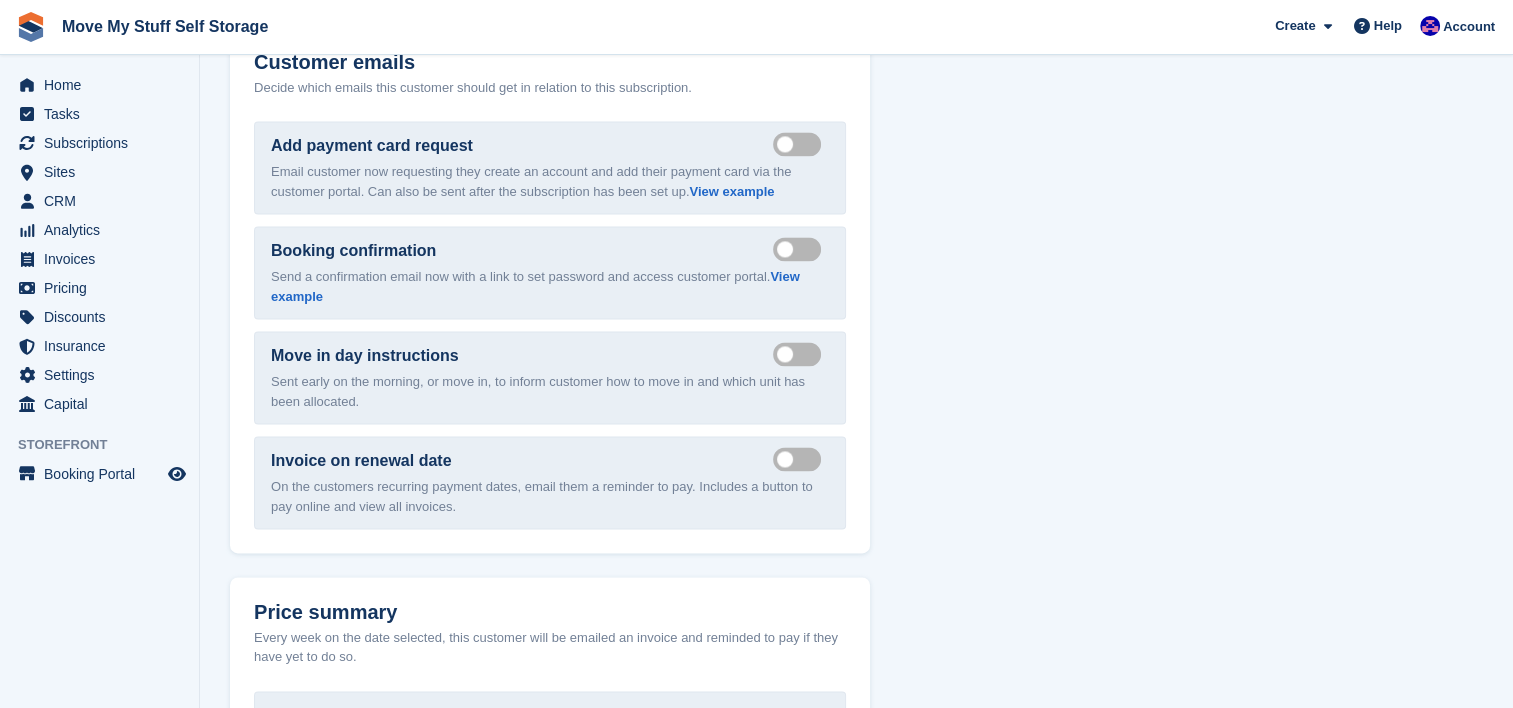 click on "Send move in day email" at bounding box center [801, 353] 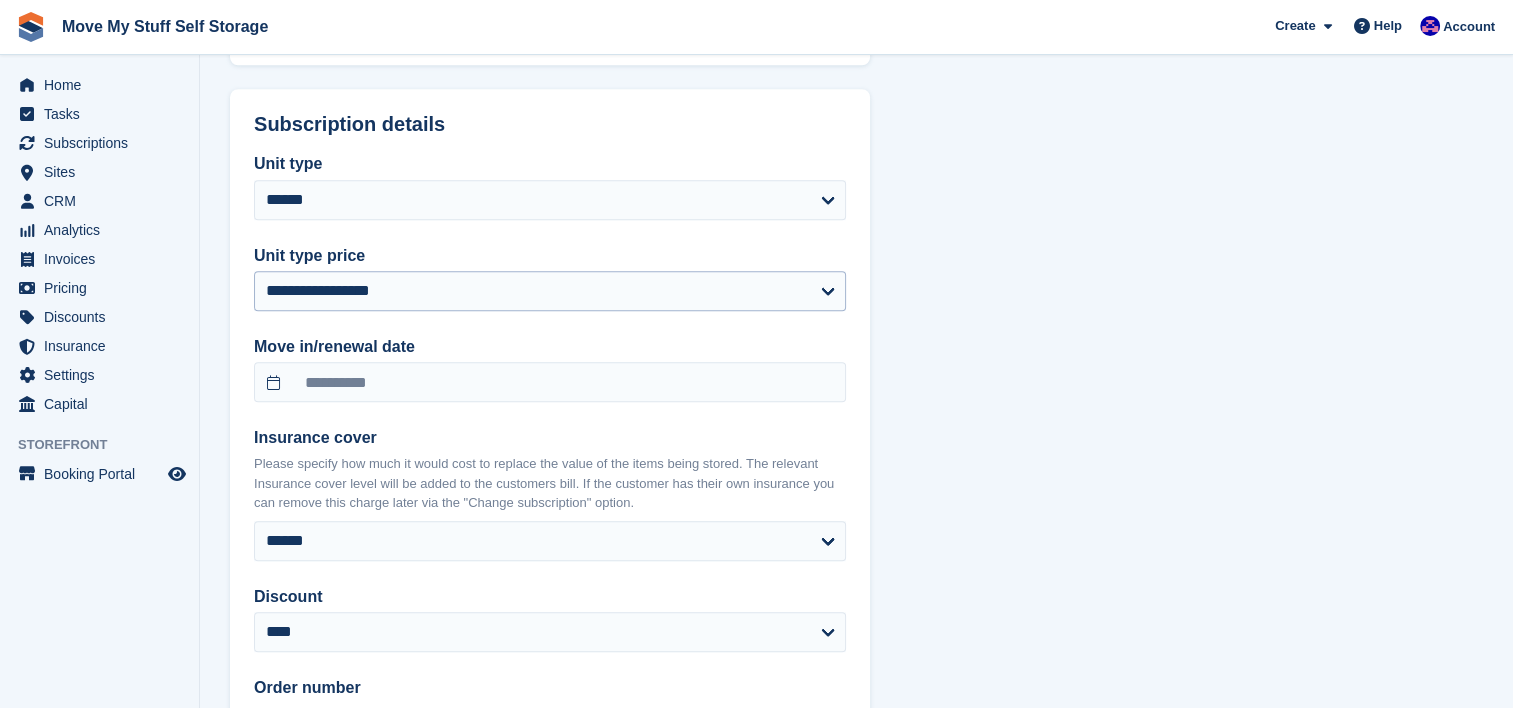 scroll, scrollTop: 1786, scrollLeft: 0, axis: vertical 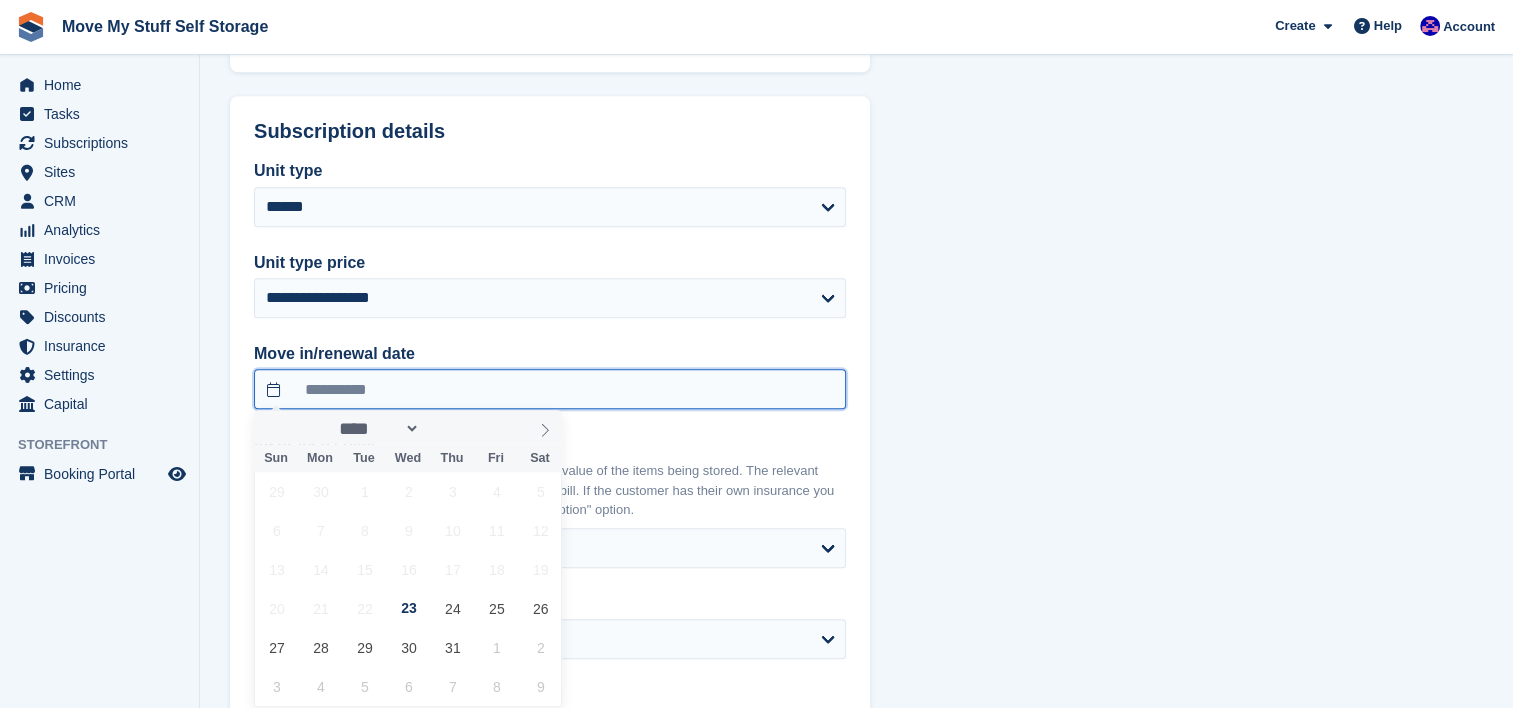 click on "**********" at bounding box center [550, 389] 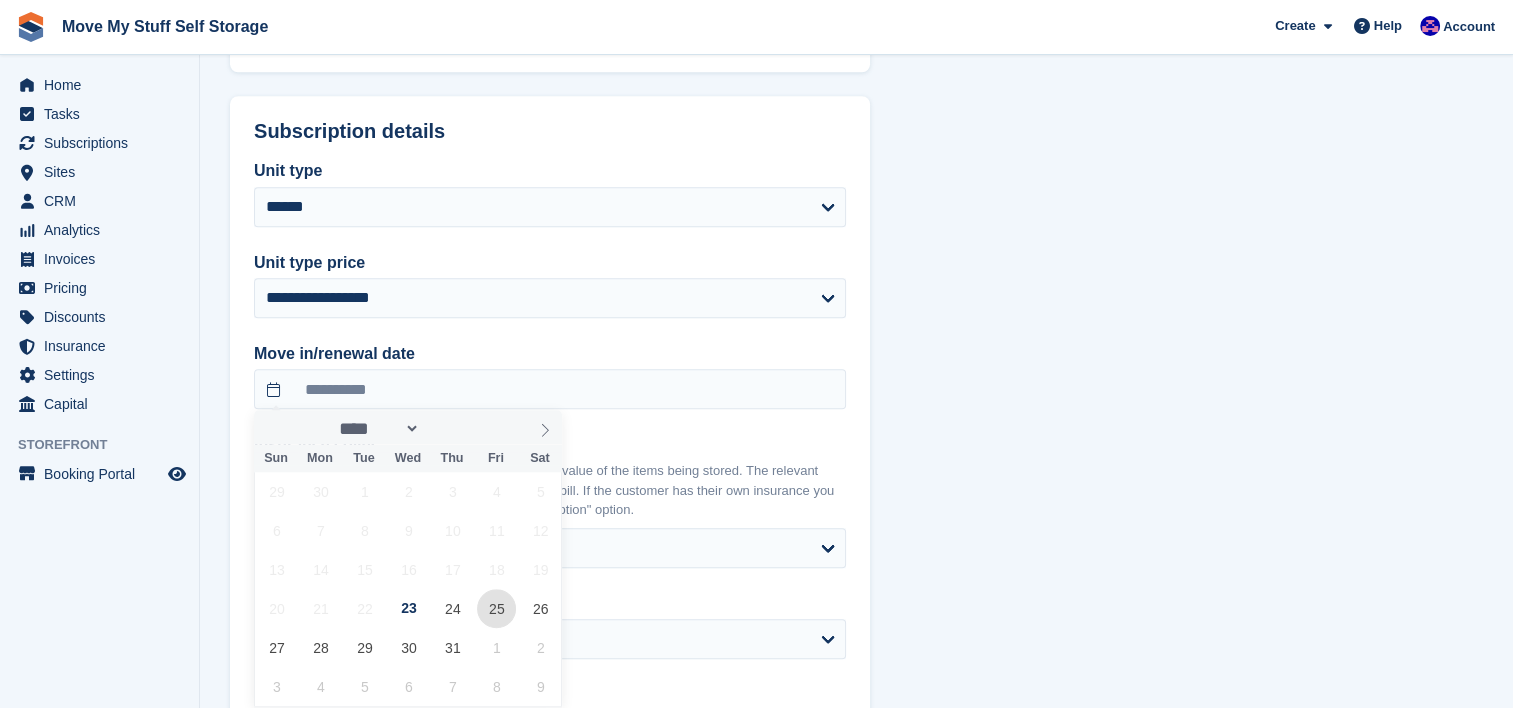 click on "25" at bounding box center [496, 608] 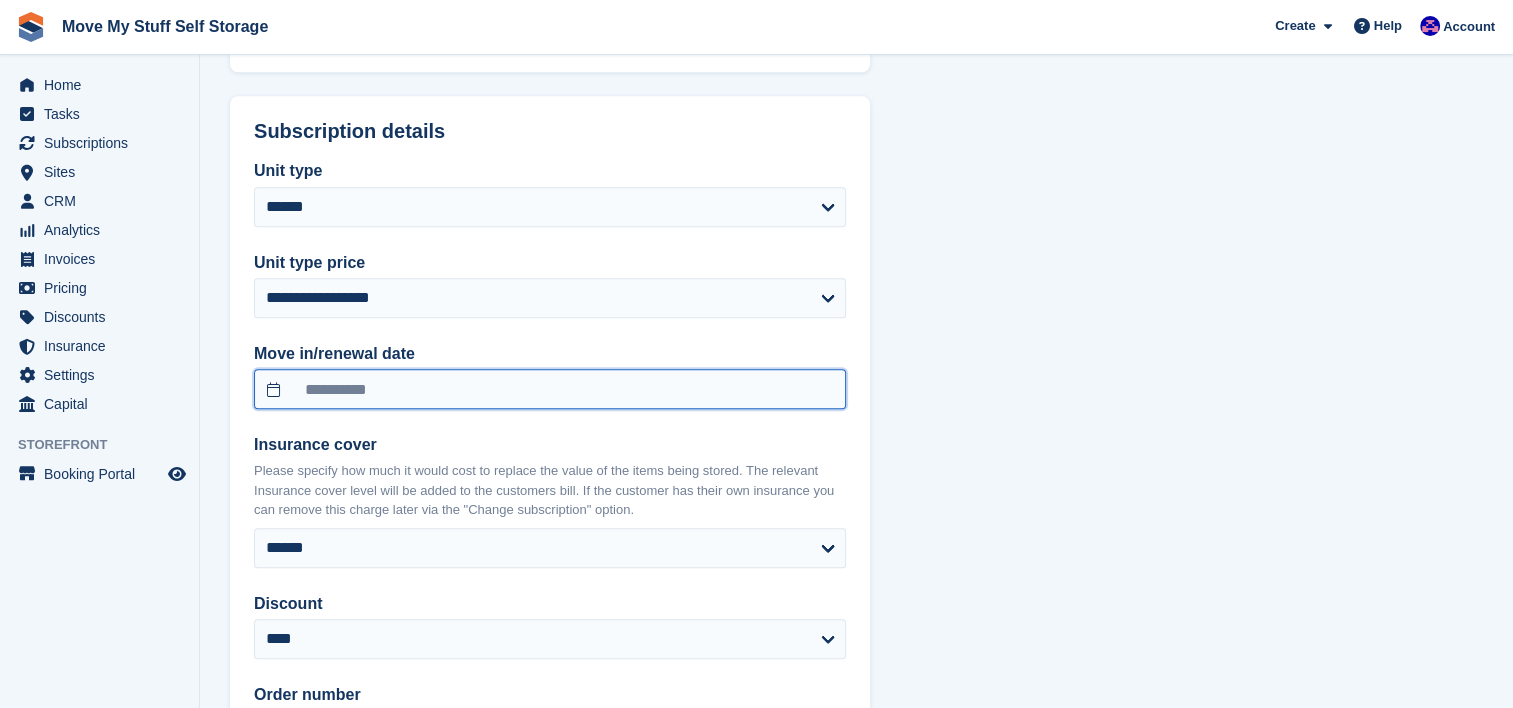 type on "**********" 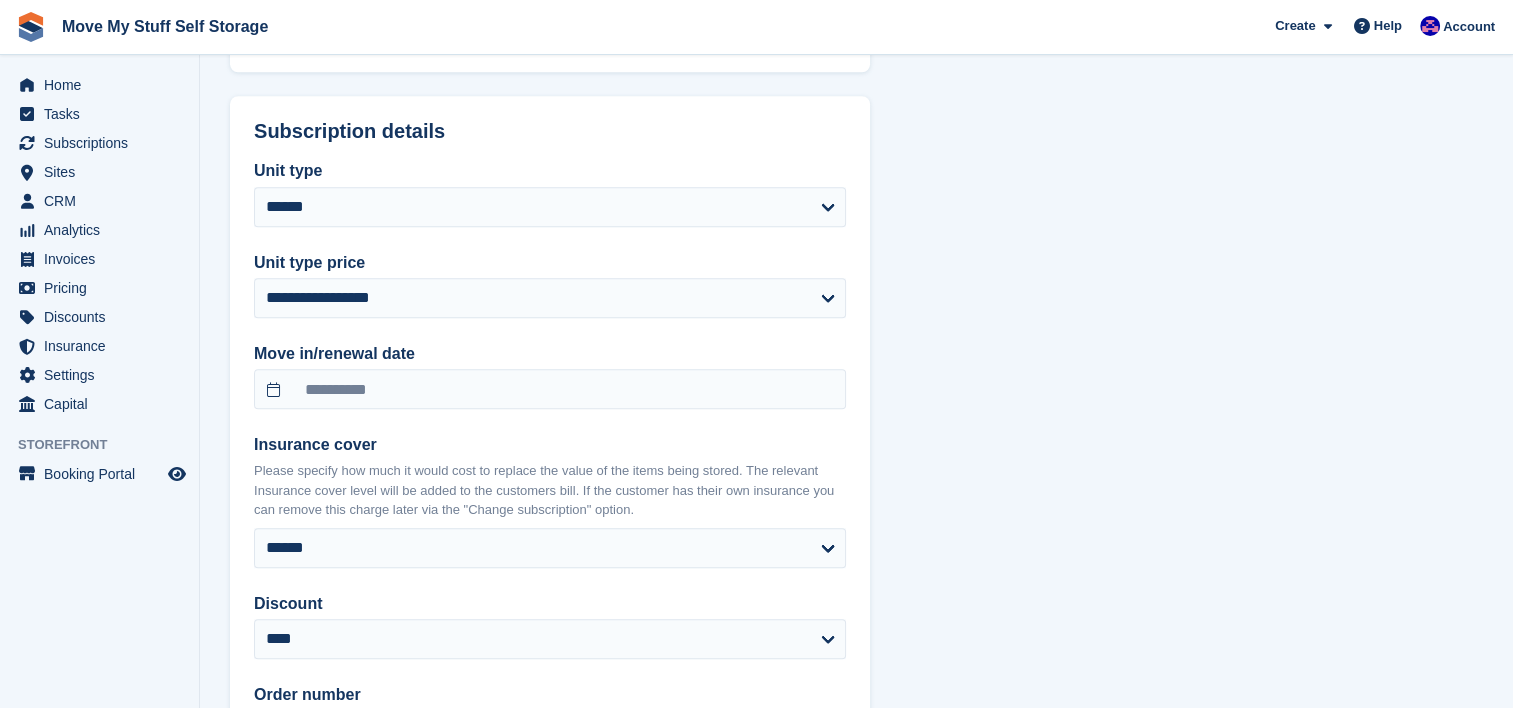 click on "**********" at bounding box center (856, 240) 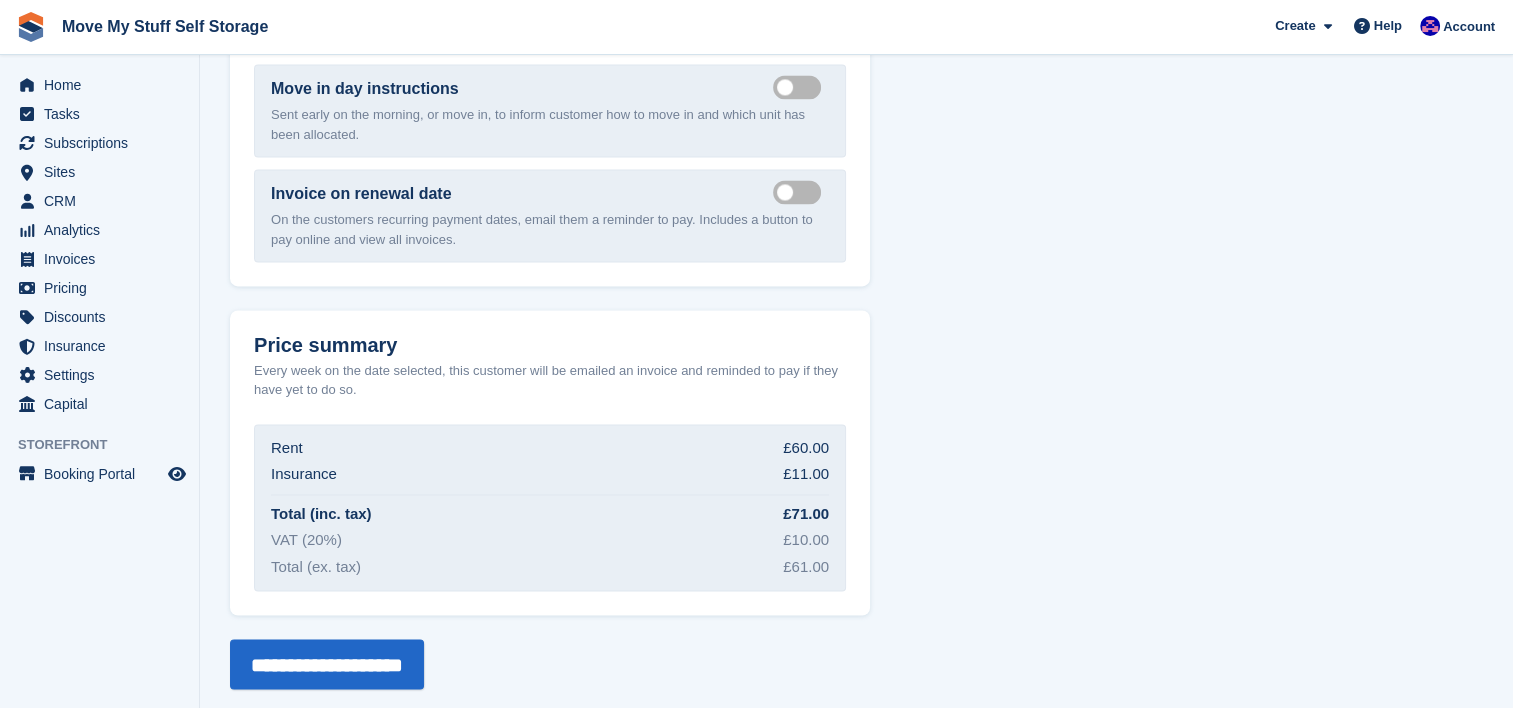 scroll, scrollTop: 3203, scrollLeft: 0, axis: vertical 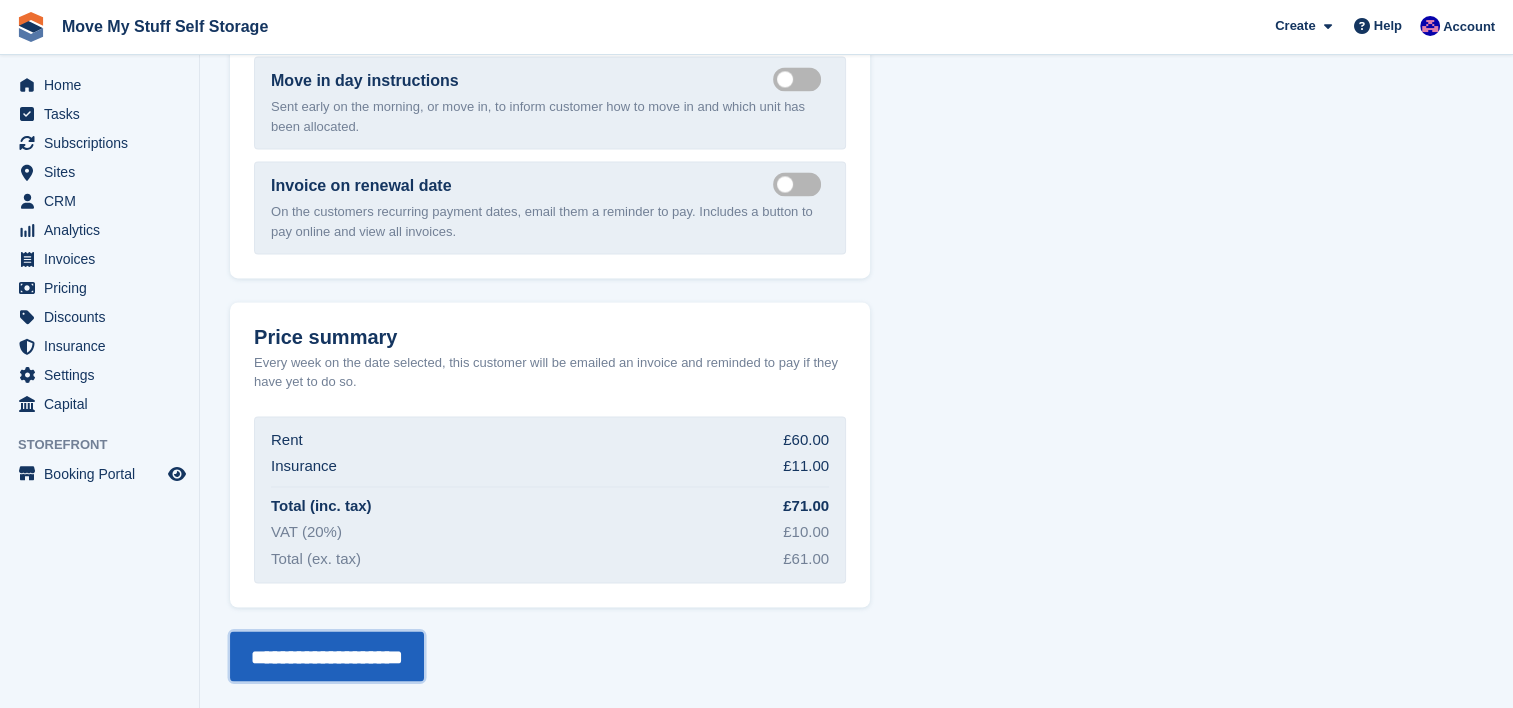 click on "**********" at bounding box center (327, 656) 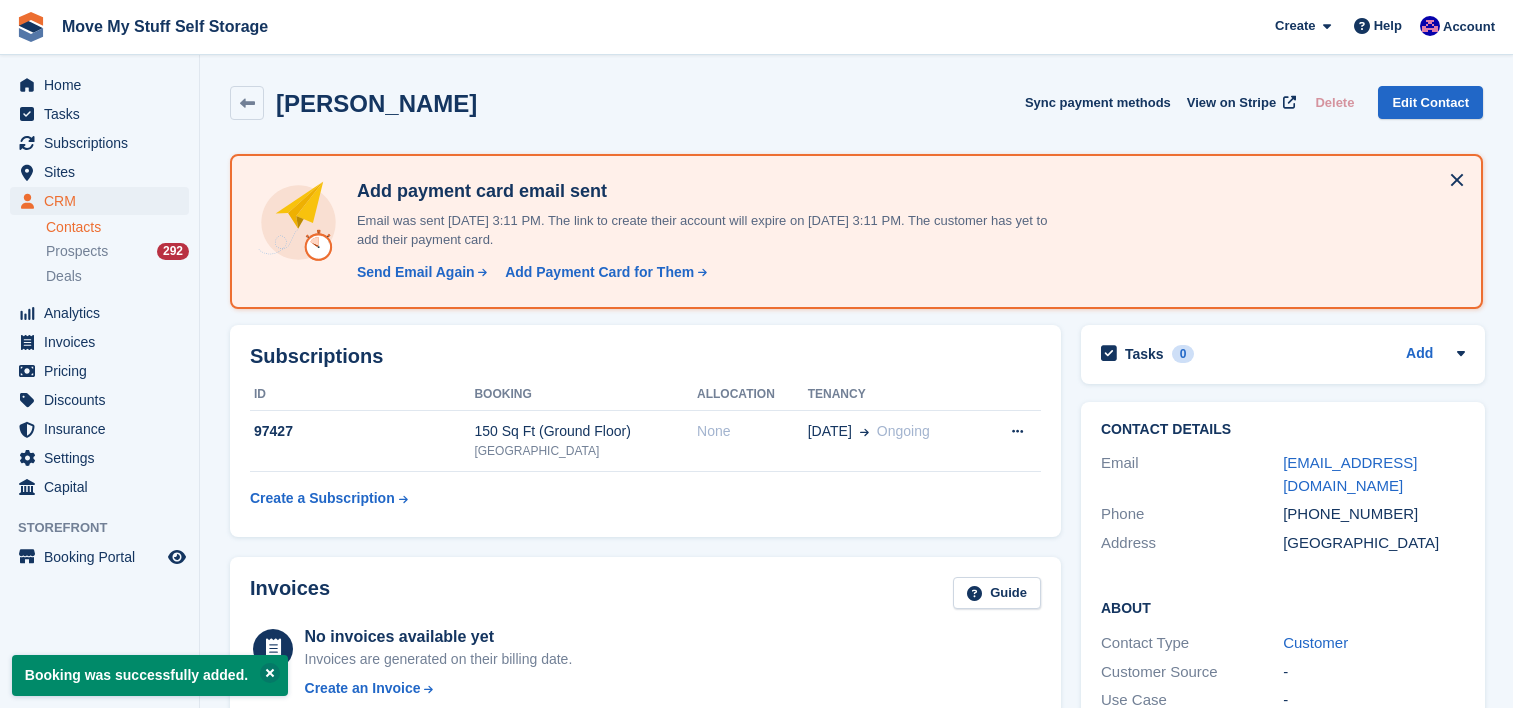 scroll, scrollTop: 0, scrollLeft: 0, axis: both 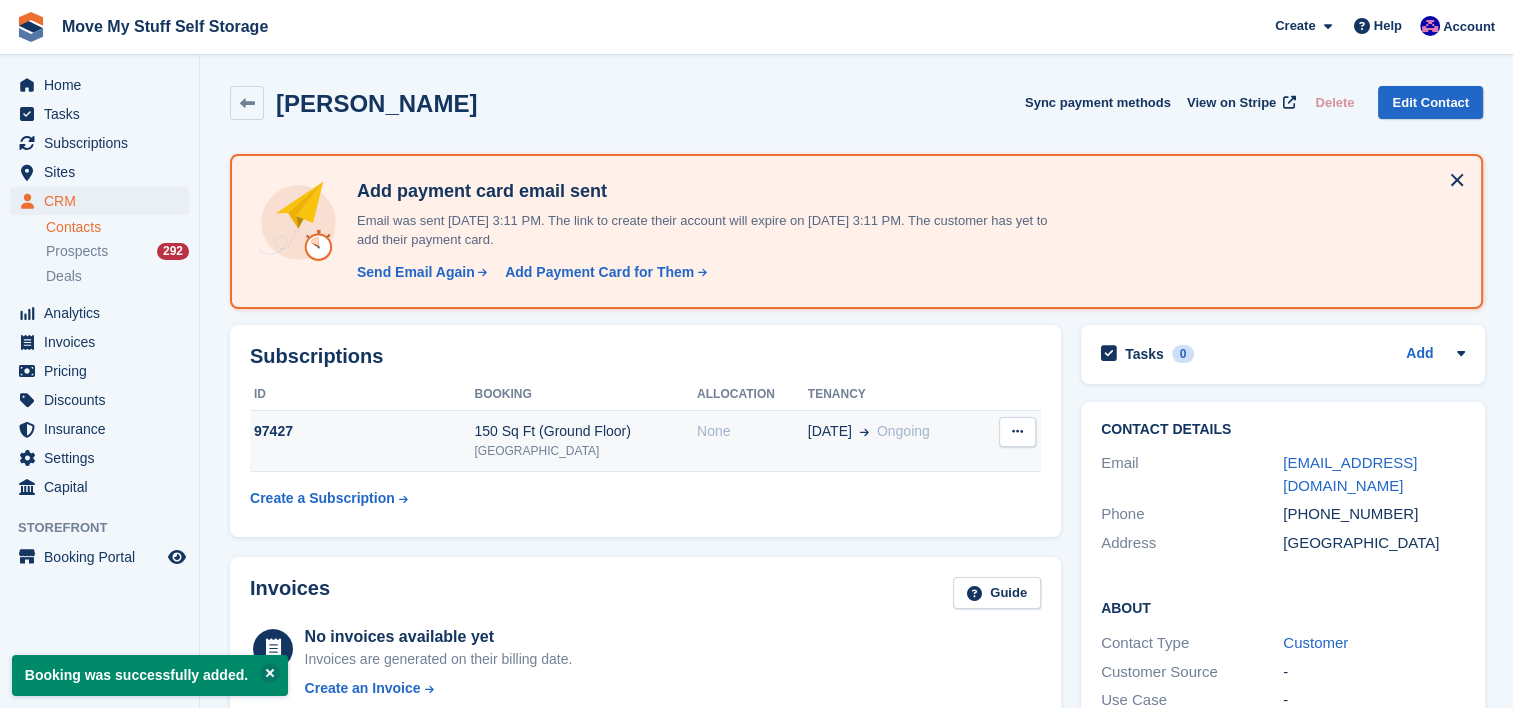 click on "None" at bounding box center (752, 431) 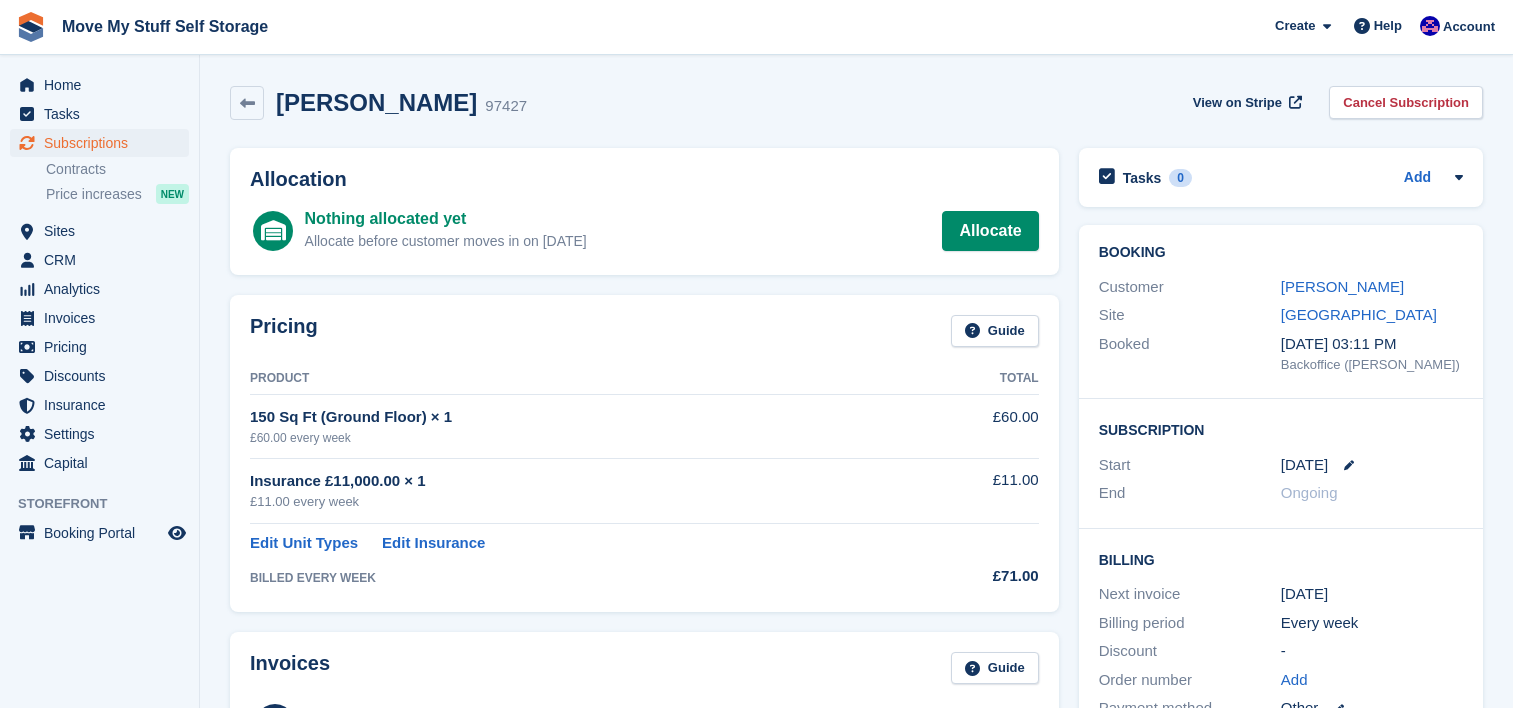scroll, scrollTop: 0, scrollLeft: 0, axis: both 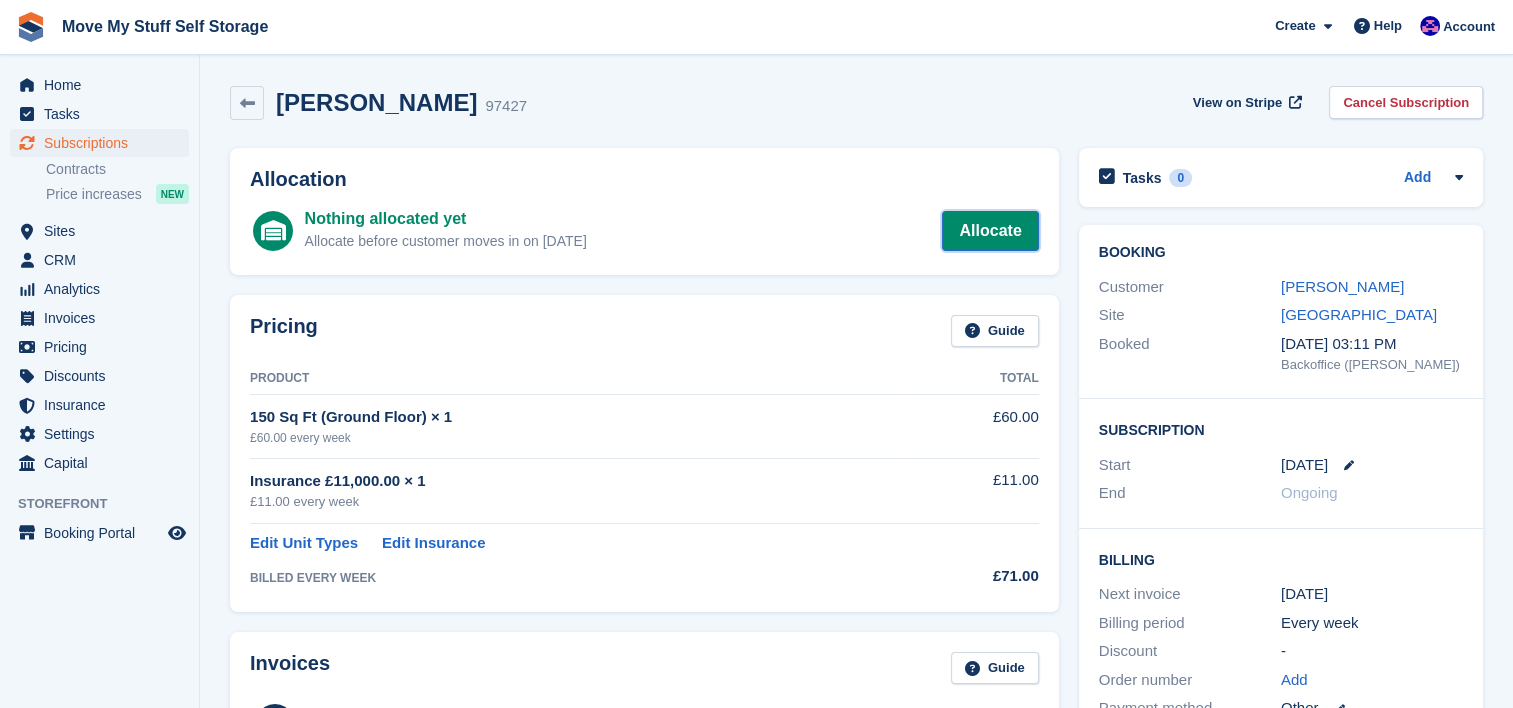 click on "Allocate" at bounding box center (990, 231) 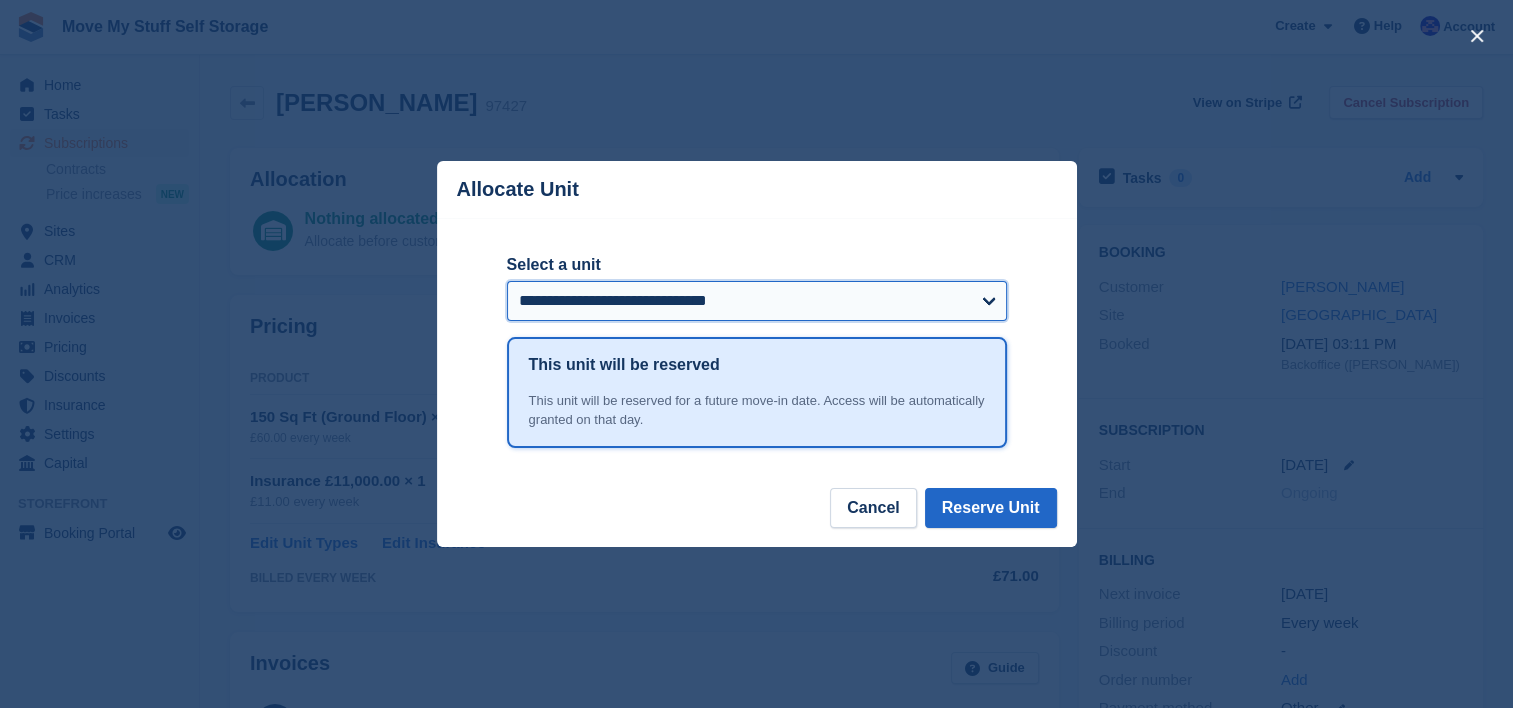 click on "**********" at bounding box center [757, 301] 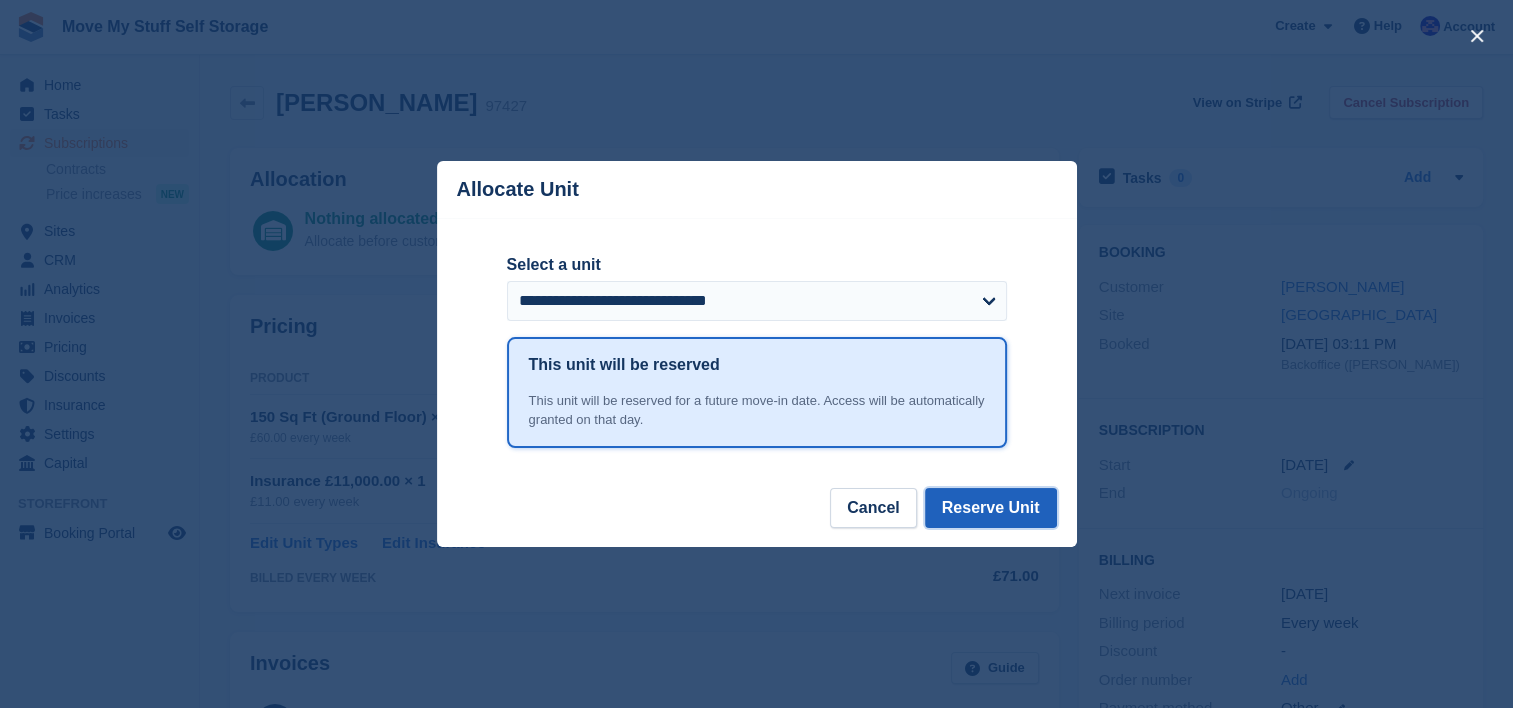 click on "Reserve Unit" at bounding box center [991, 508] 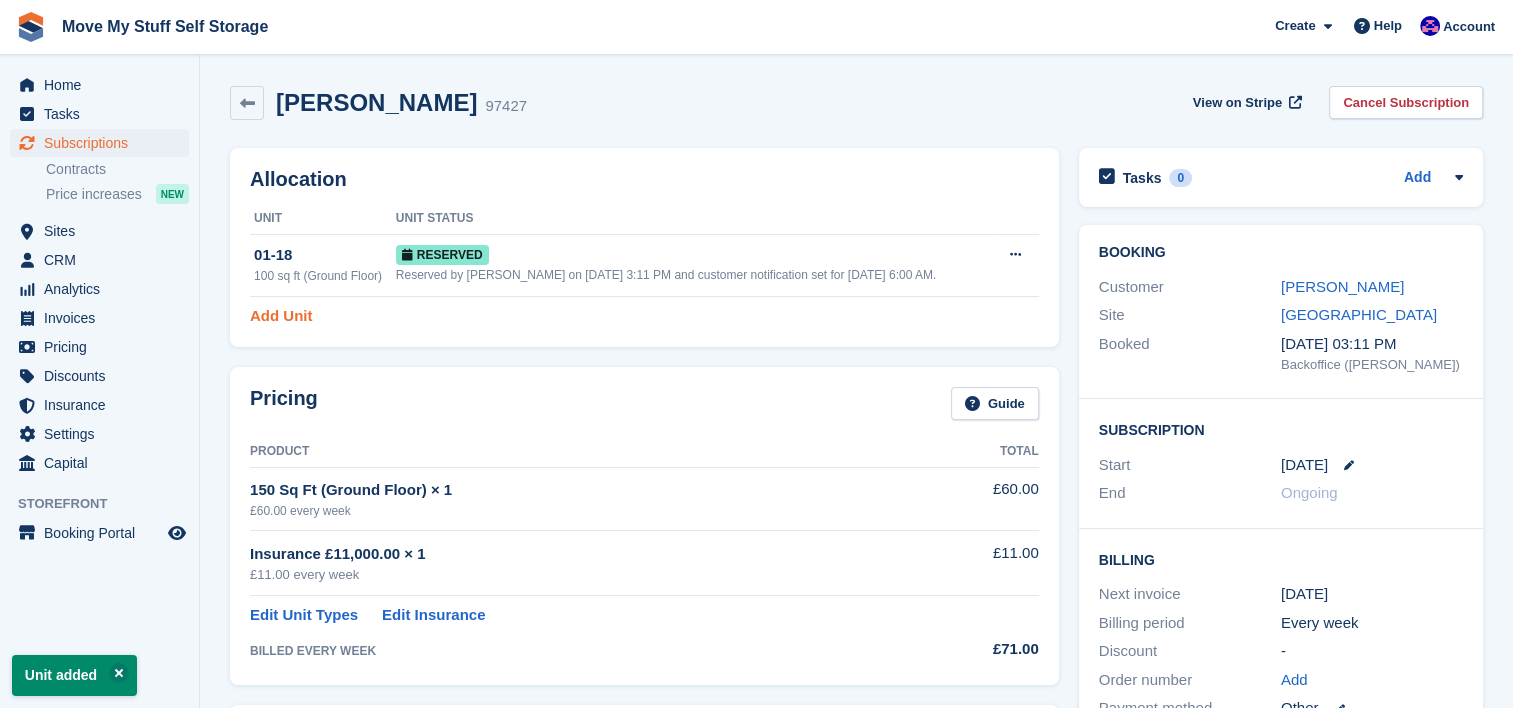 click on "Add Unit" at bounding box center (281, 316) 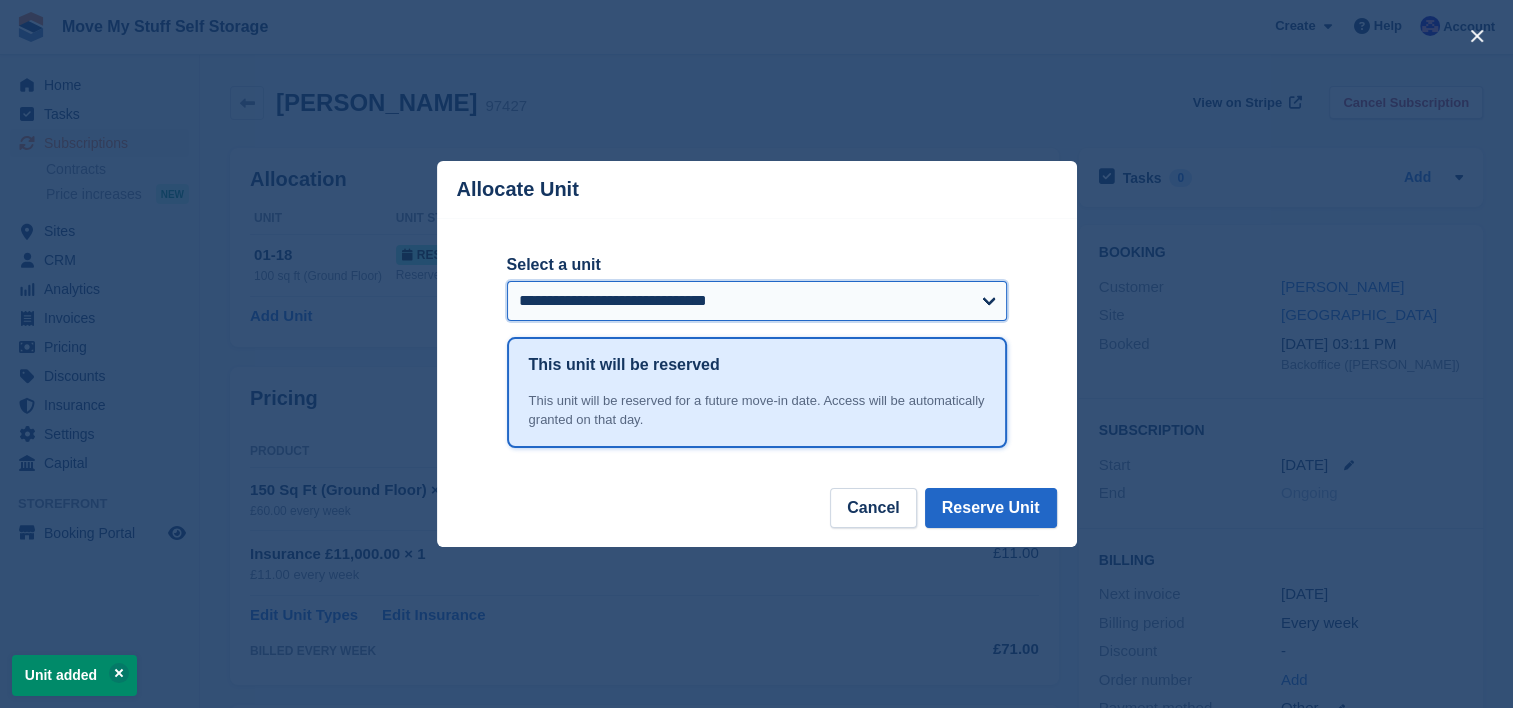 click on "**********" at bounding box center [757, 301] 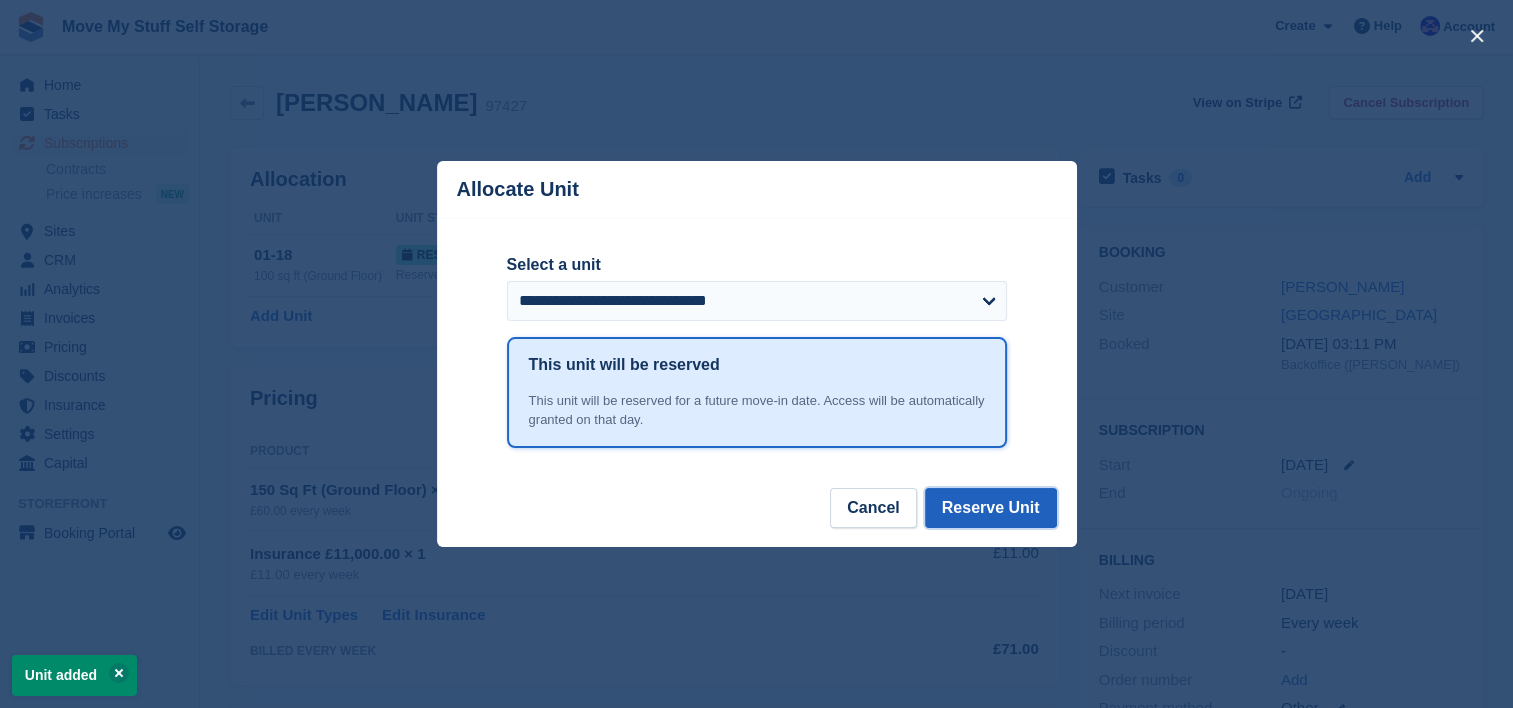 click on "Reserve Unit" at bounding box center [991, 508] 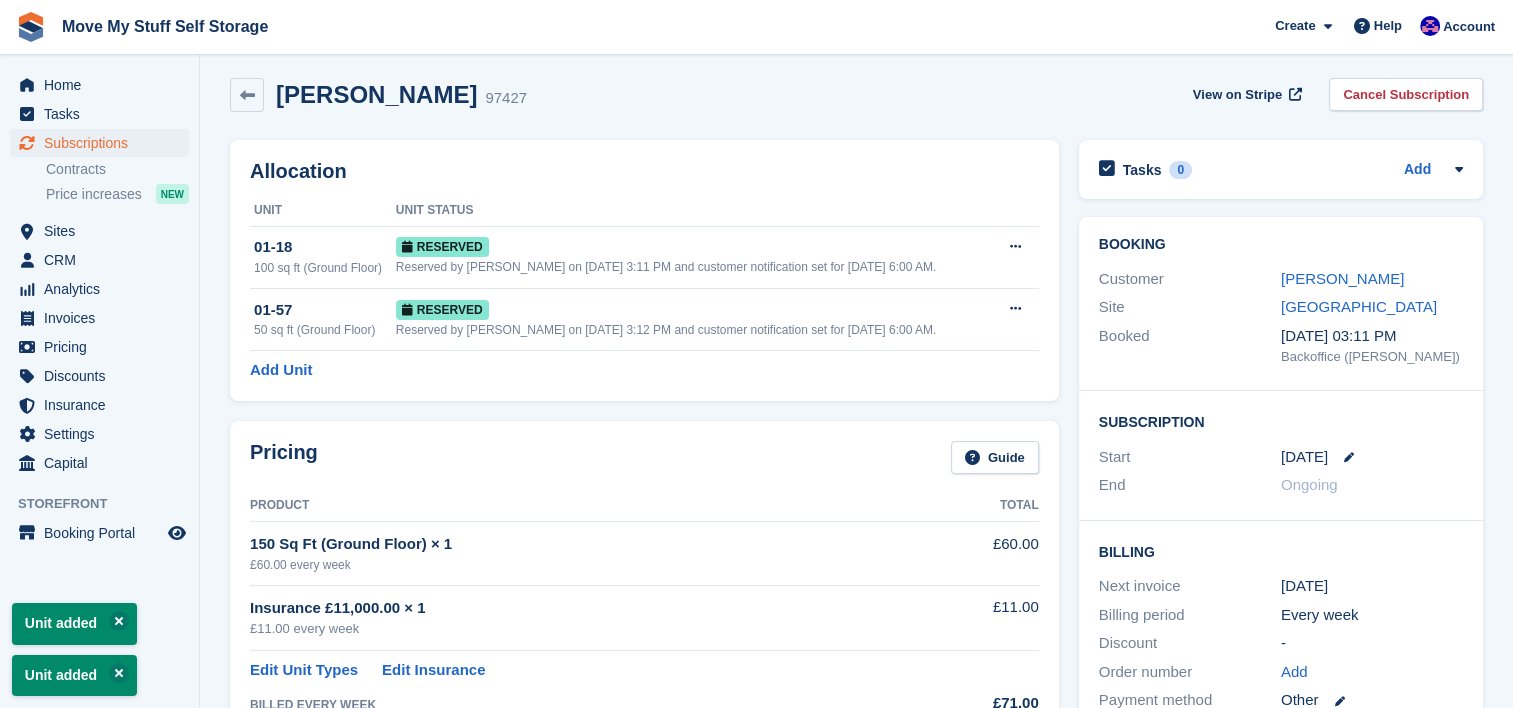 scroll, scrollTop: 0, scrollLeft: 0, axis: both 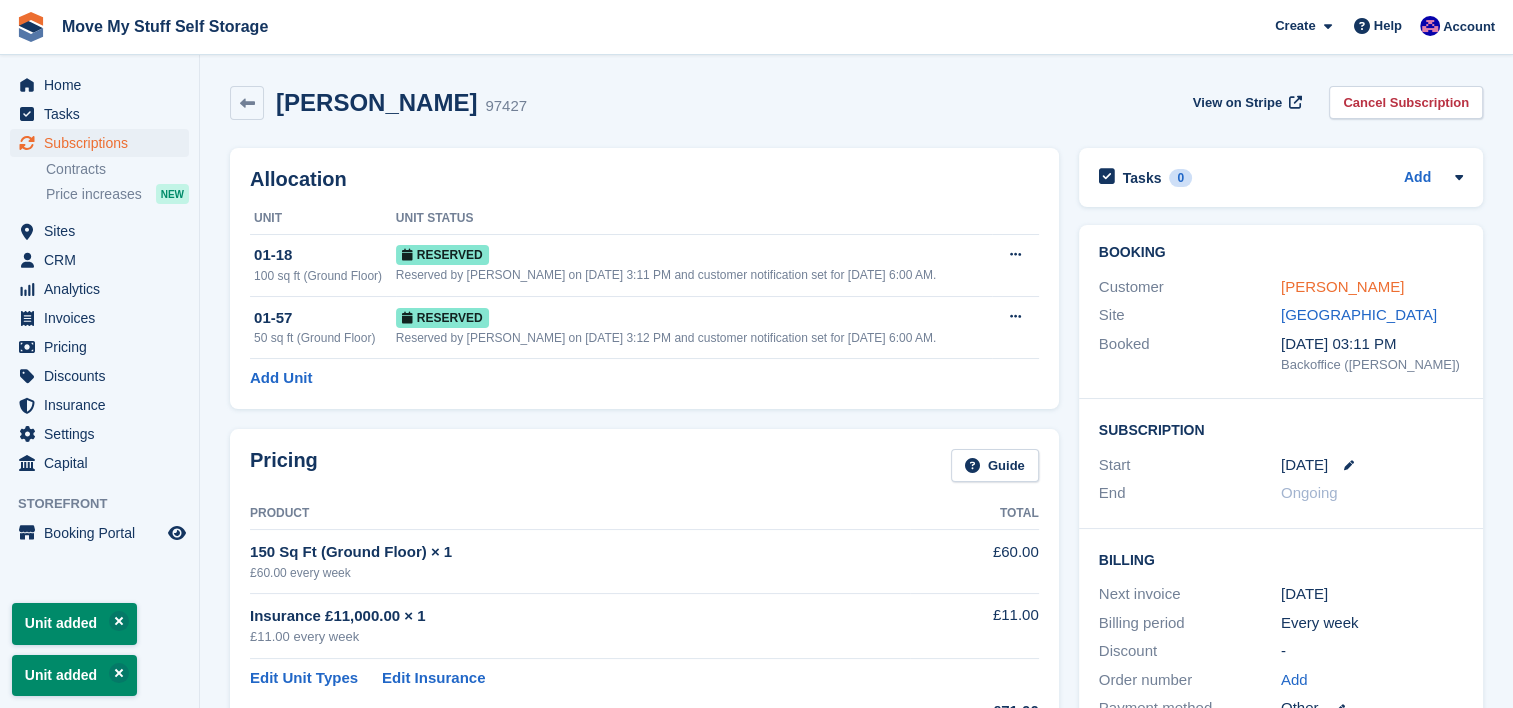 click on "Robert McVicor" at bounding box center [1342, 286] 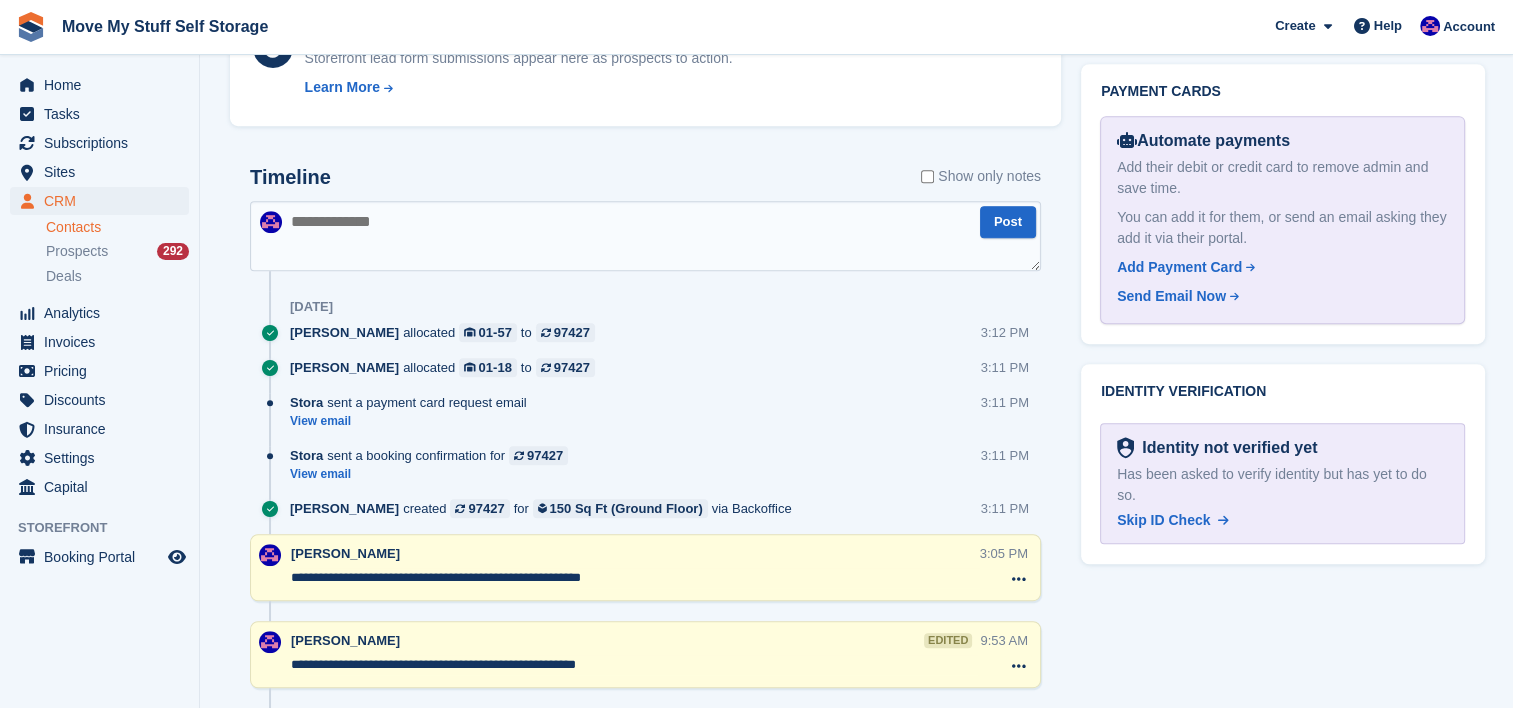scroll, scrollTop: 1066, scrollLeft: 0, axis: vertical 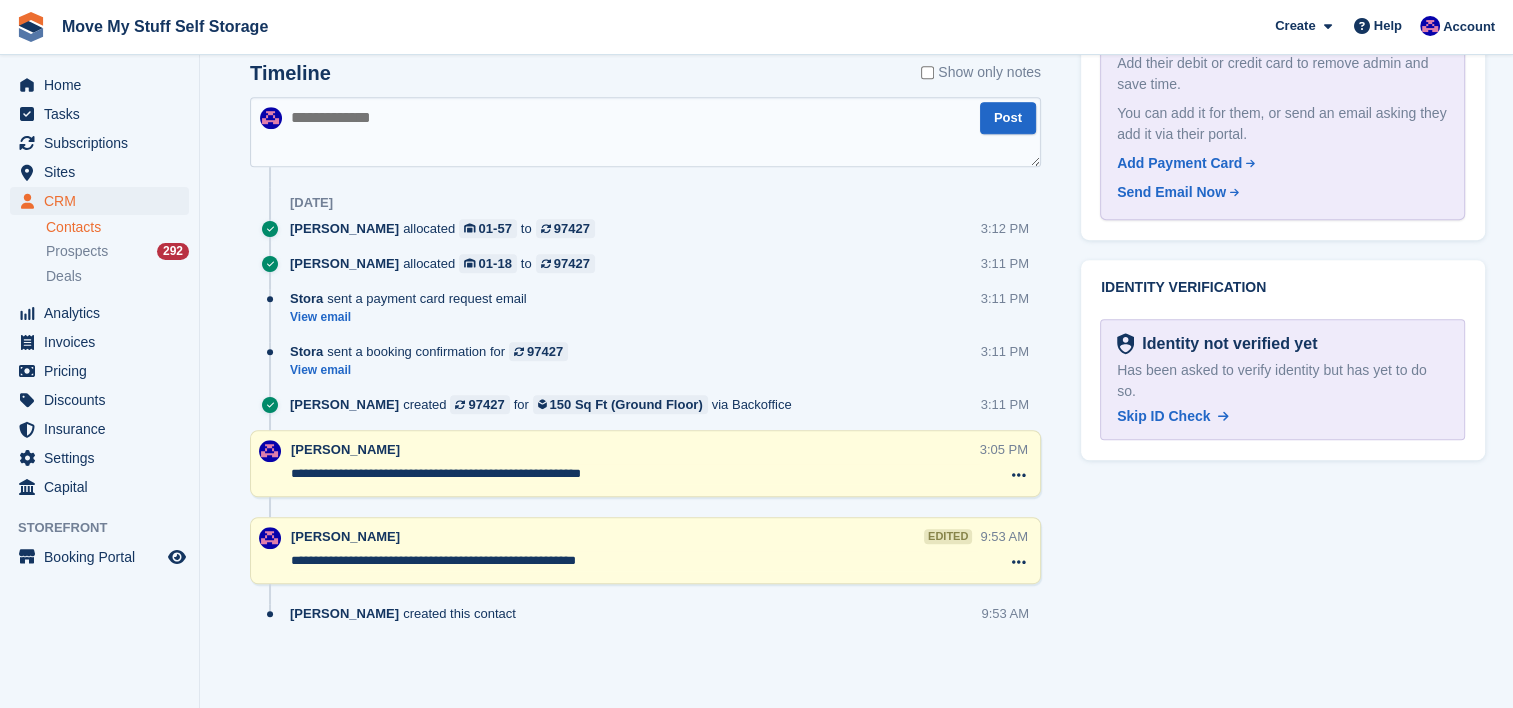 click on "**********" at bounding box center (635, 474) 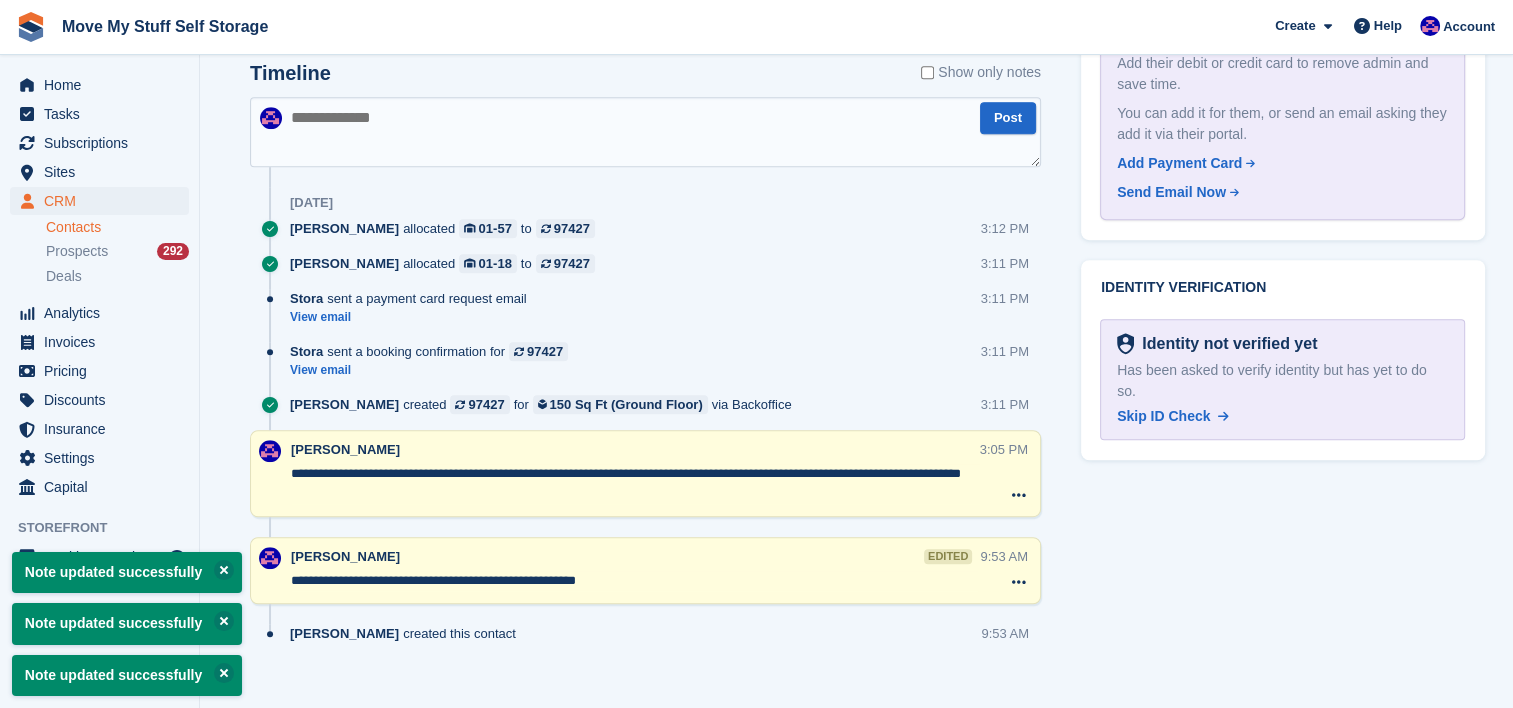 type on "**********" 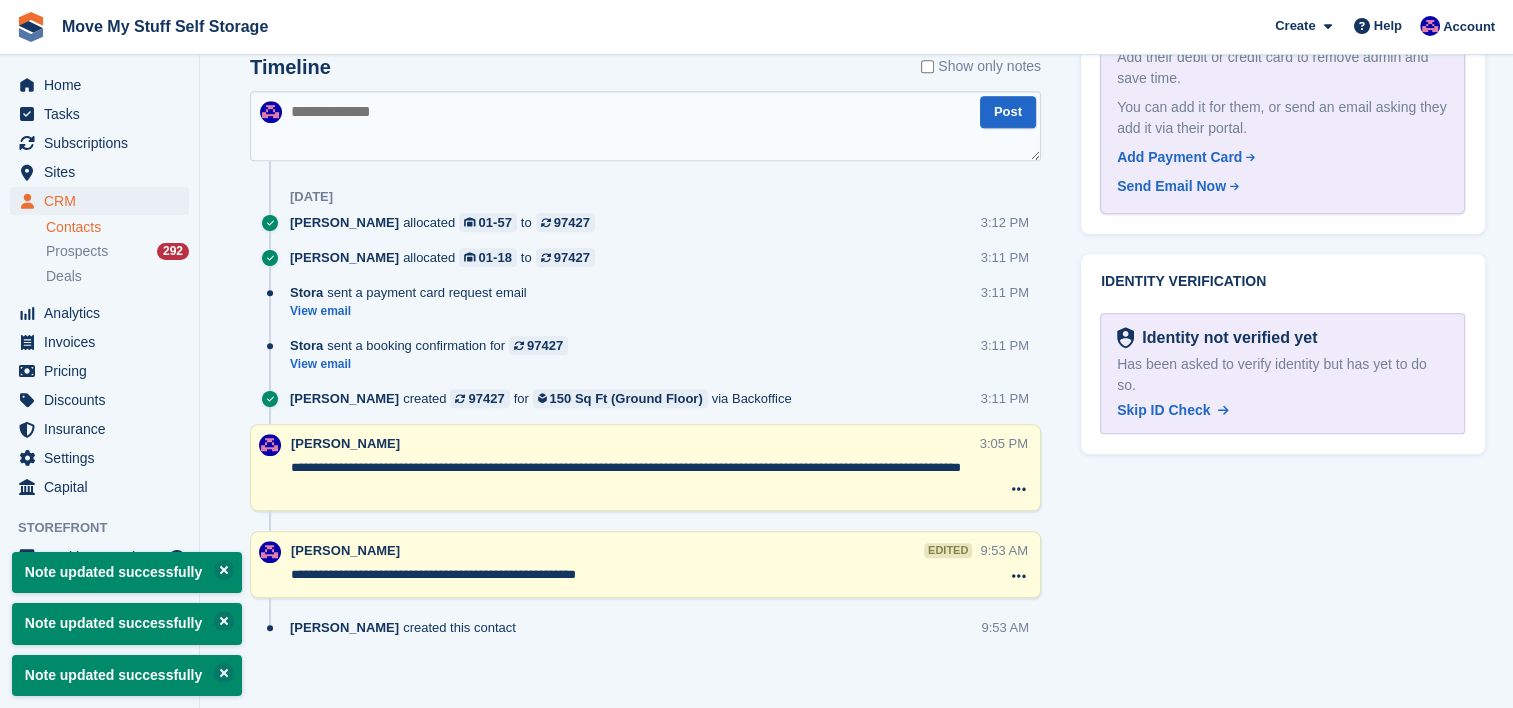 scroll, scrollTop: 1077, scrollLeft: 0, axis: vertical 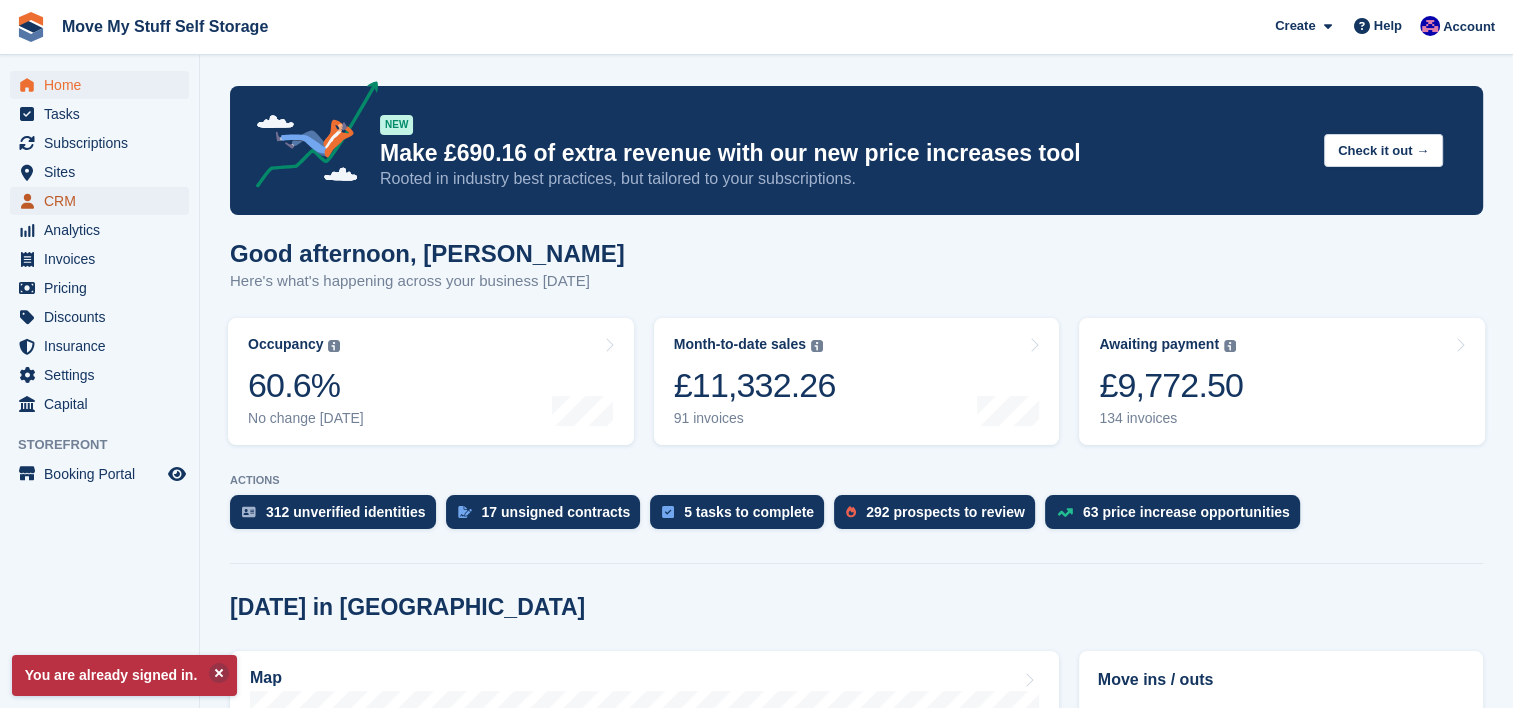 click on "CRM" at bounding box center [104, 201] 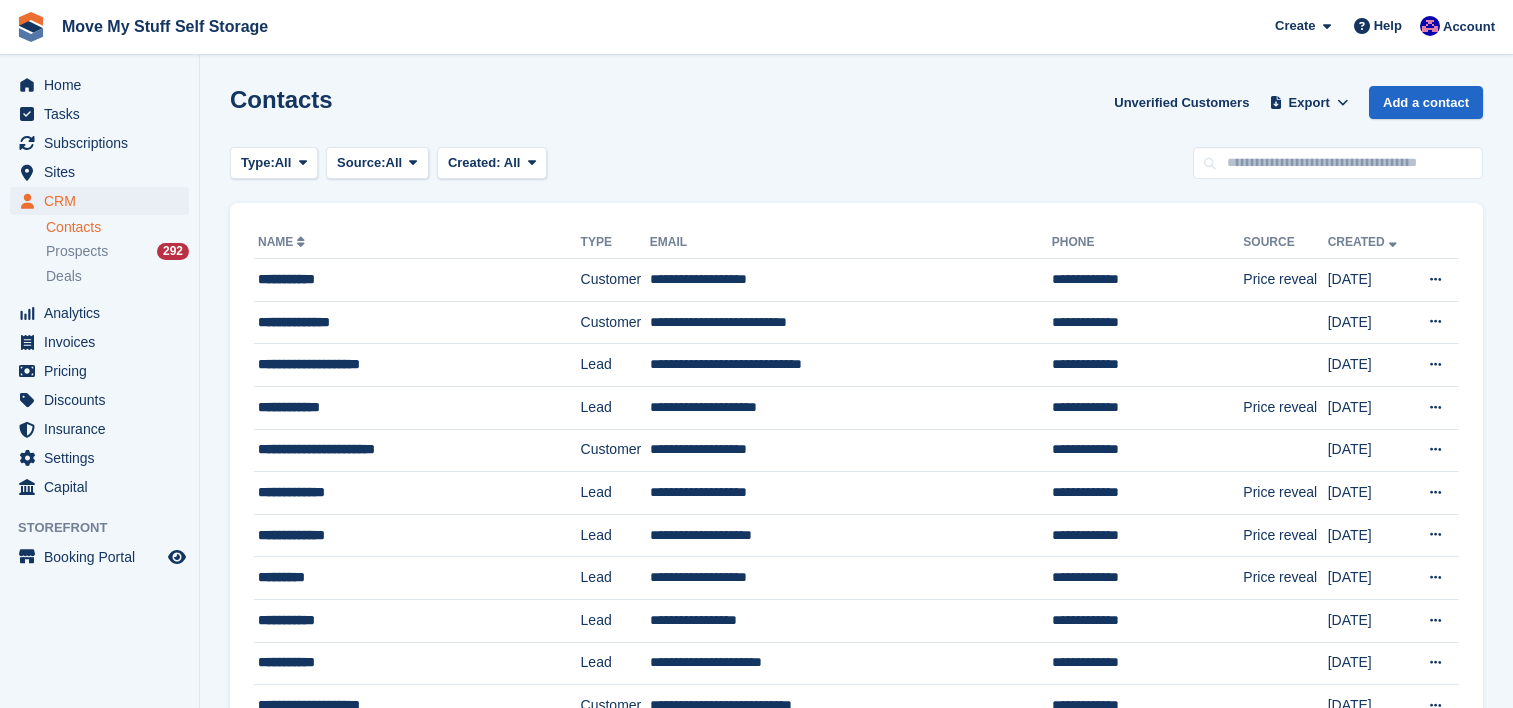 scroll, scrollTop: 0, scrollLeft: 0, axis: both 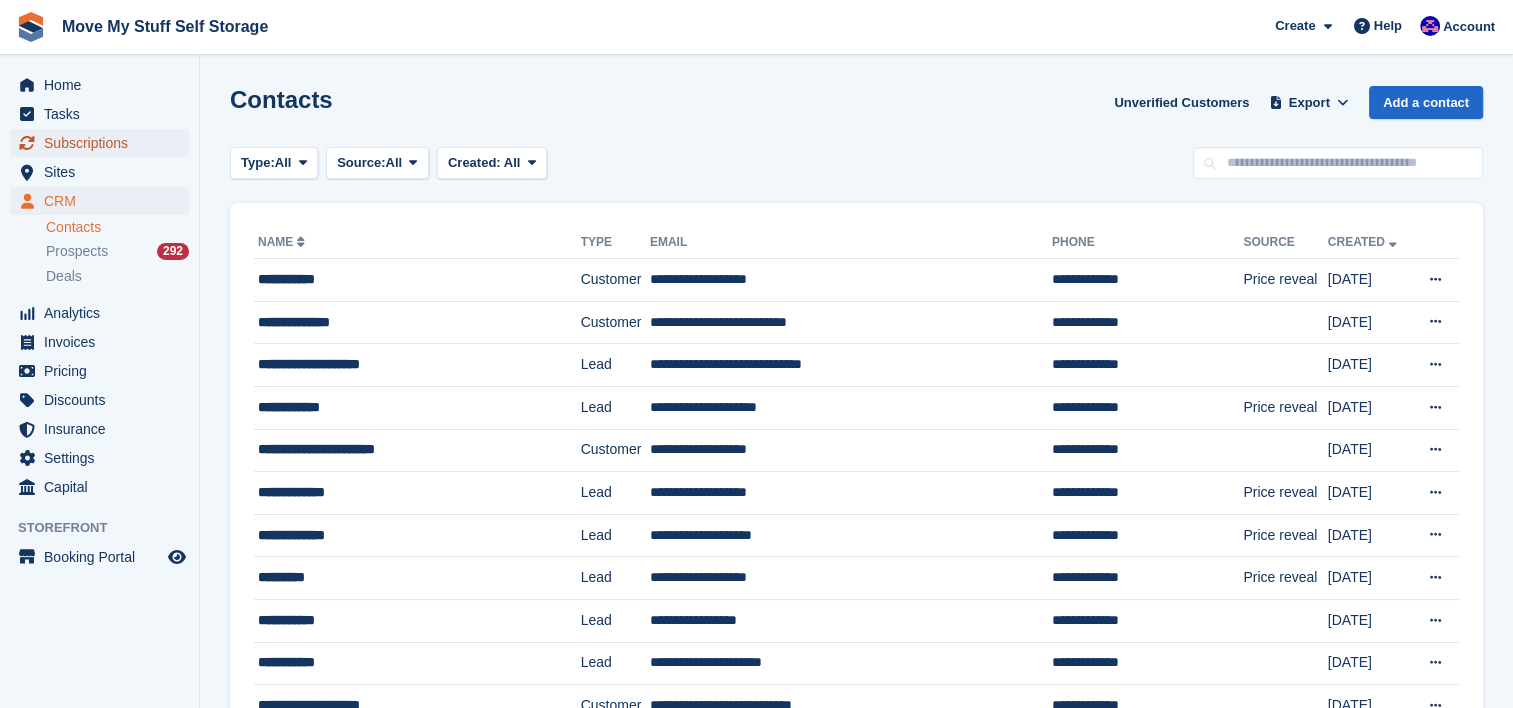 click on "Subscriptions" at bounding box center (104, 143) 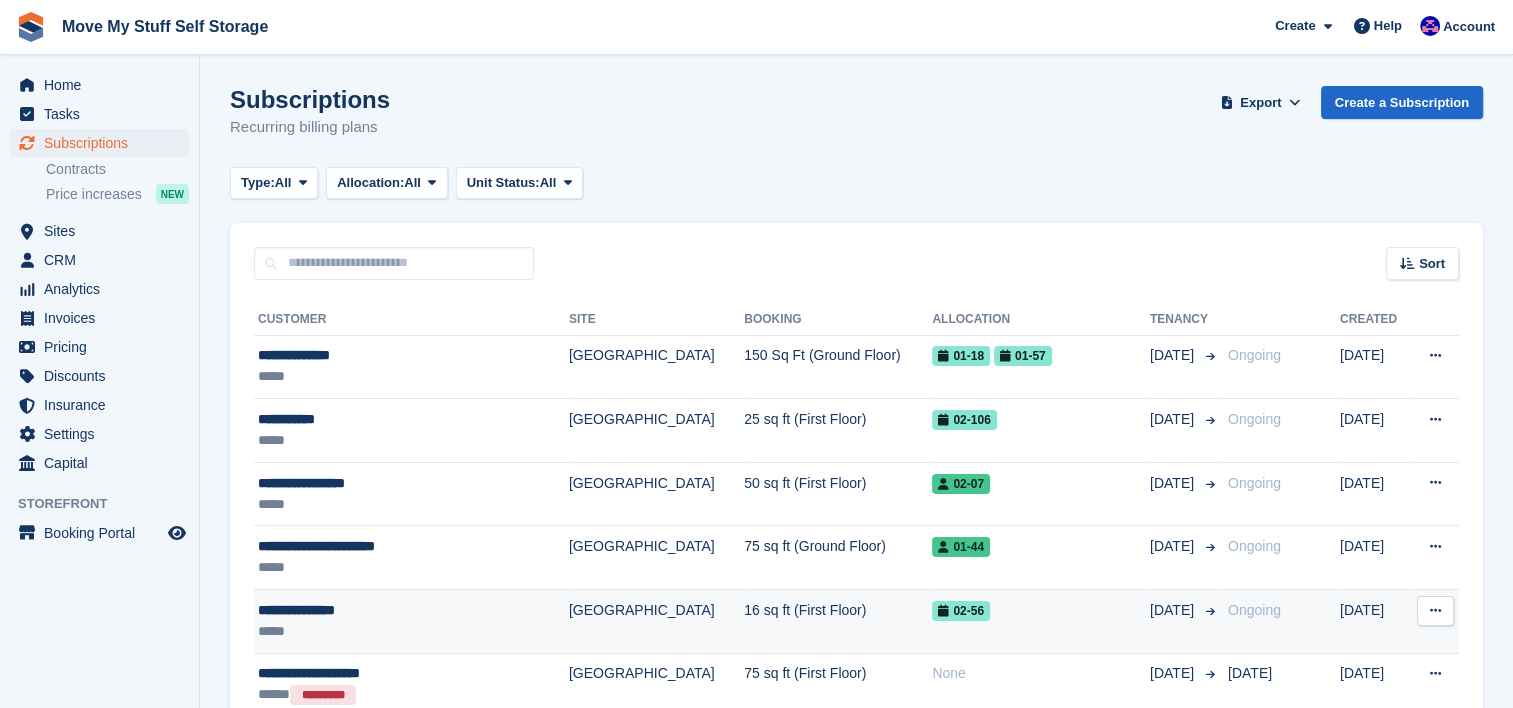 click on "**********" at bounding box center (411, 622) 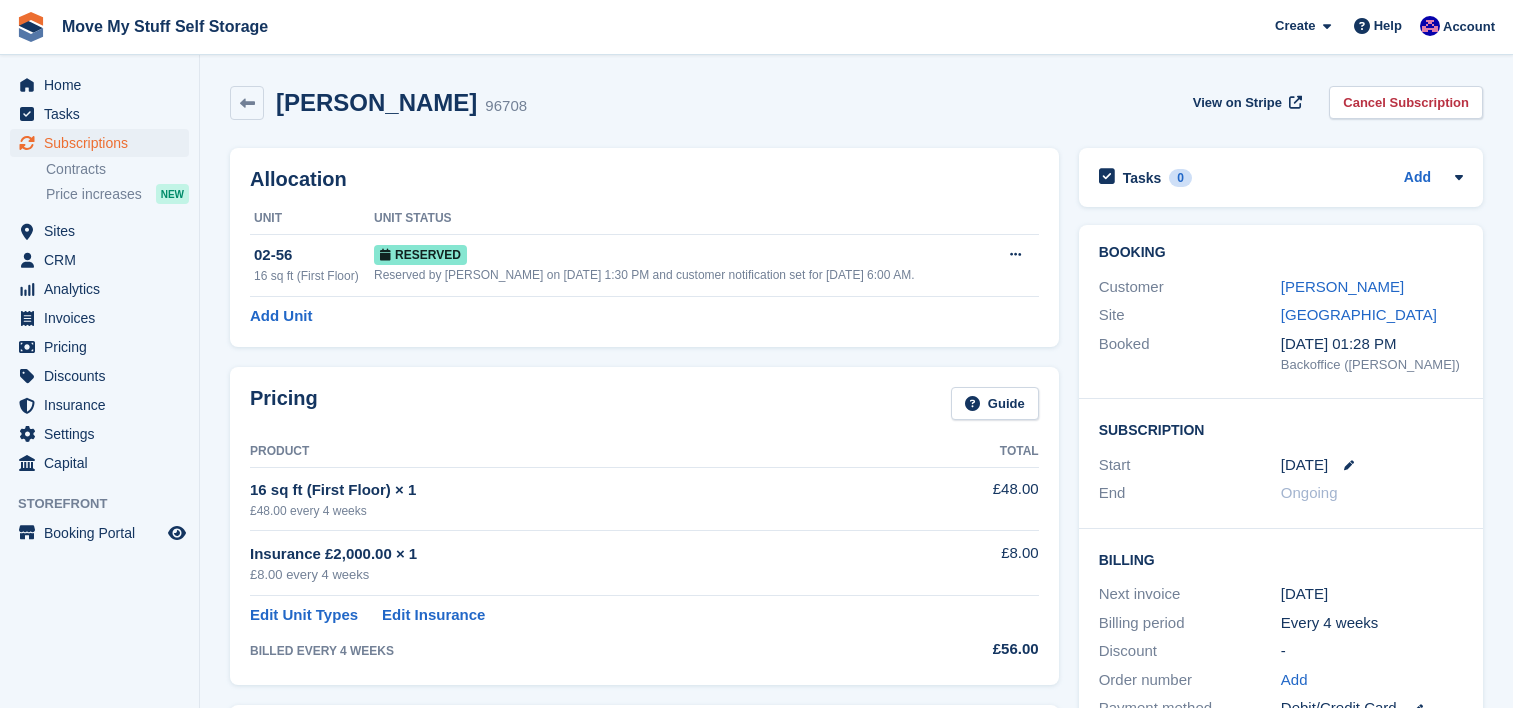 scroll, scrollTop: 0, scrollLeft: 0, axis: both 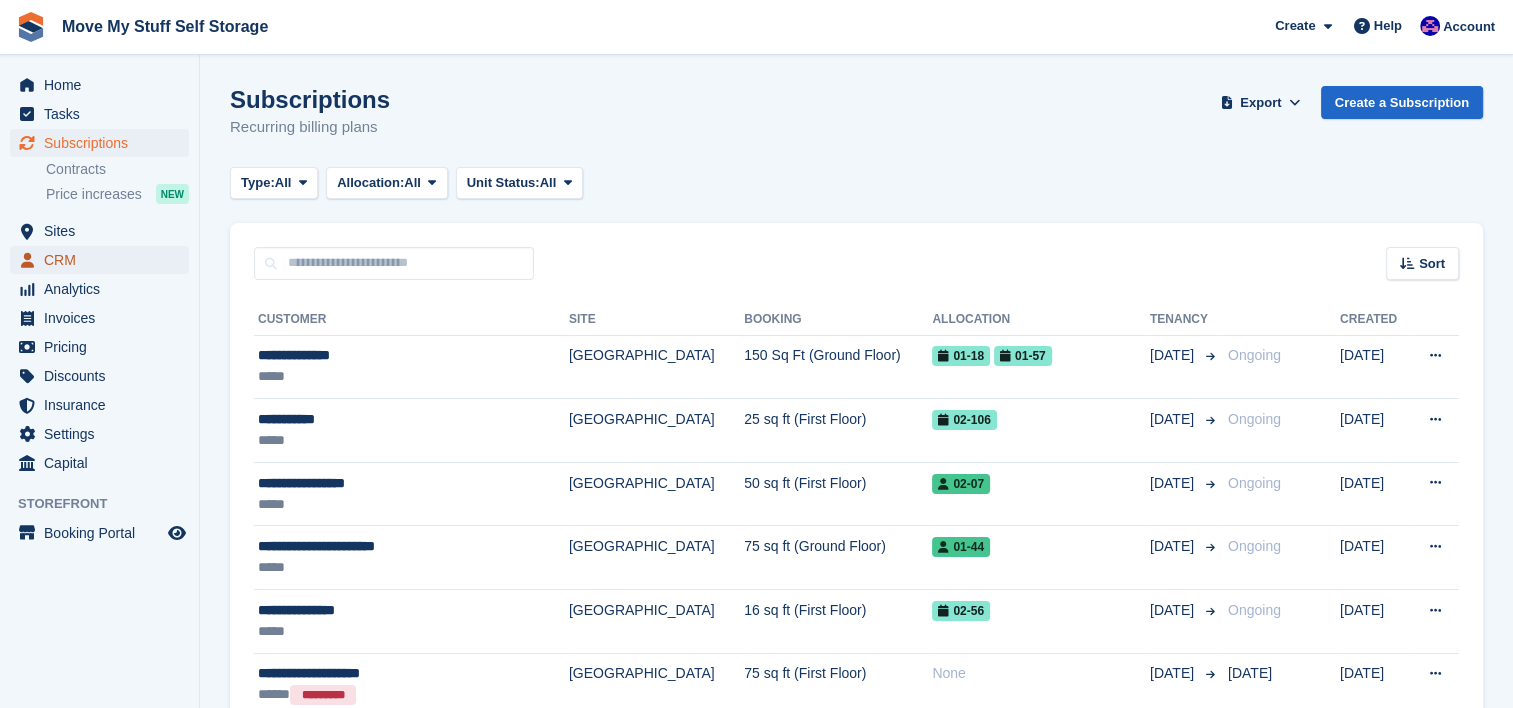 click on "CRM" at bounding box center [104, 260] 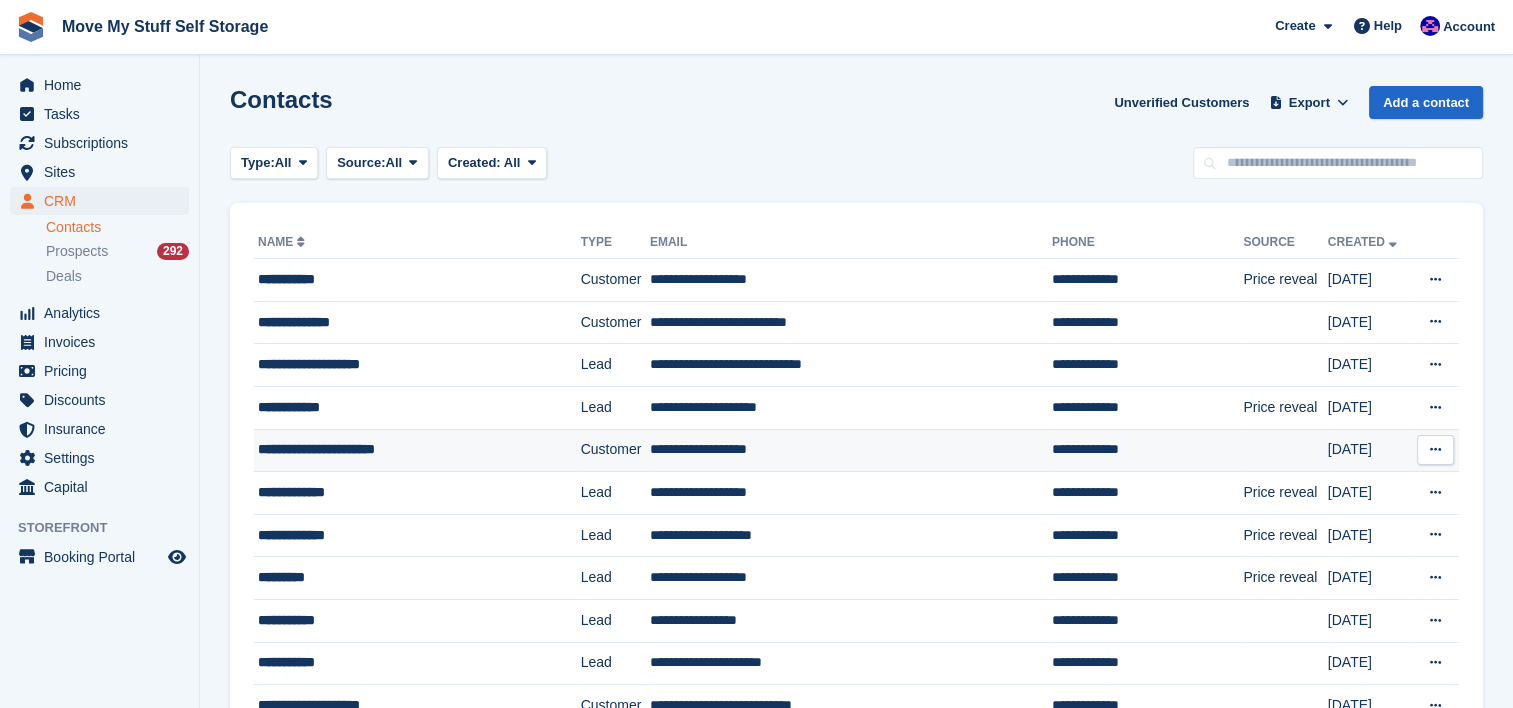 click on "**********" at bounding box center [399, 449] 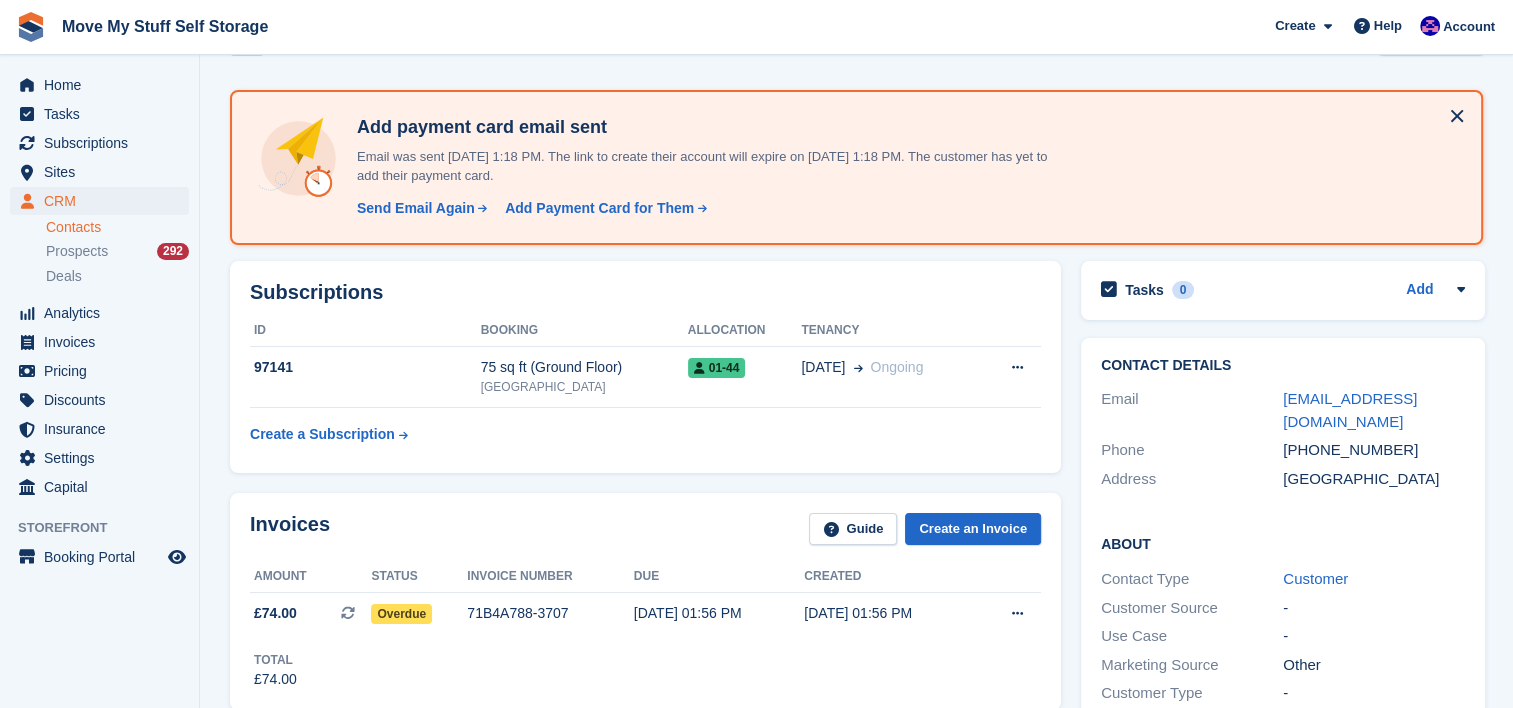 scroll, scrollTop: 42, scrollLeft: 0, axis: vertical 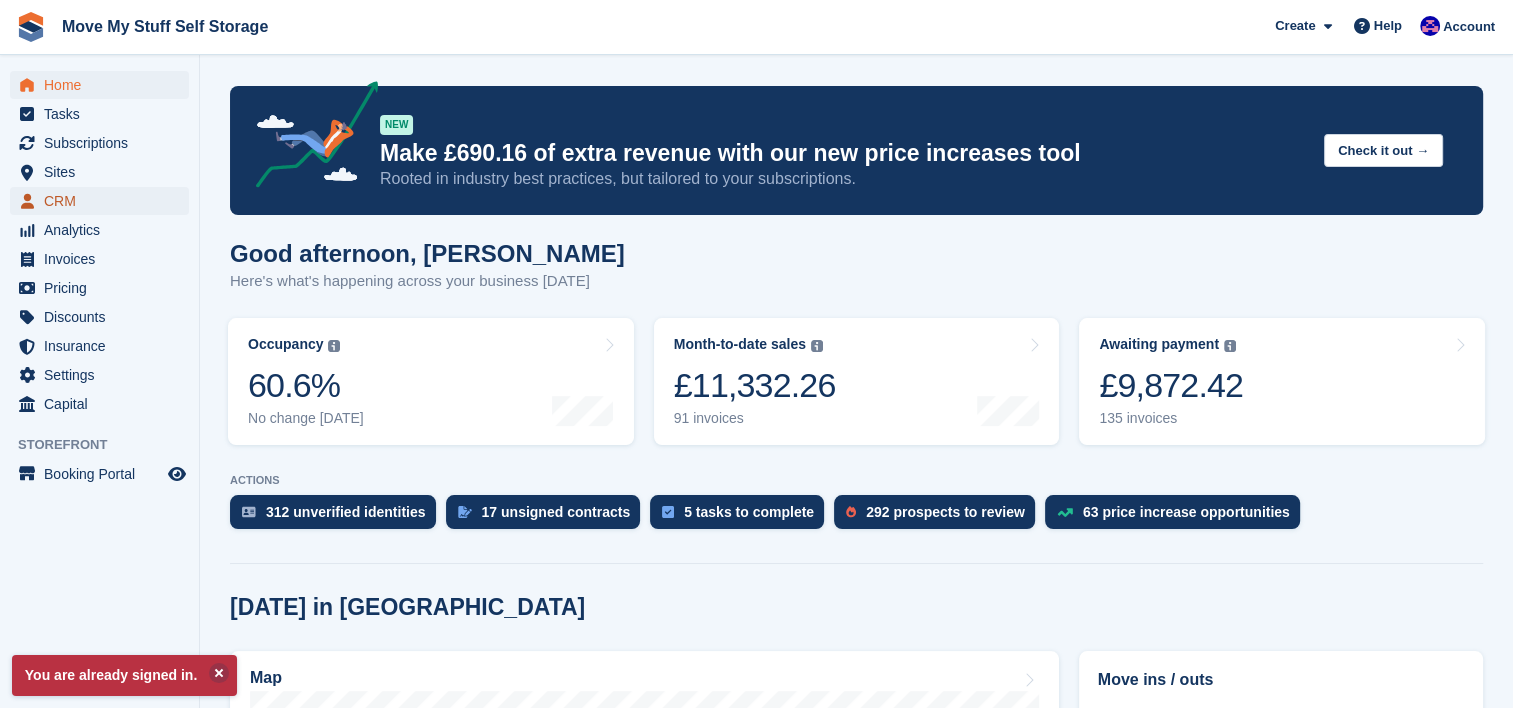 click 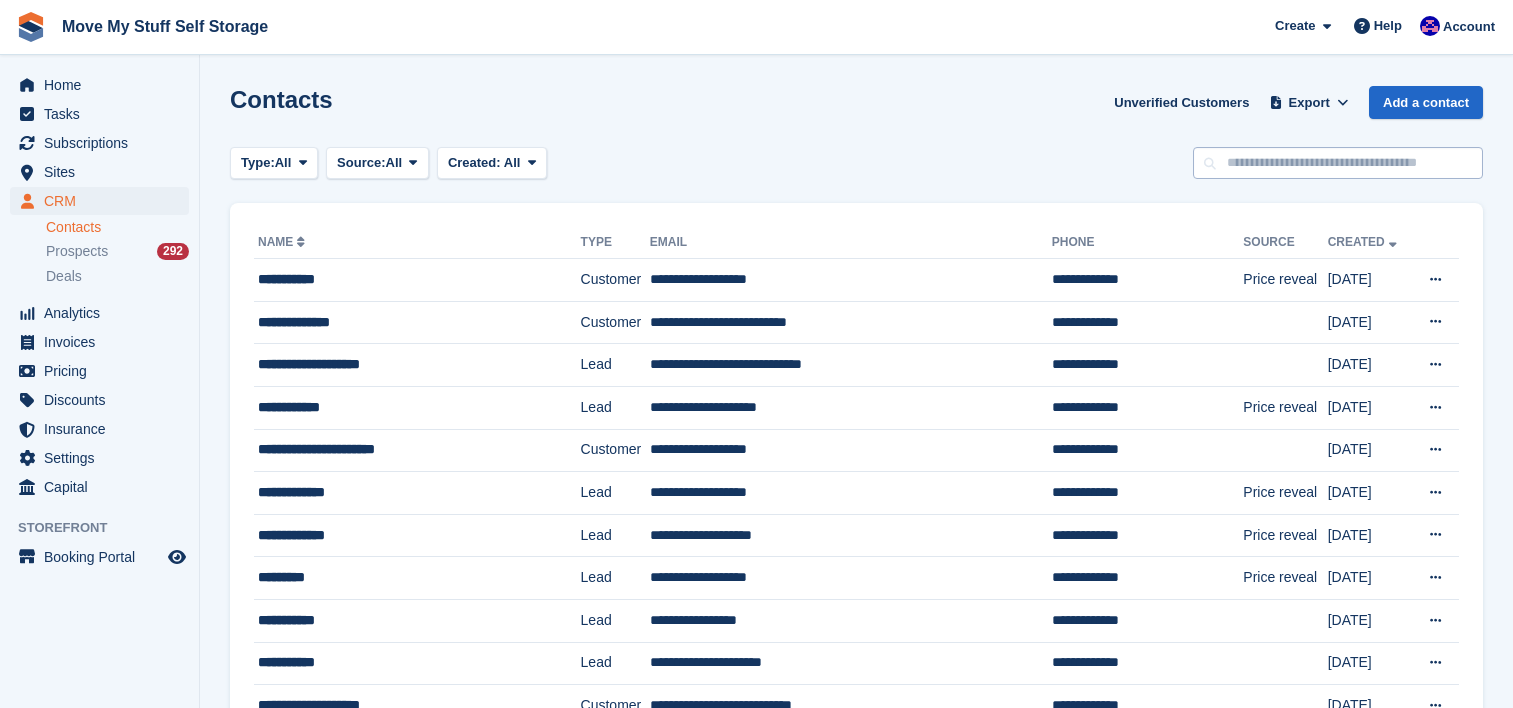 scroll, scrollTop: 0, scrollLeft: 0, axis: both 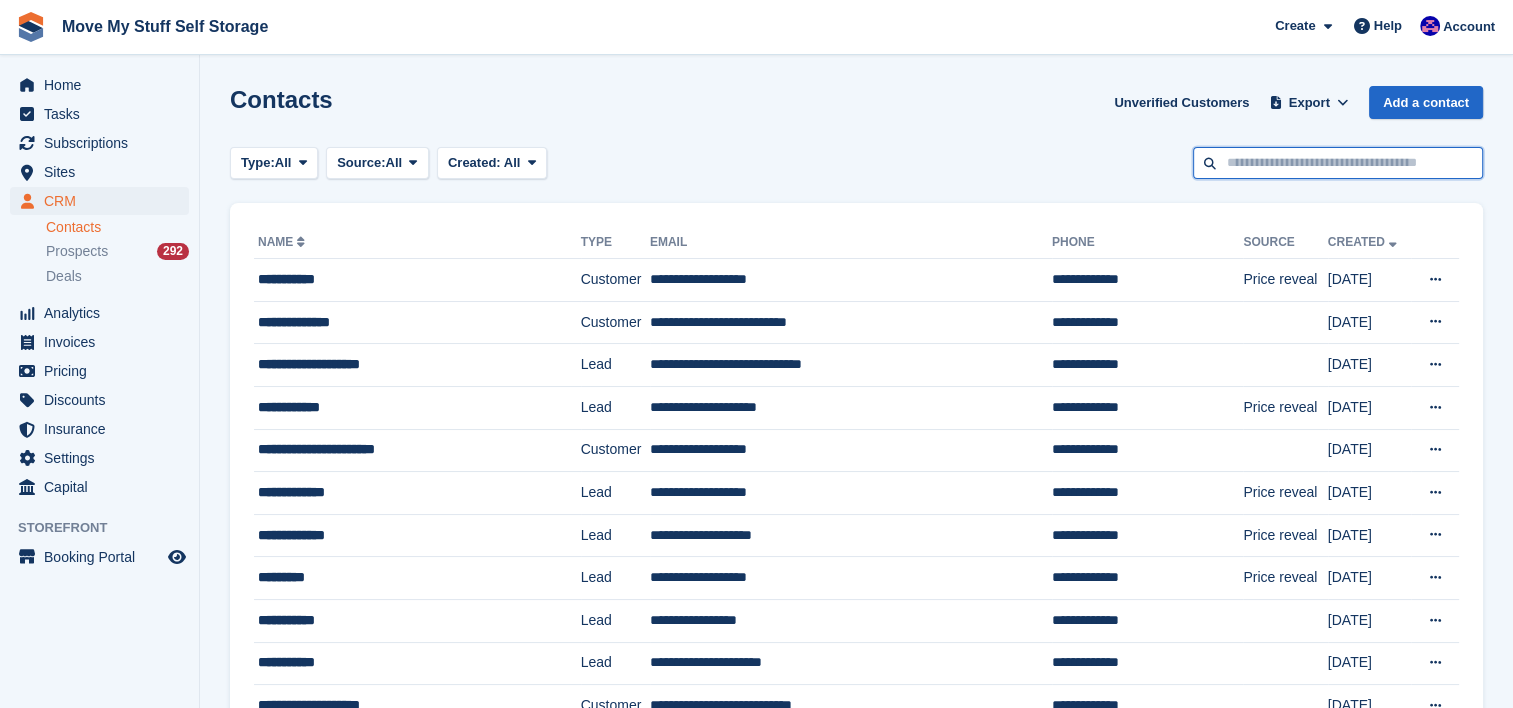 click at bounding box center (1338, 163) 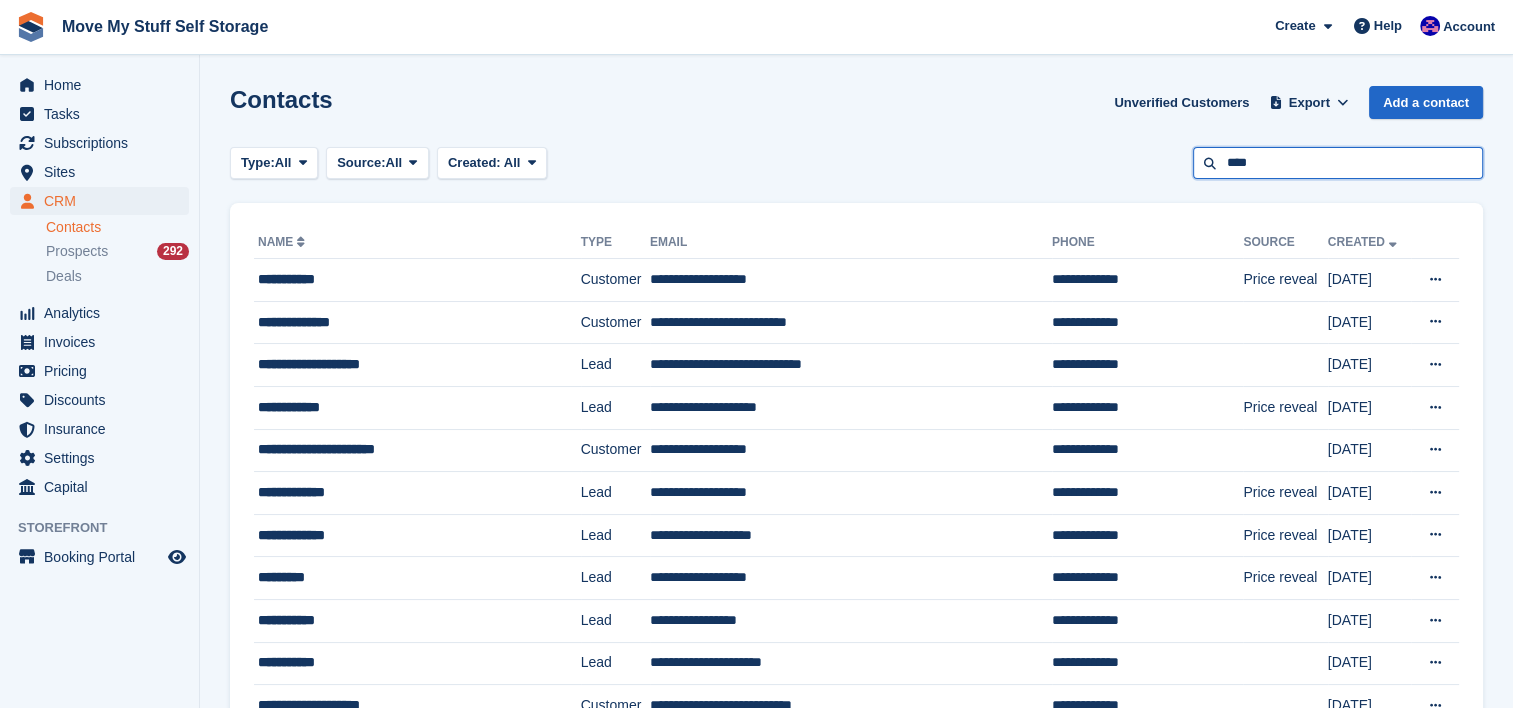 type on "****" 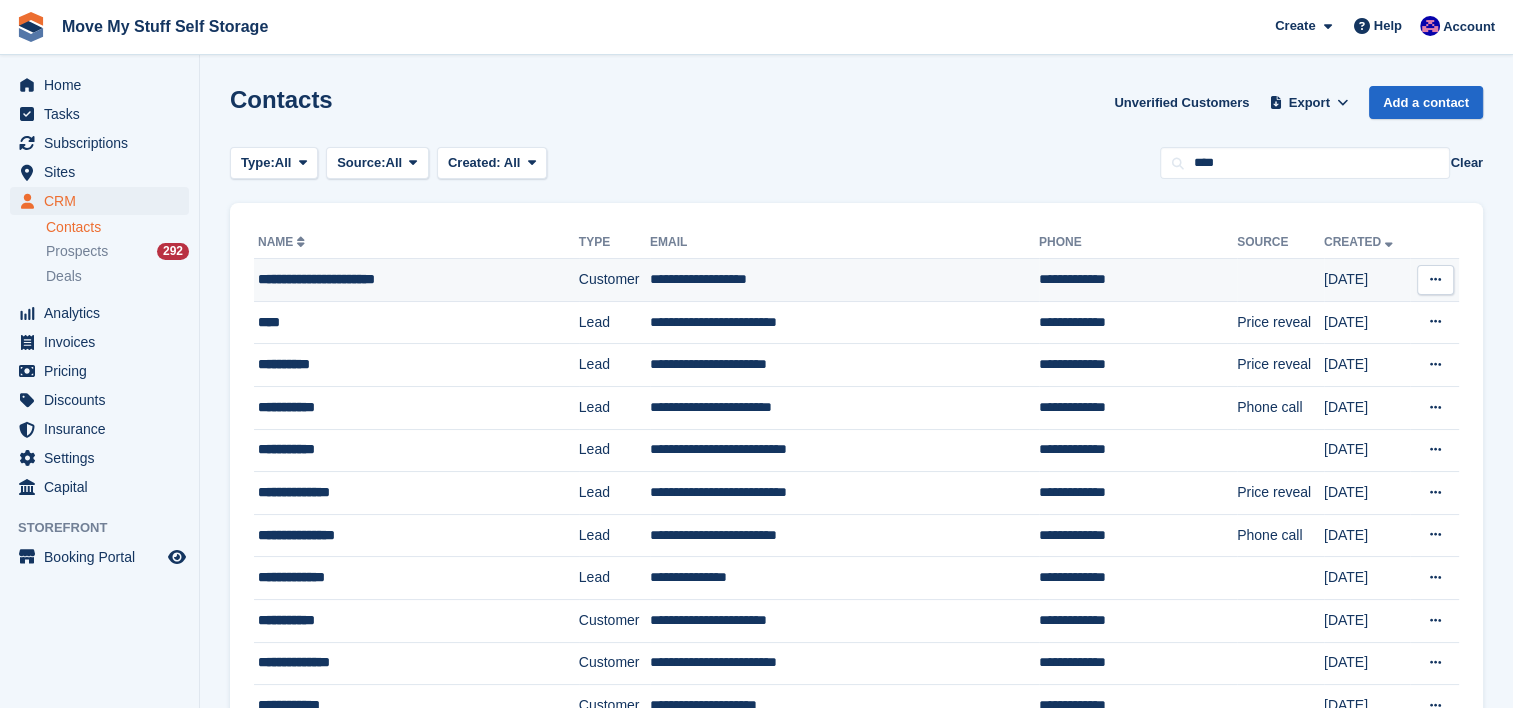 click on "**********" at bounding box center (844, 280) 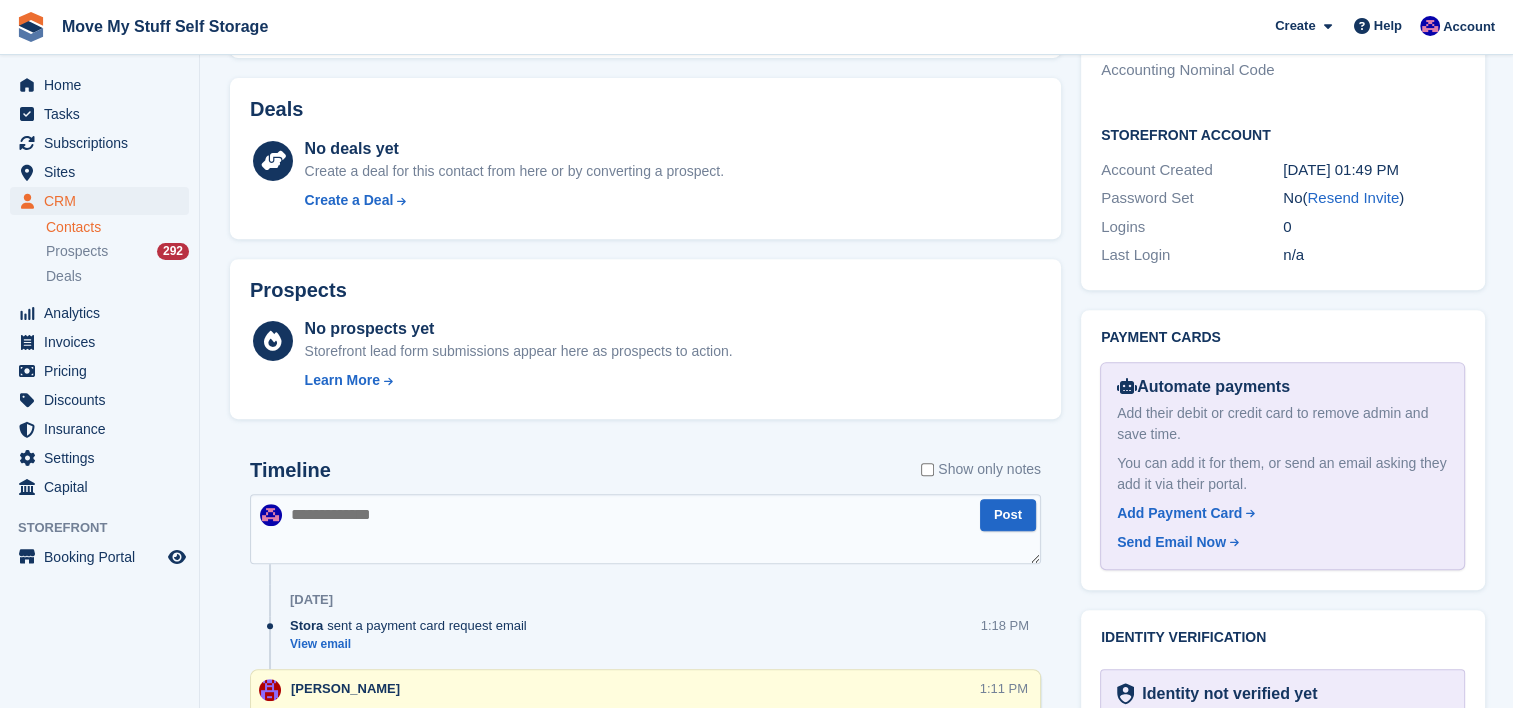 scroll, scrollTop: 775, scrollLeft: 0, axis: vertical 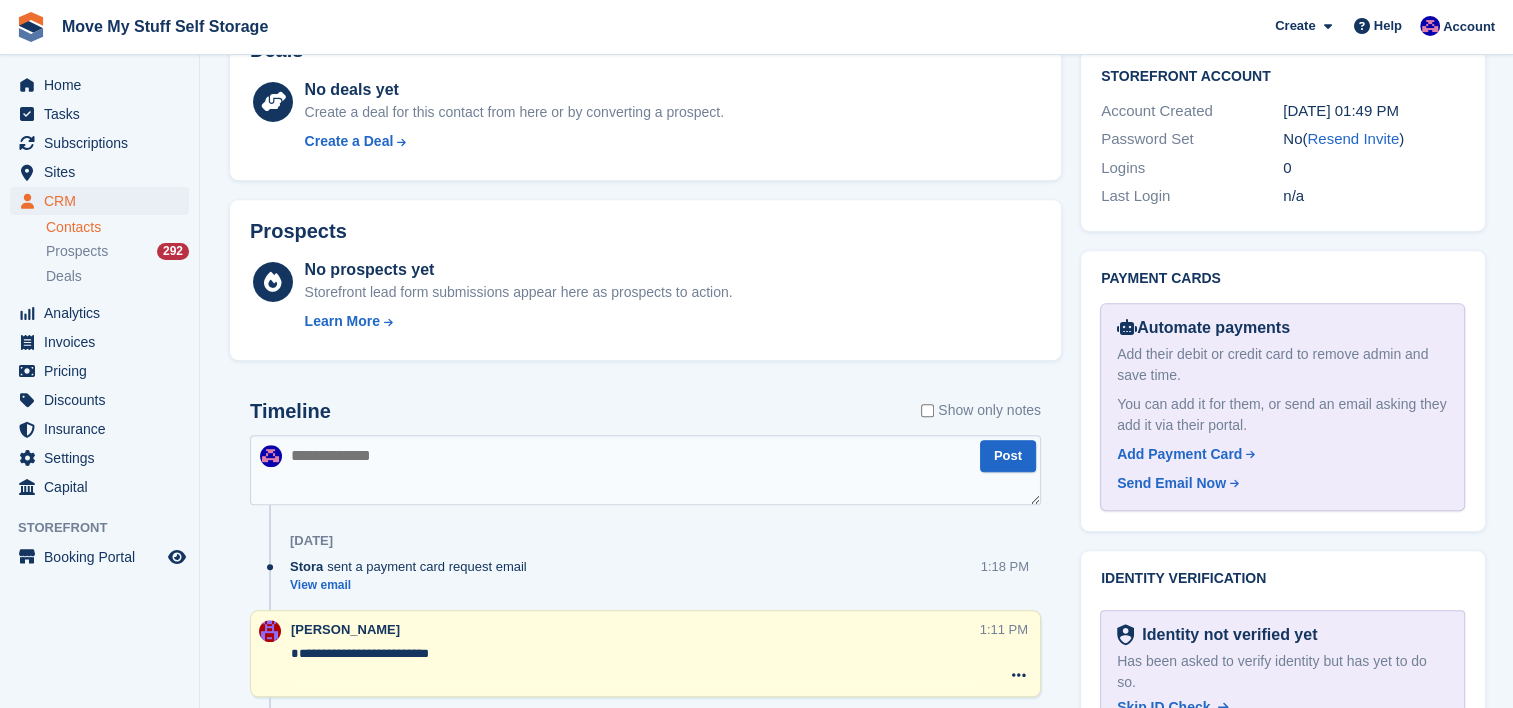 click at bounding box center [645, 470] 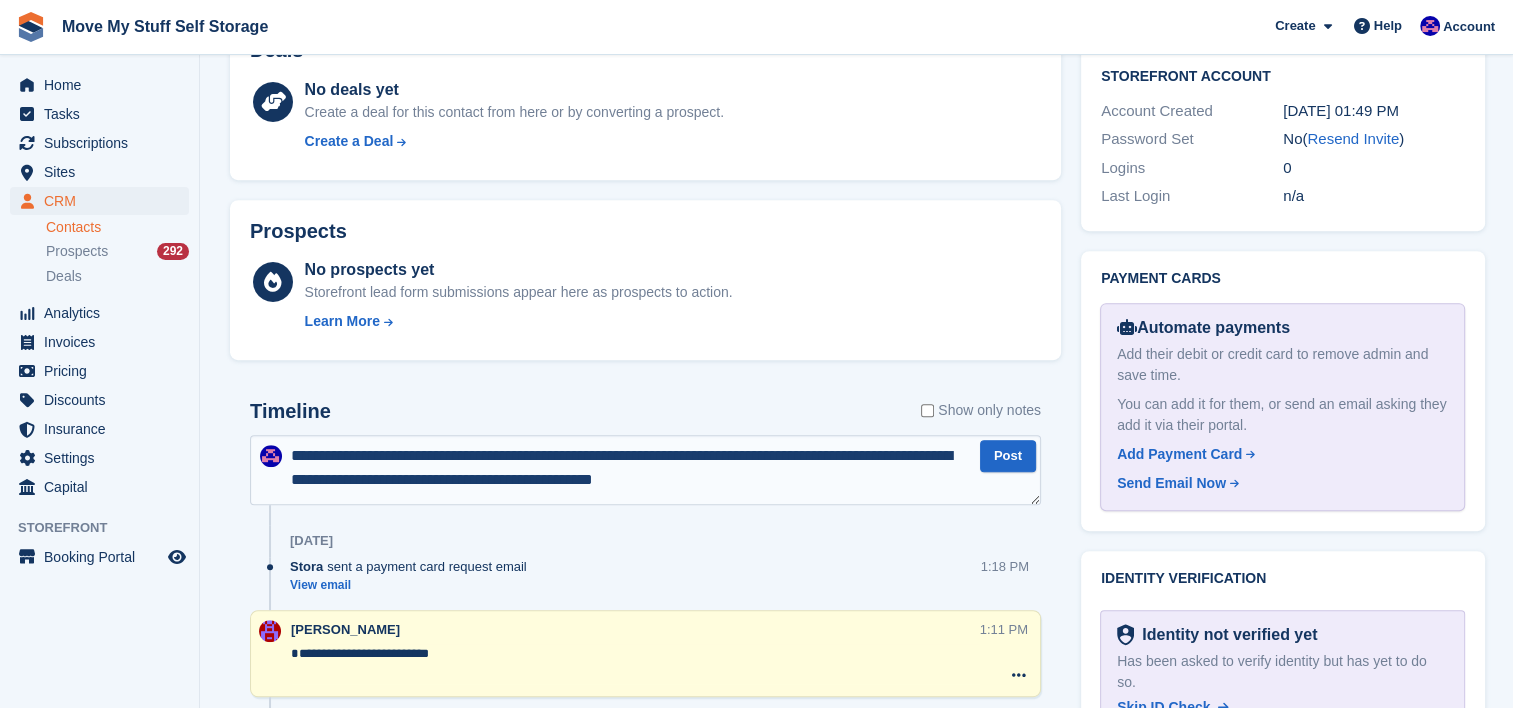 type on "**********" 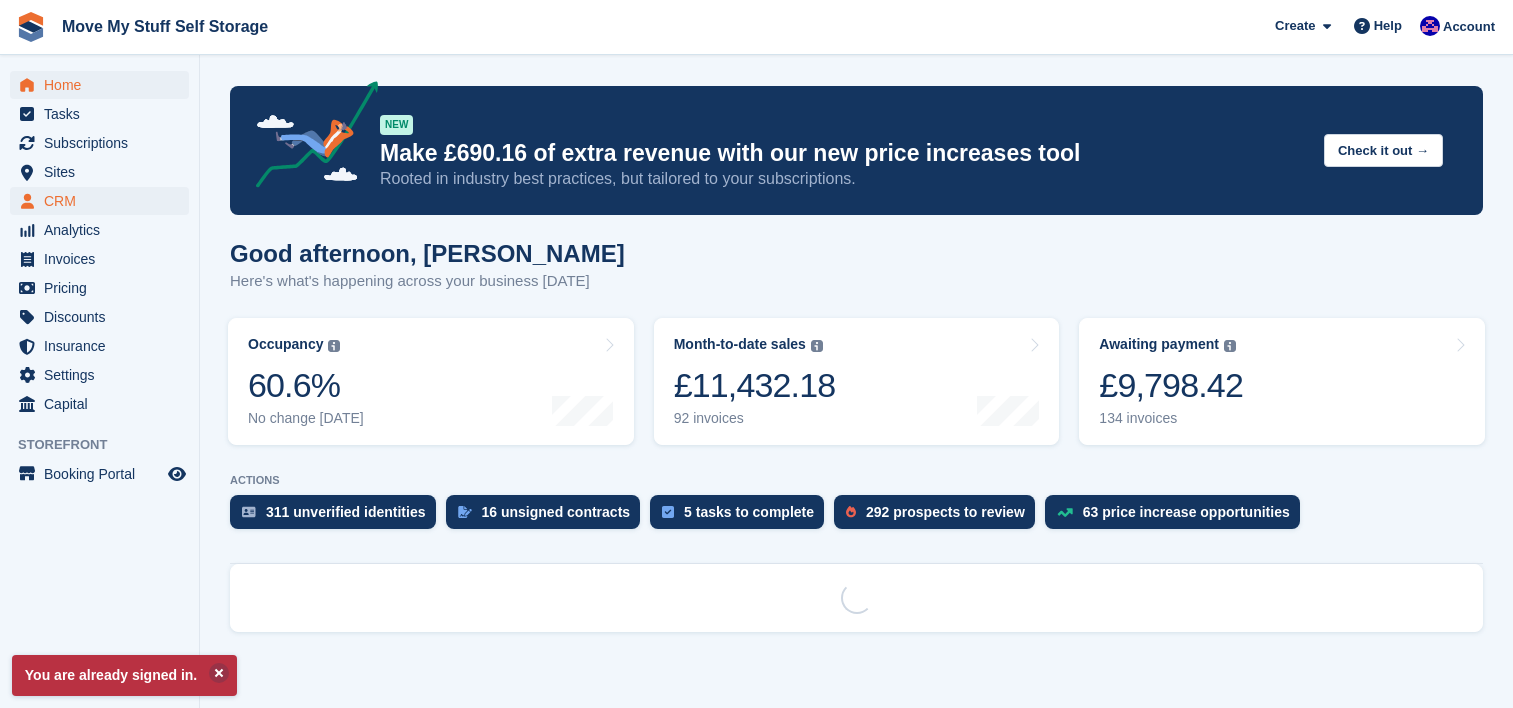 scroll, scrollTop: 0, scrollLeft: 0, axis: both 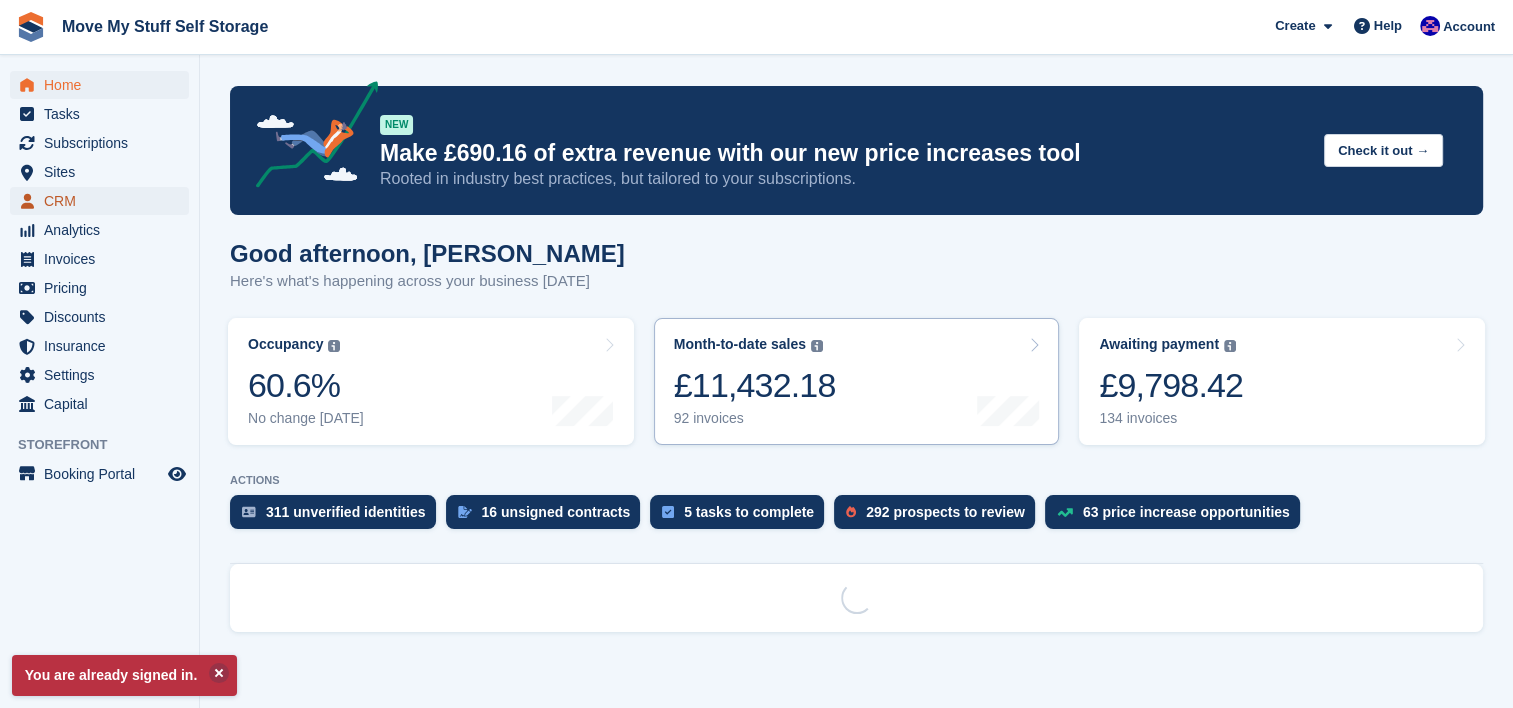 drag, startPoint x: 55, startPoint y: 205, endPoint x: 767, endPoint y: 374, distance: 731.78204 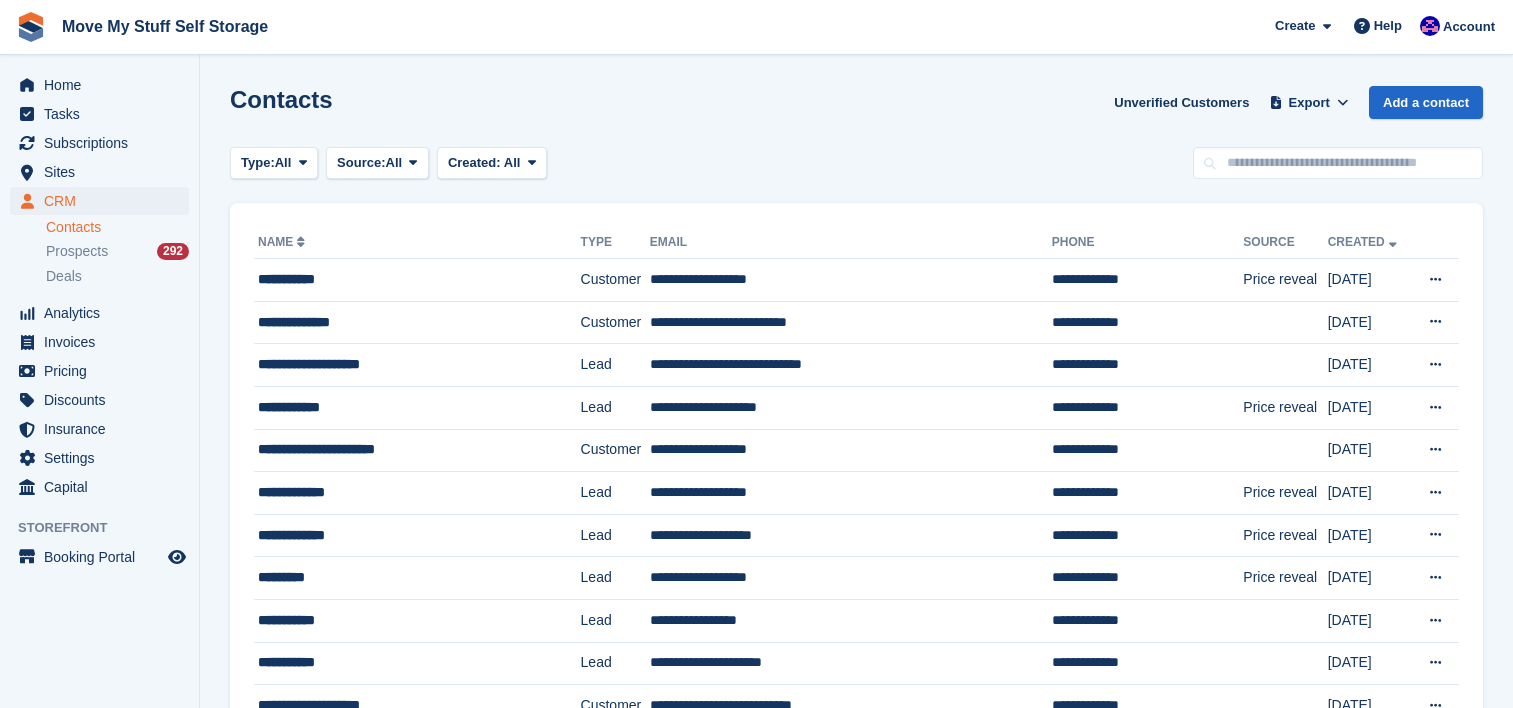 scroll, scrollTop: 0, scrollLeft: 0, axis: both 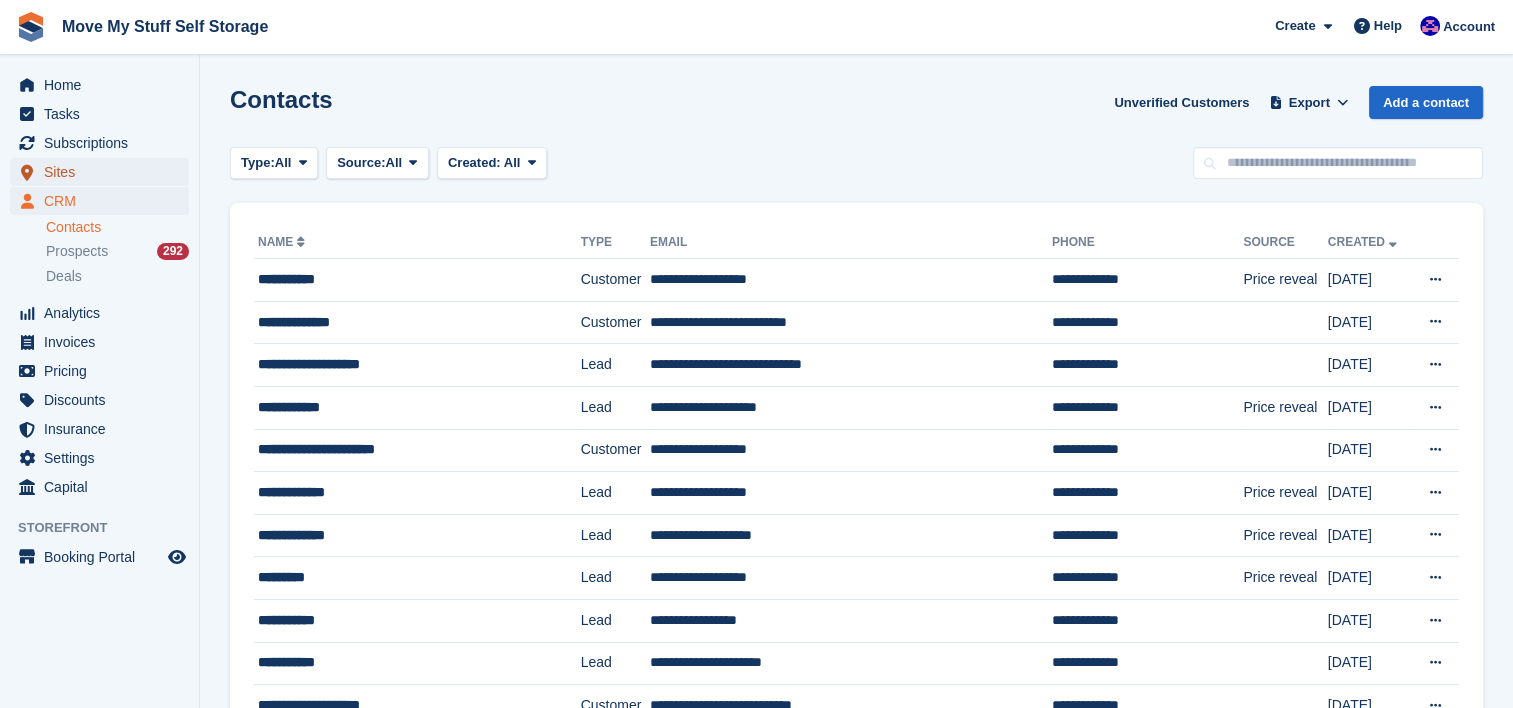 click on "Sites" at bounding box center (104, 172) 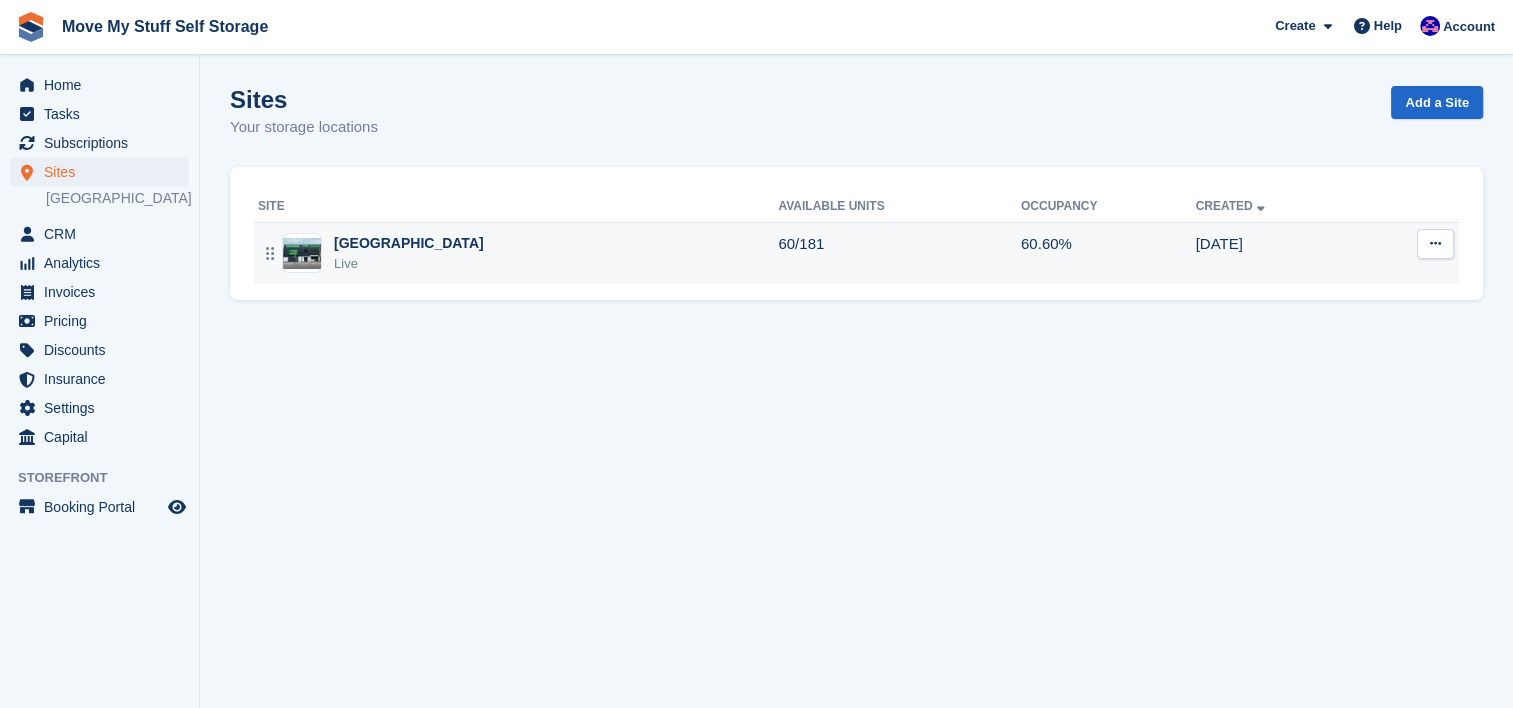 click on "[GEOGRAPHIC_DATA]
Live" at bounding box center (518, 253) 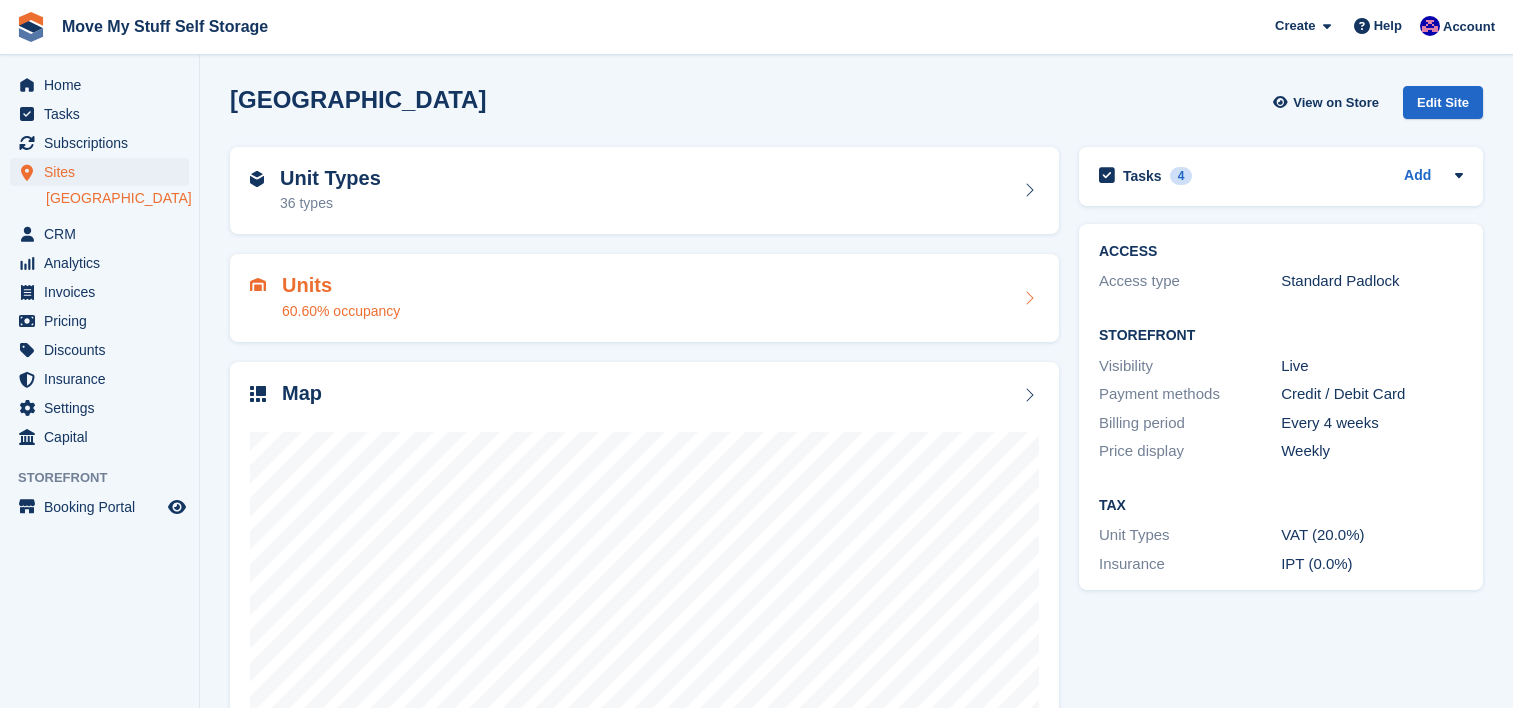 scroll, scrollTop: 0, scrollLeft: 0, axis: both 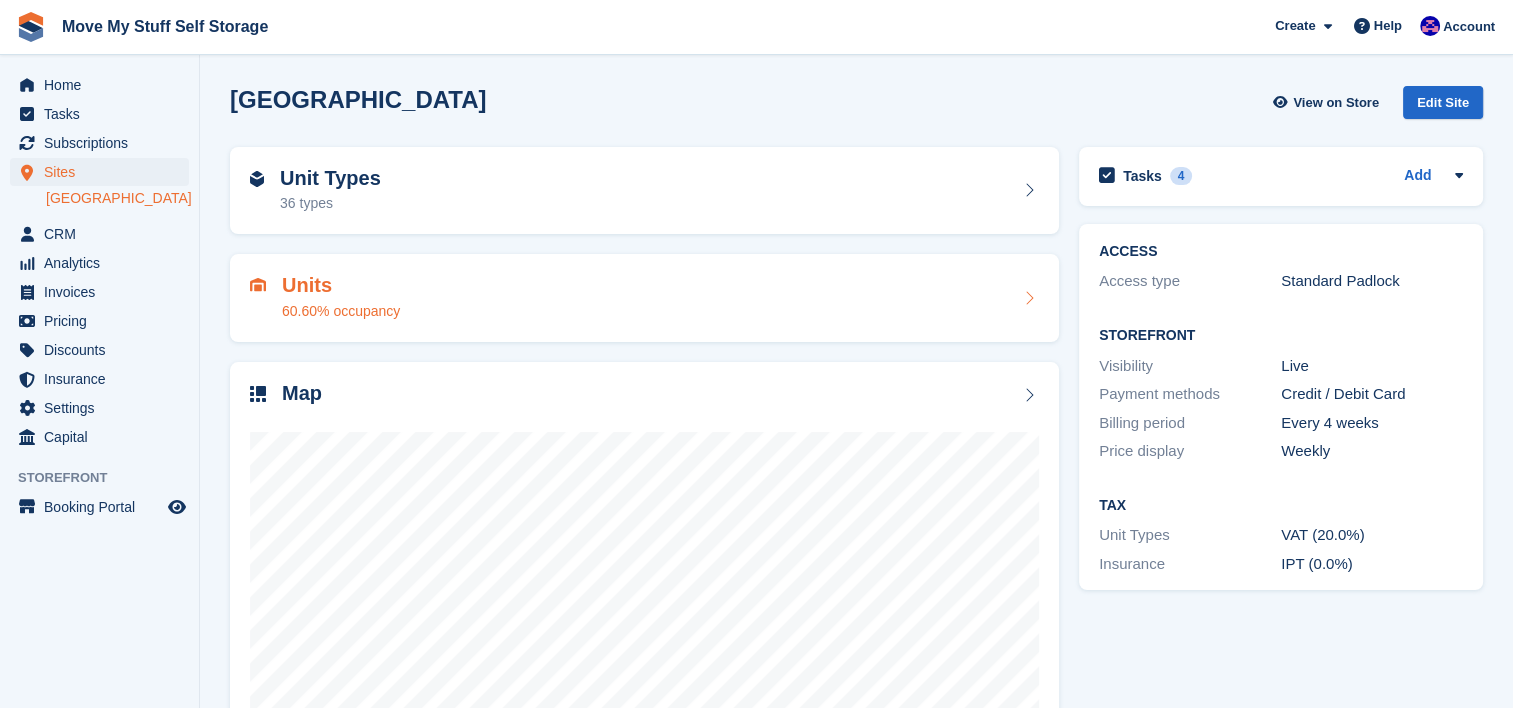 click on "Units" at bounding box center [341, 285] 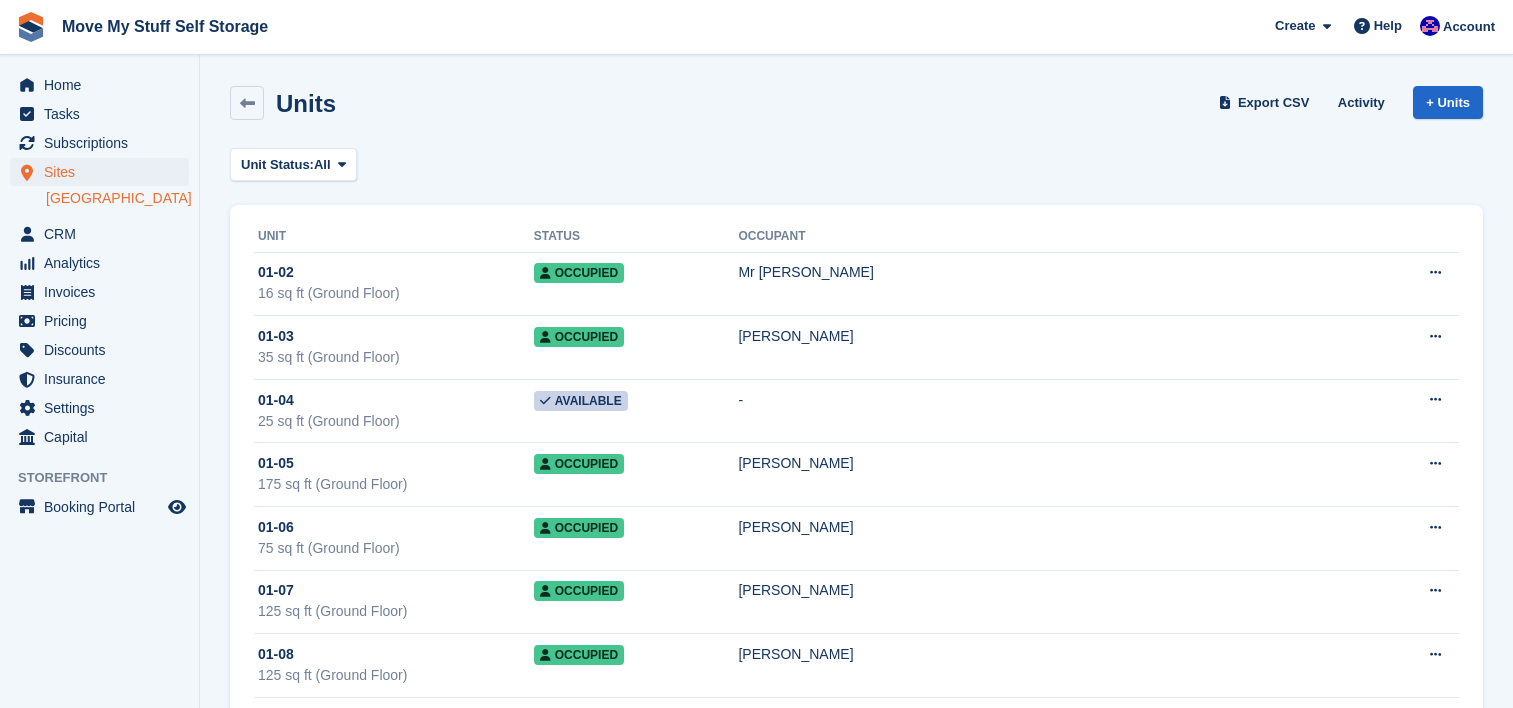 scroll, scrollTop: 0, scrollLeft: 0, axis: both 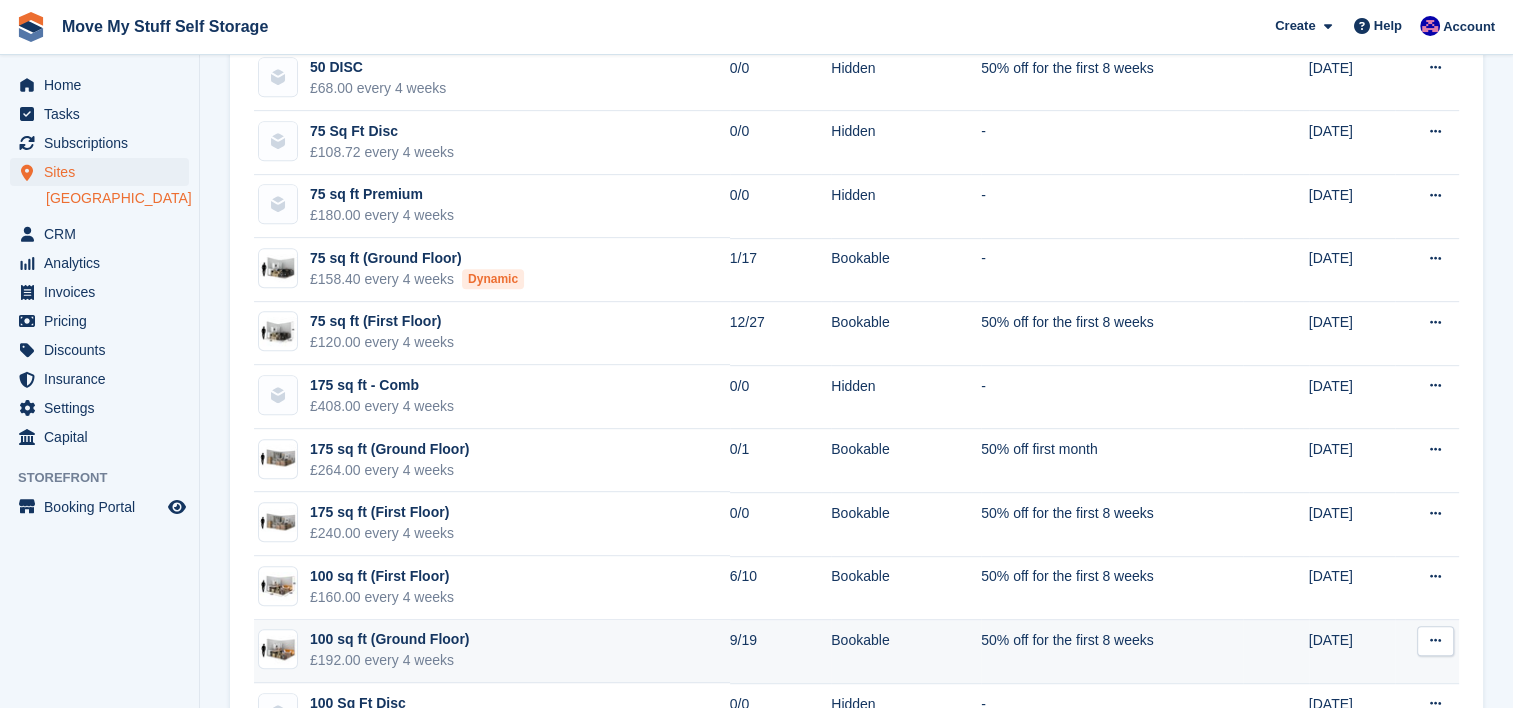 click on "100 sq ft (Ground Floor)
£192.00 every 4 weeks" at bounding box center [492, 652] 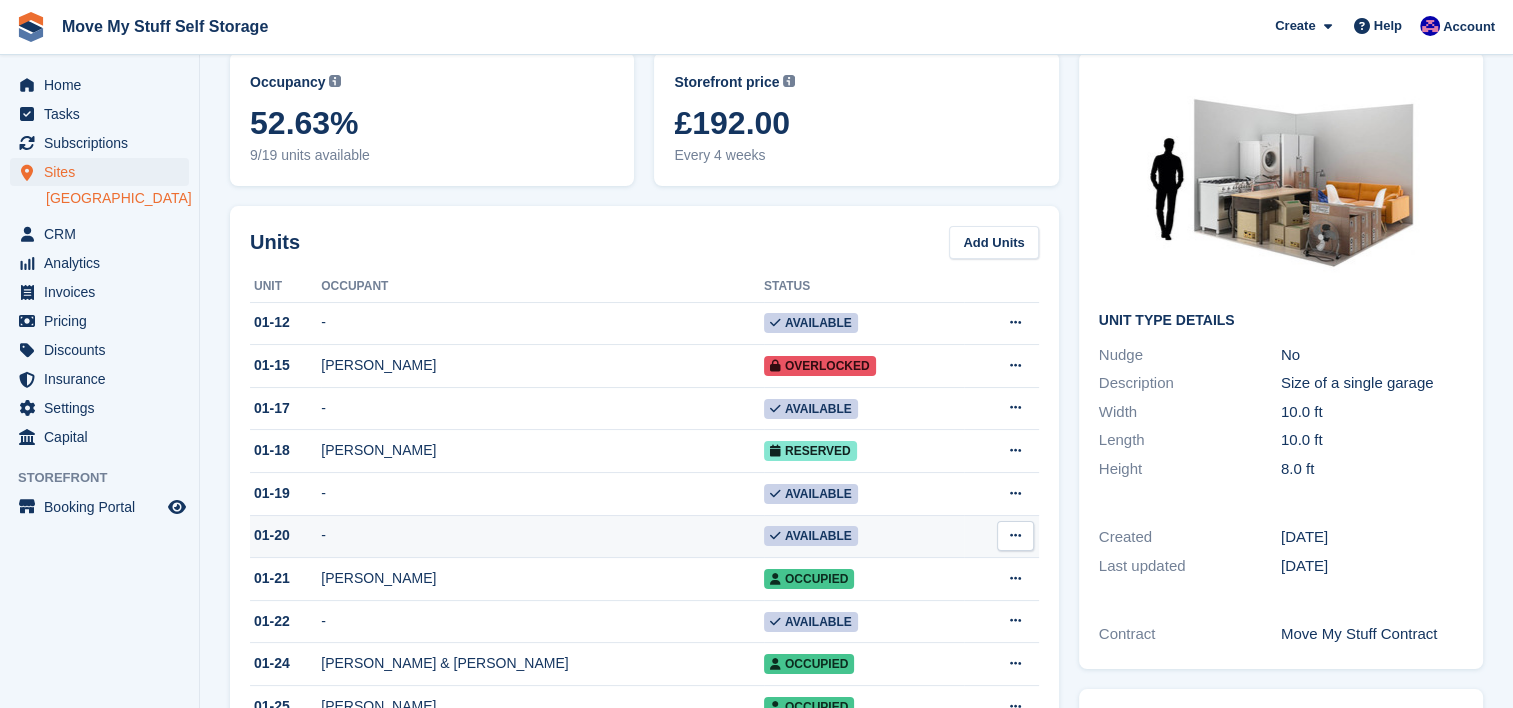 scroll, scrollTop: 0, scrollLeft: 0, axis: both 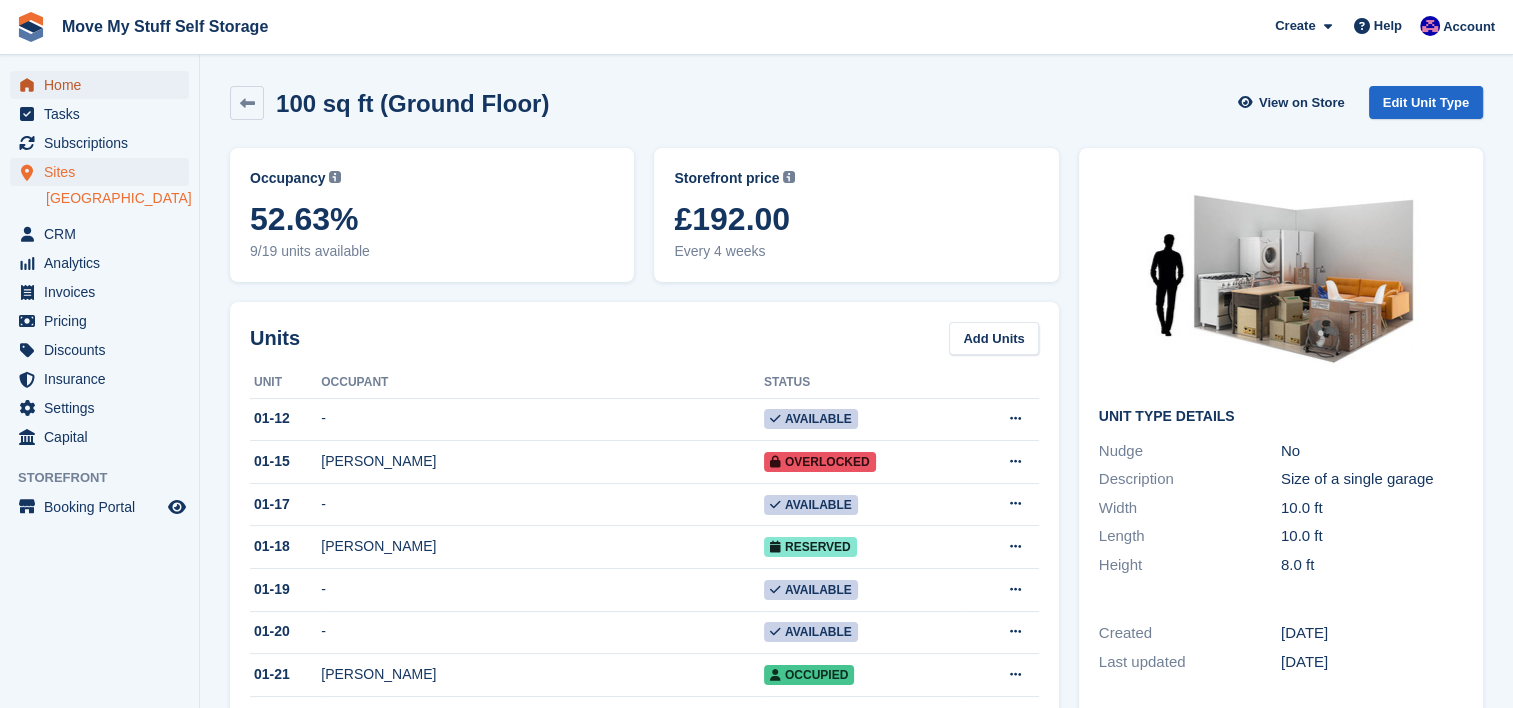 click on "Home" at bounding box center (104, 85) 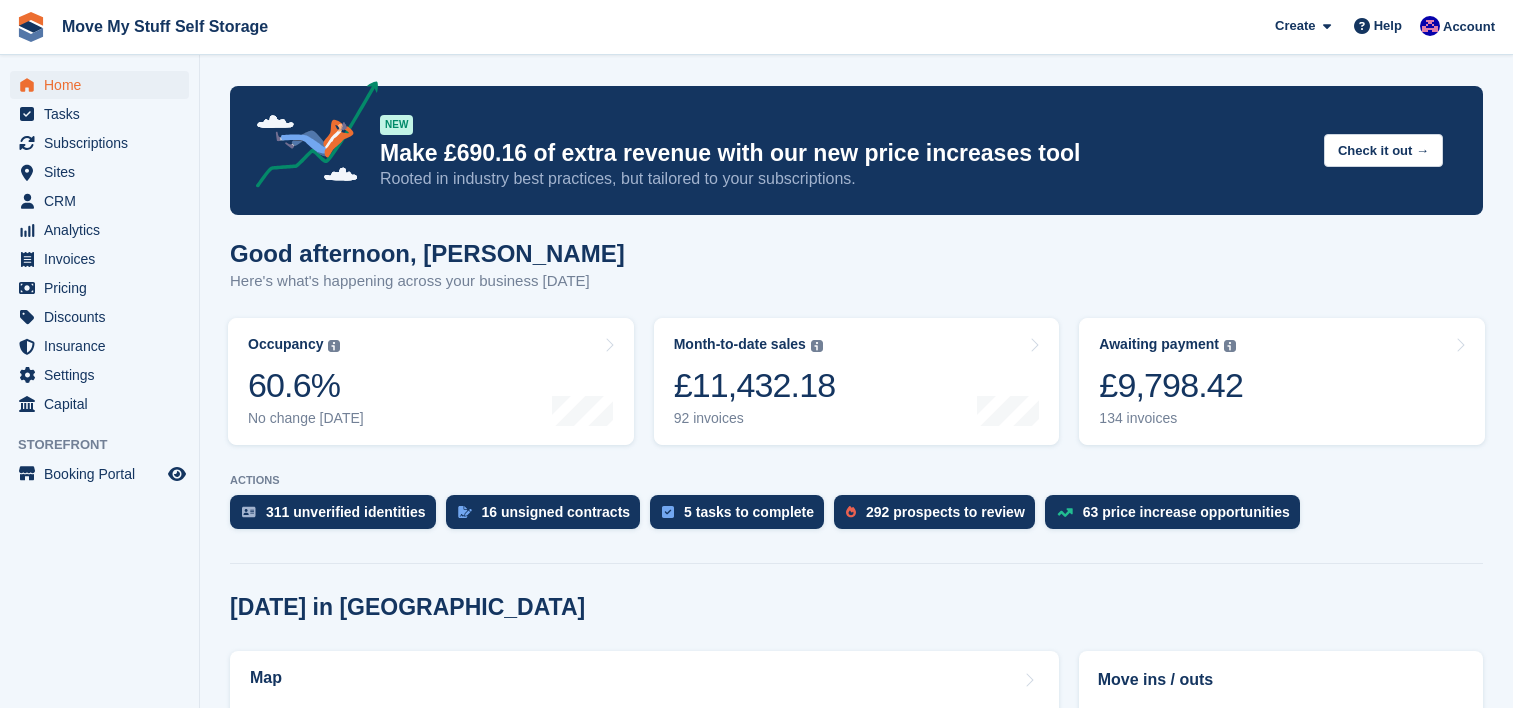 scroll, scrollTop: 0, scrollLeft: 0, axis: both 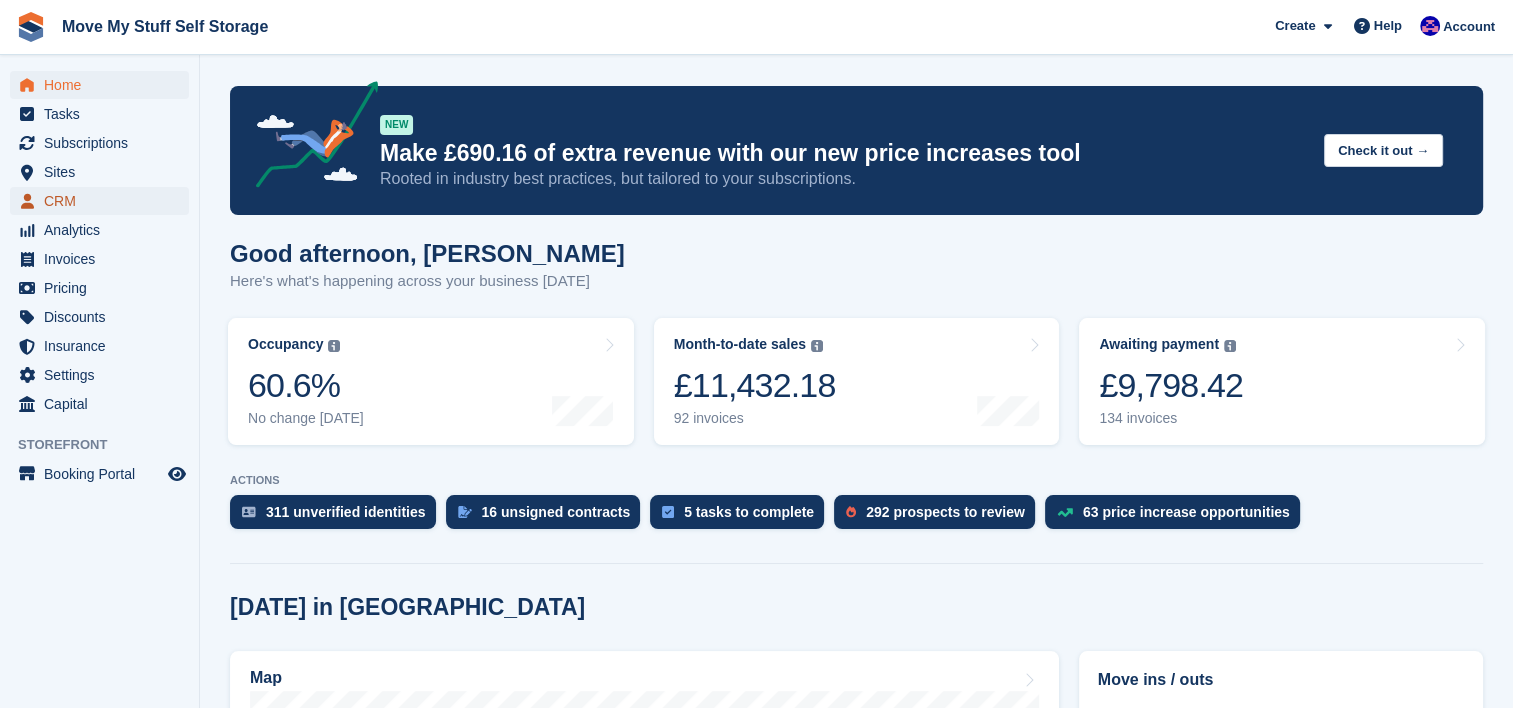 click on "CRM" at bounding box center [104, 201] 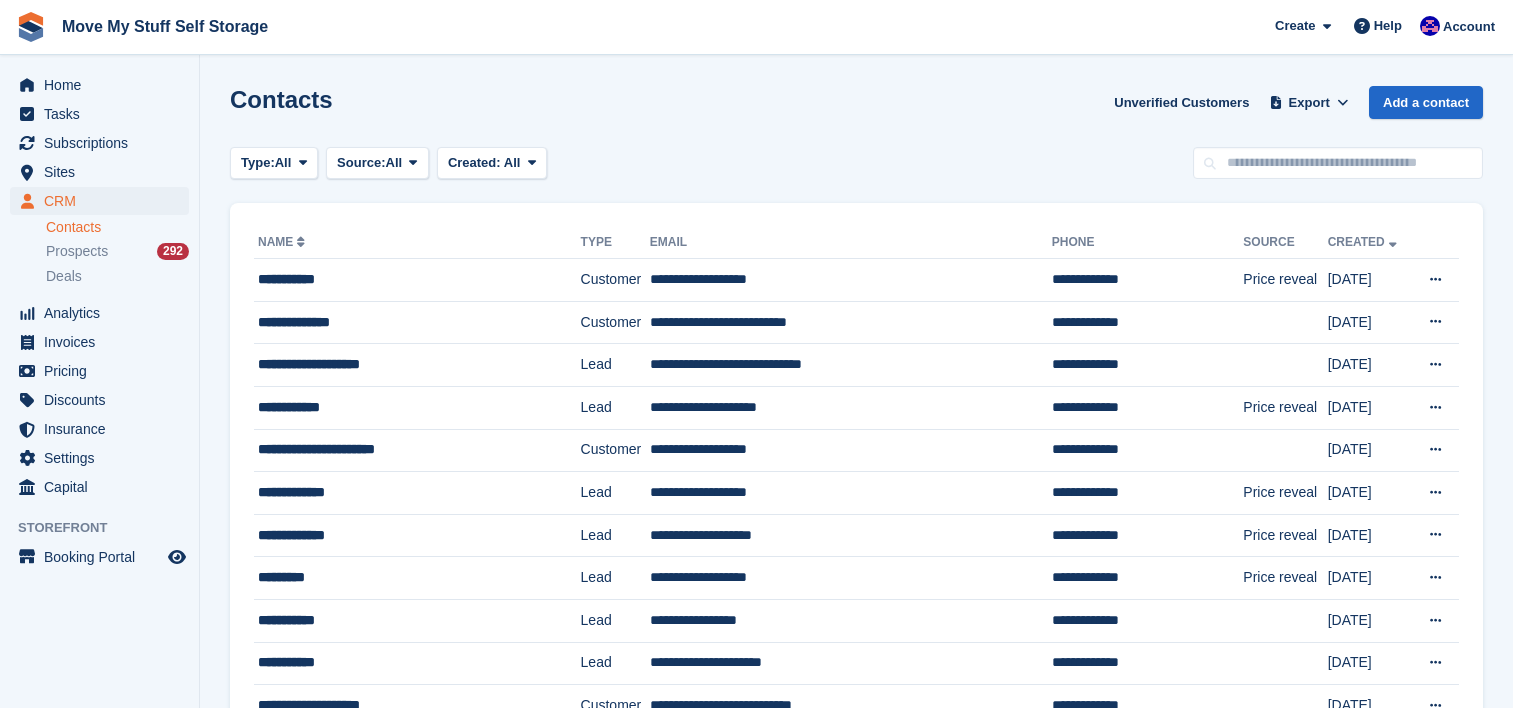 scroll, scrollTop: 0, scrollLeft: 0, axis: both 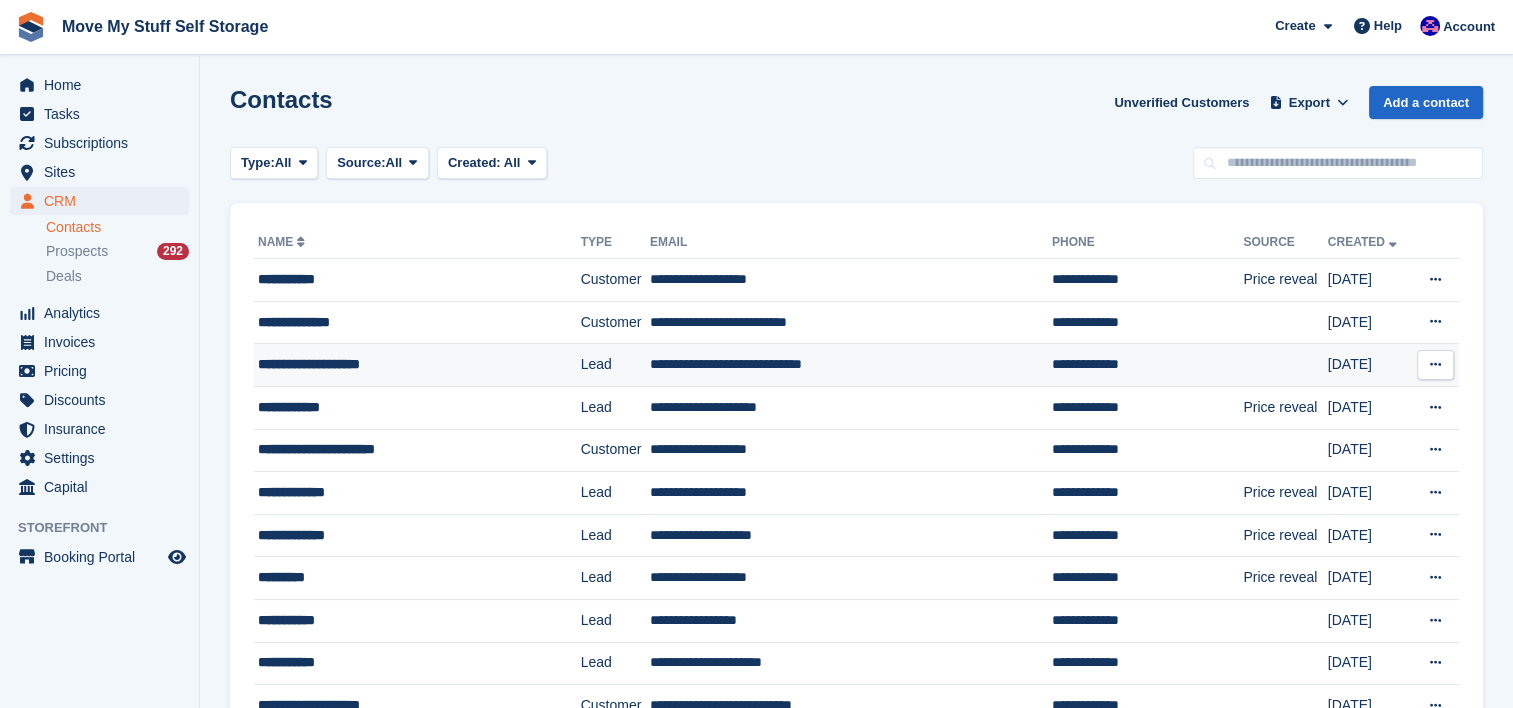 click on "**********" at bounding box center [399, 364] 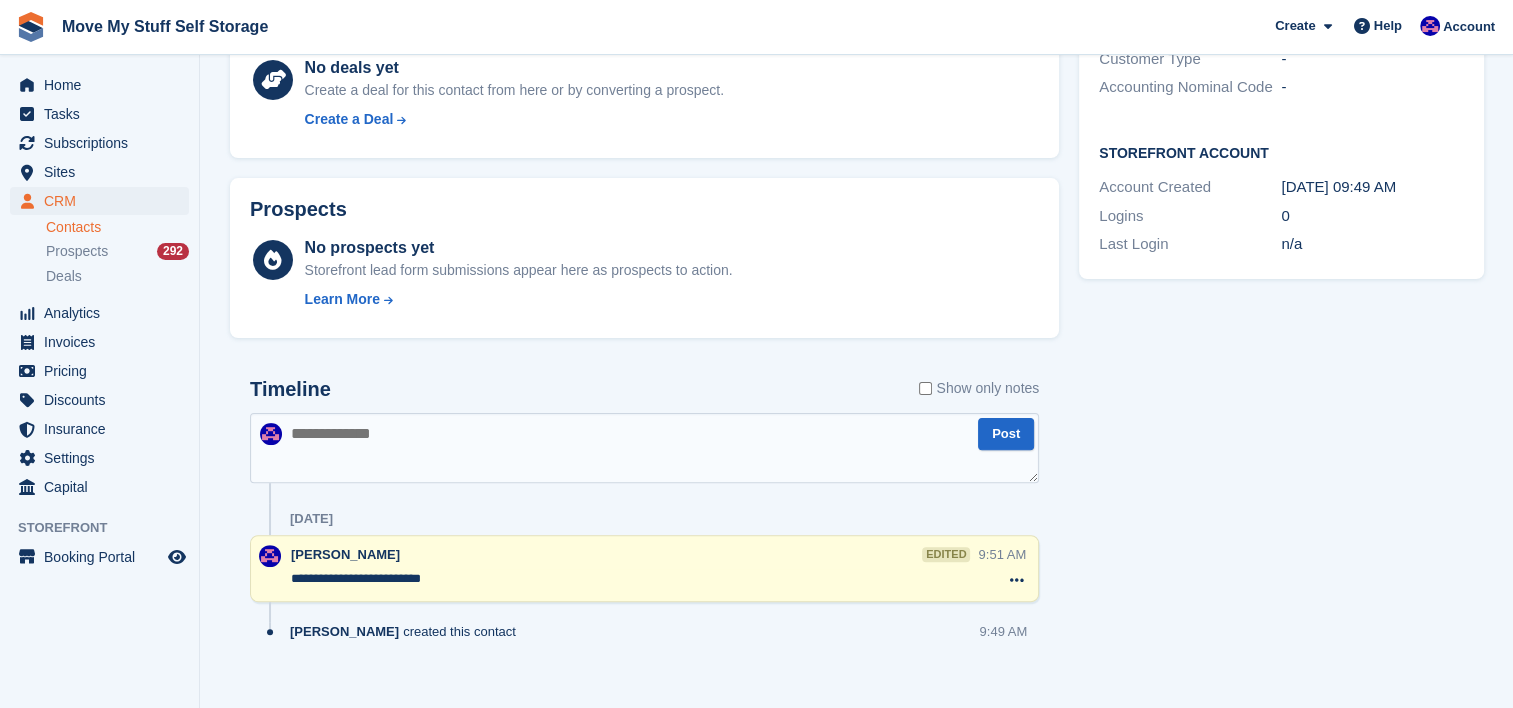 scroll, scrollTop: 541, scrollLeft: 0, axis: vertical 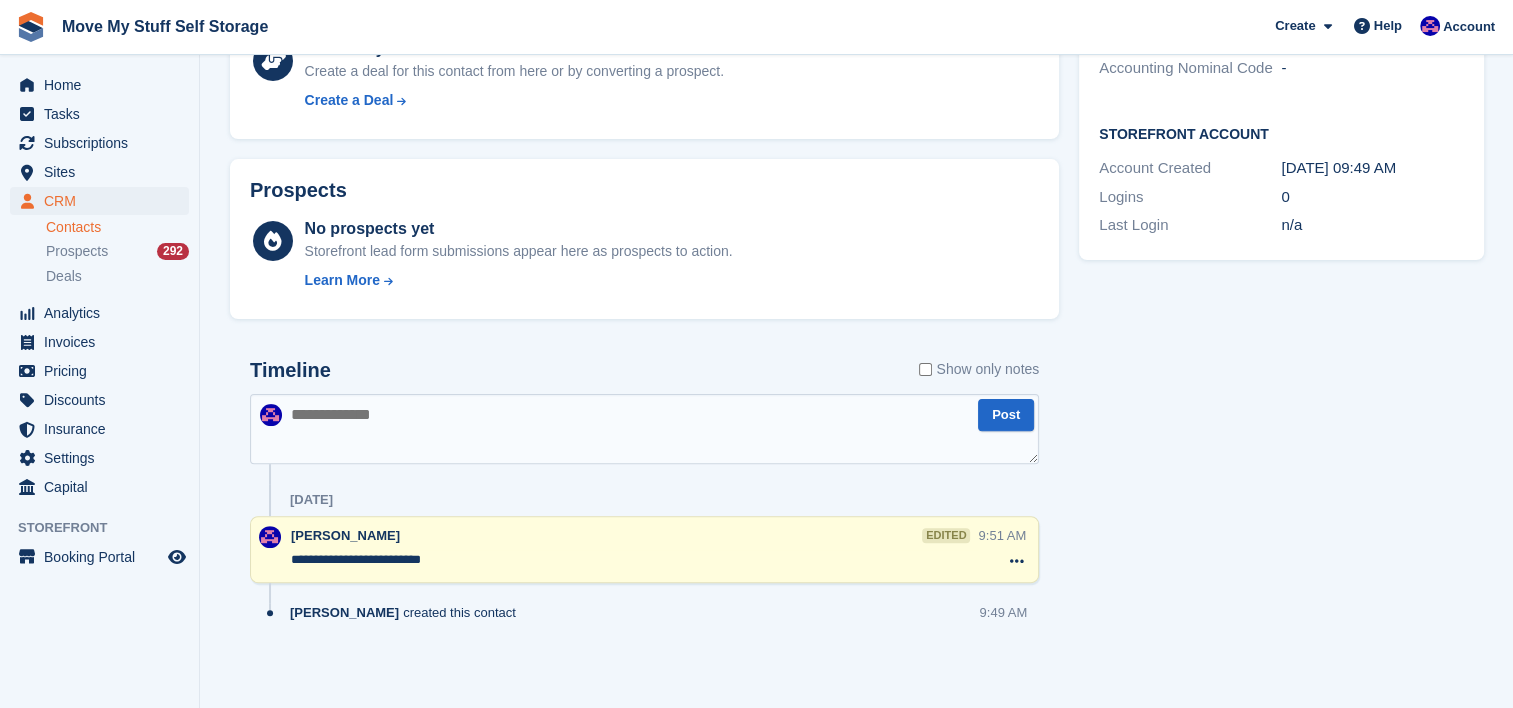 click on "**********" at bounding box center (634, 550) 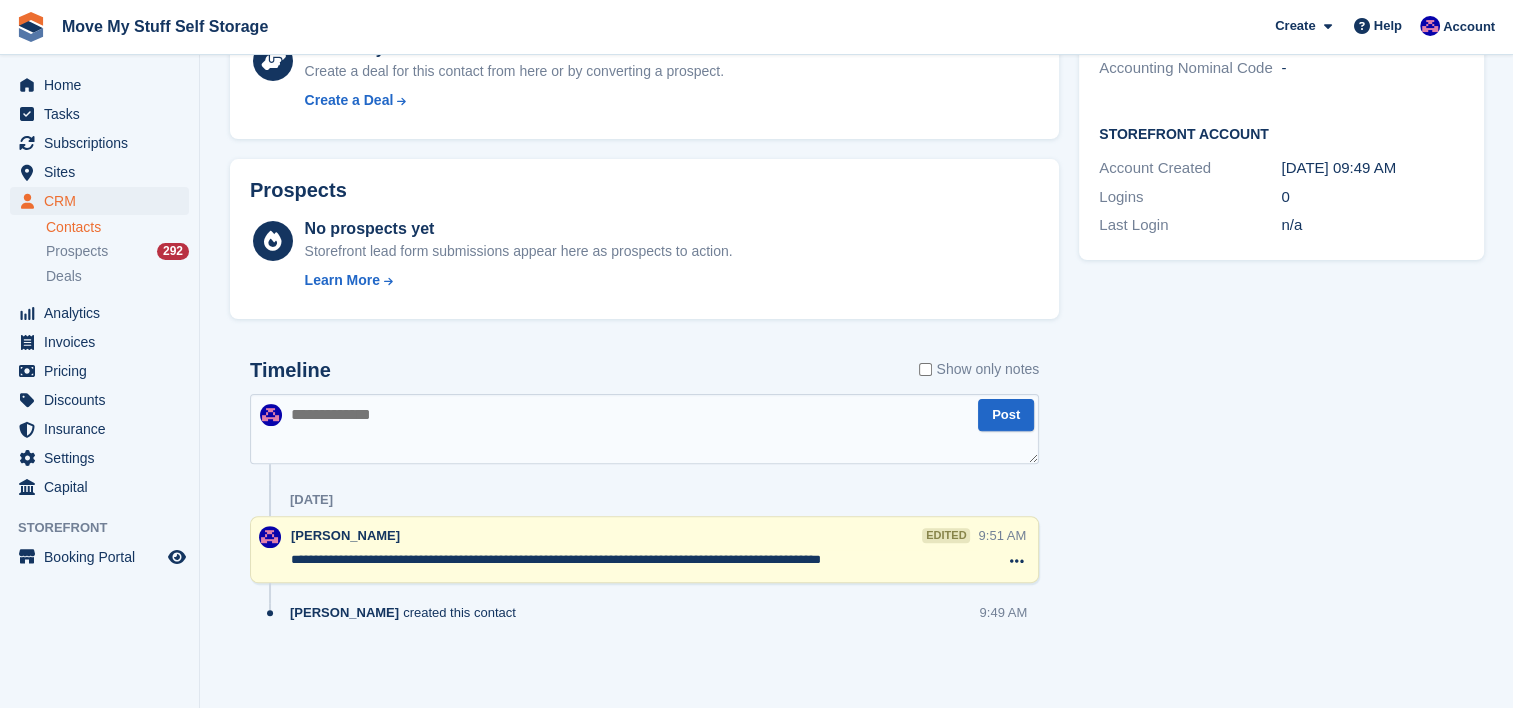 click on "**********" at bounding box center [634, 560] 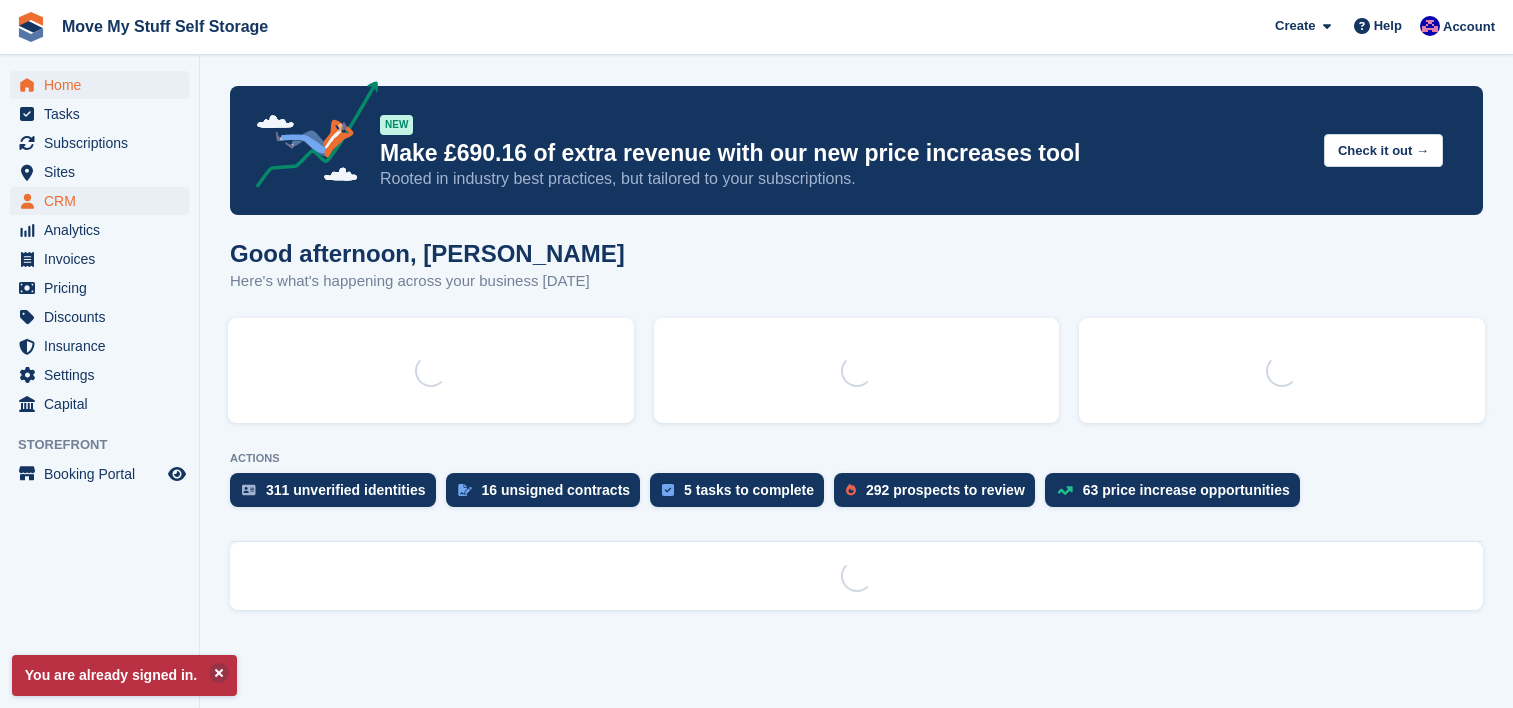 scroll, scrollTop: 0, scrollLeft: 0, axis: both 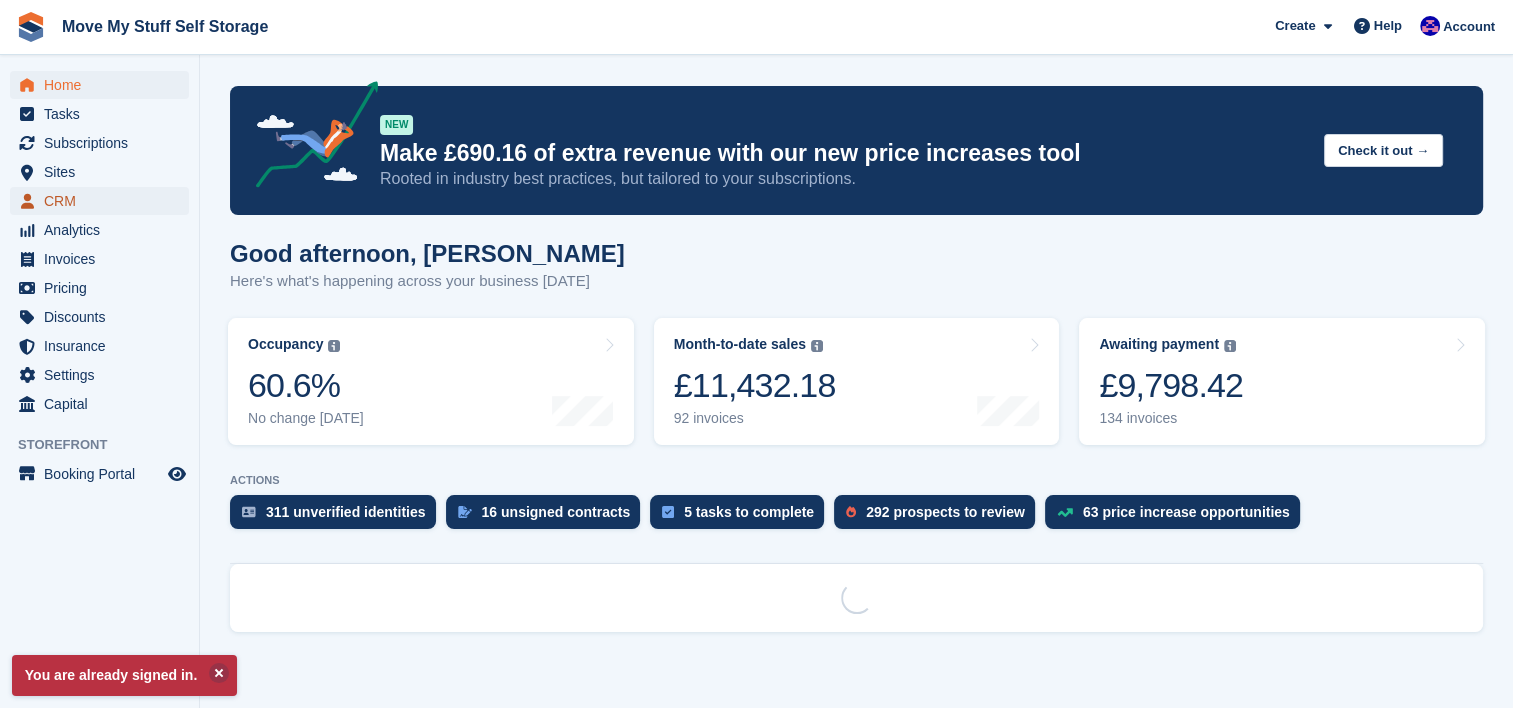 click on "CRM" at bounding box center (104, 201) 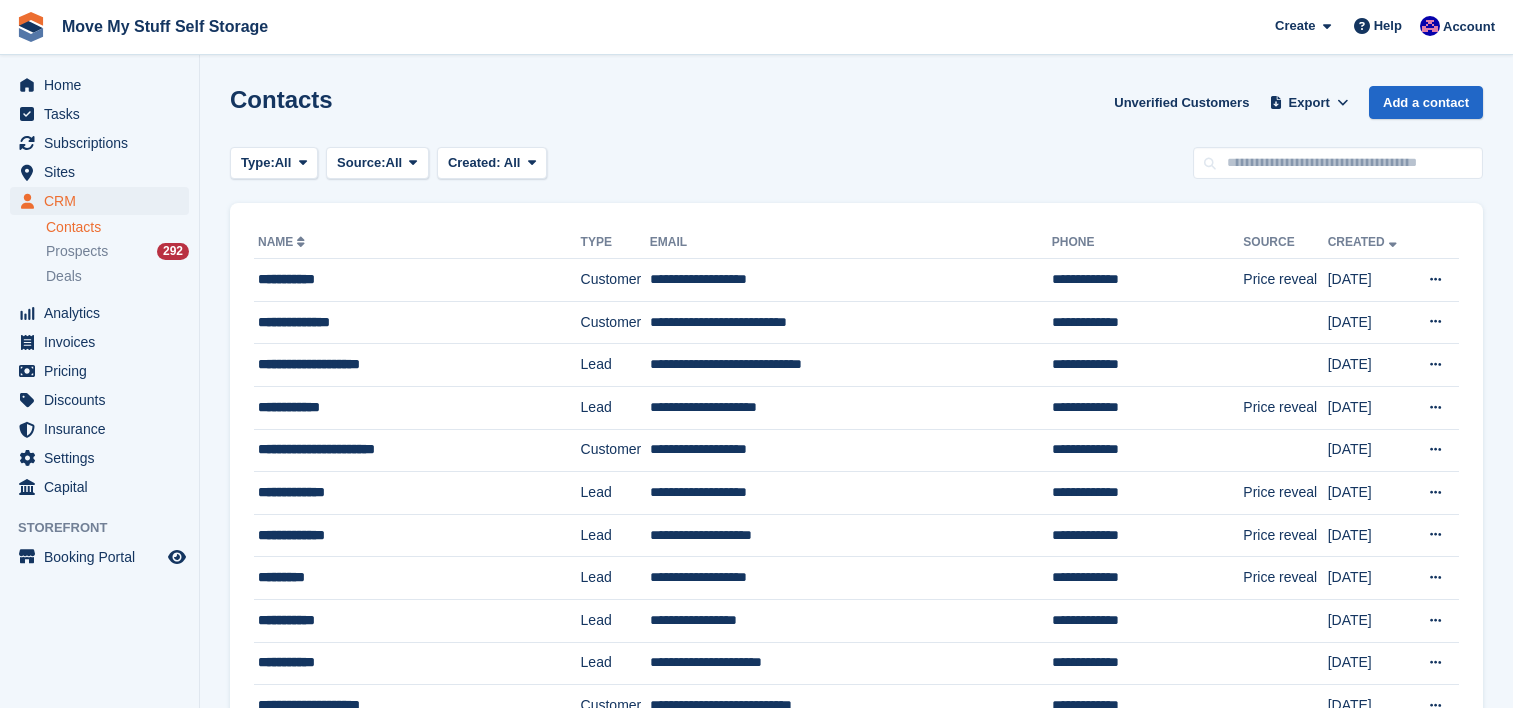 scroll, scrollTop: 0, scrollLeft: 0, axis: both 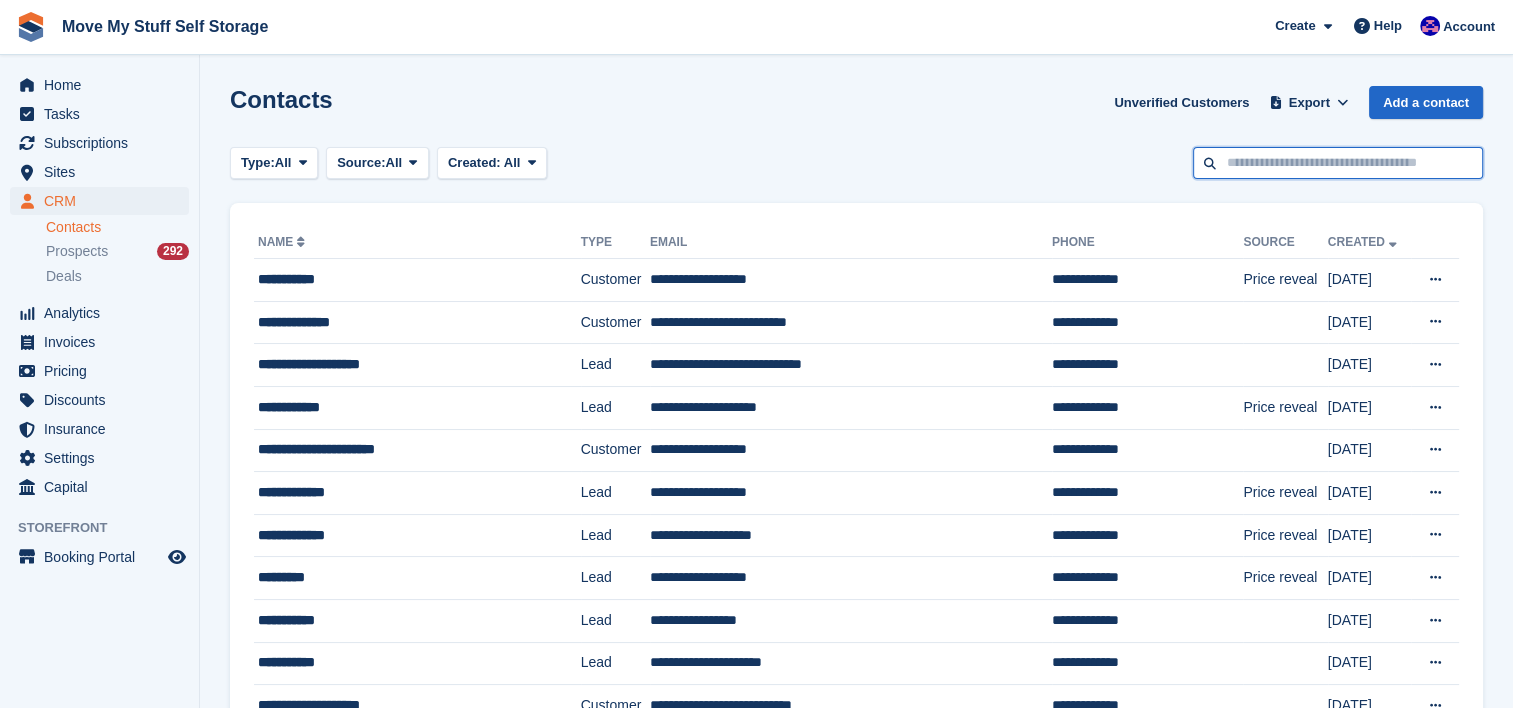 click at bounding box center [1338, 163] 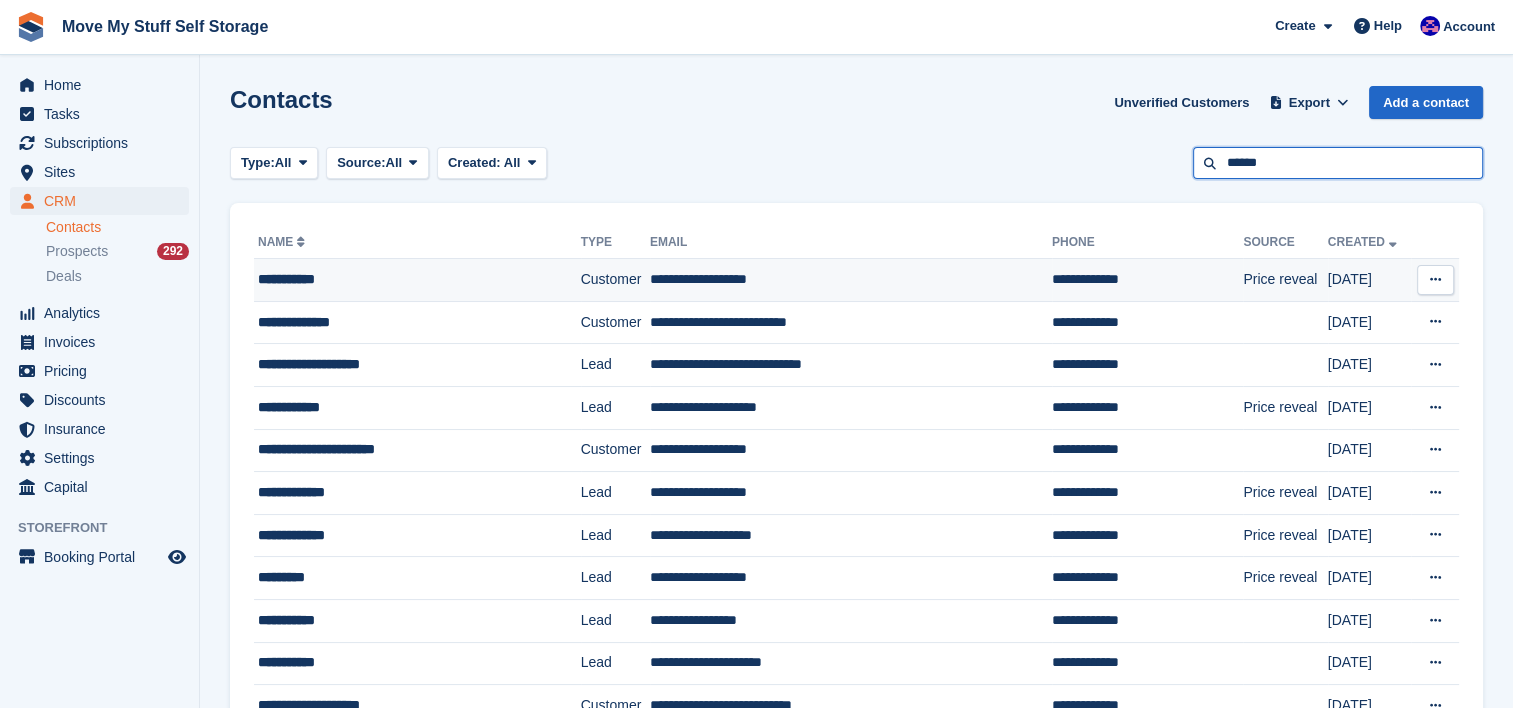 type on "******" 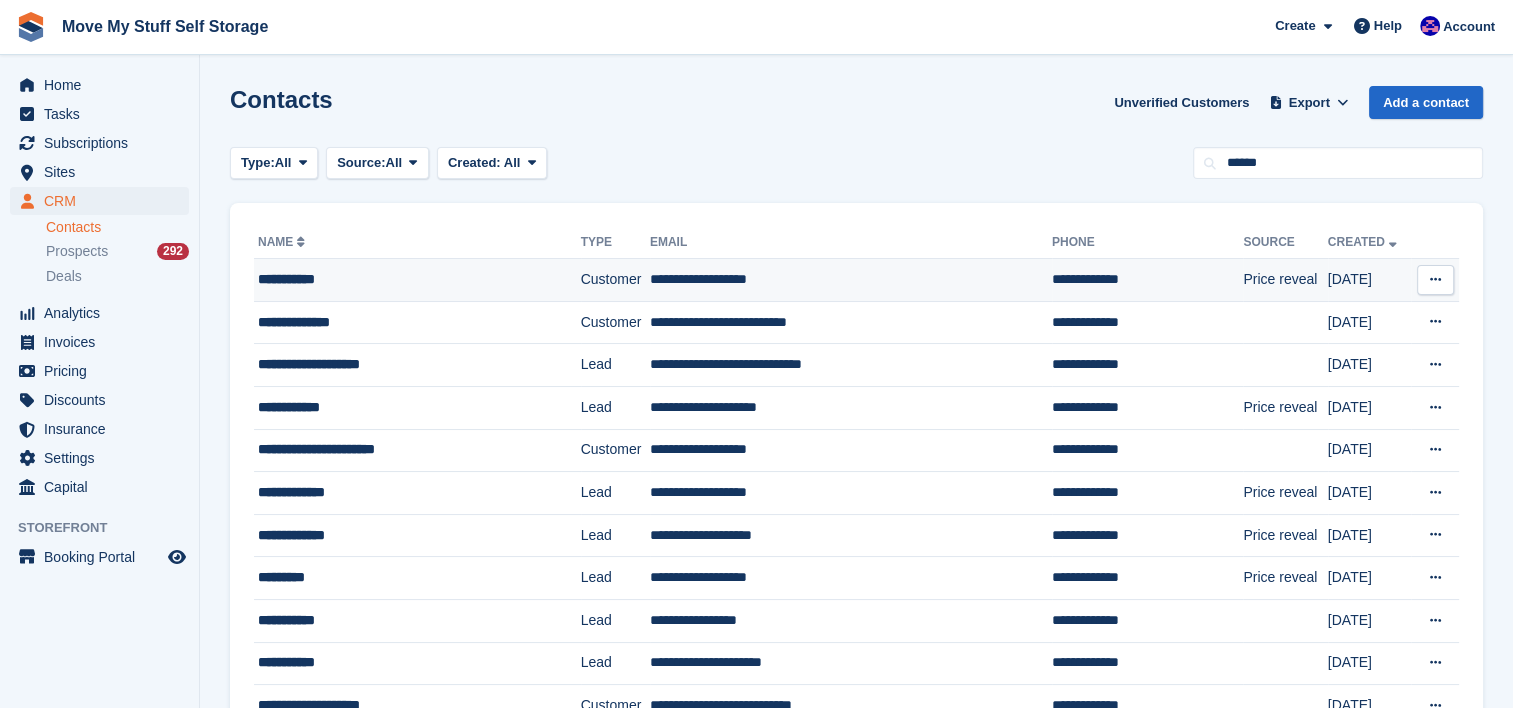click on "**********" at bounding box center [417, 280] 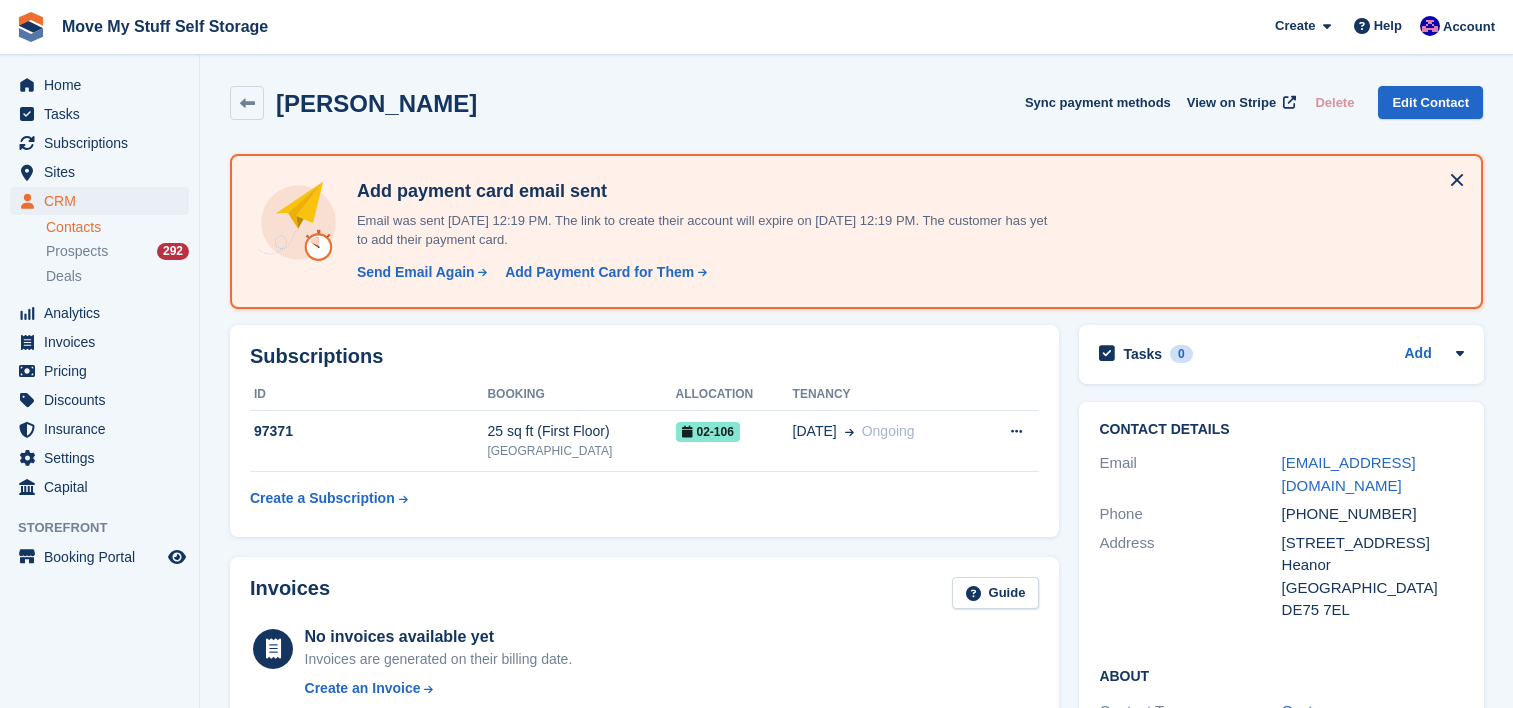 scroll, scrollTop: 0, scrollLeft: 0, axis: both 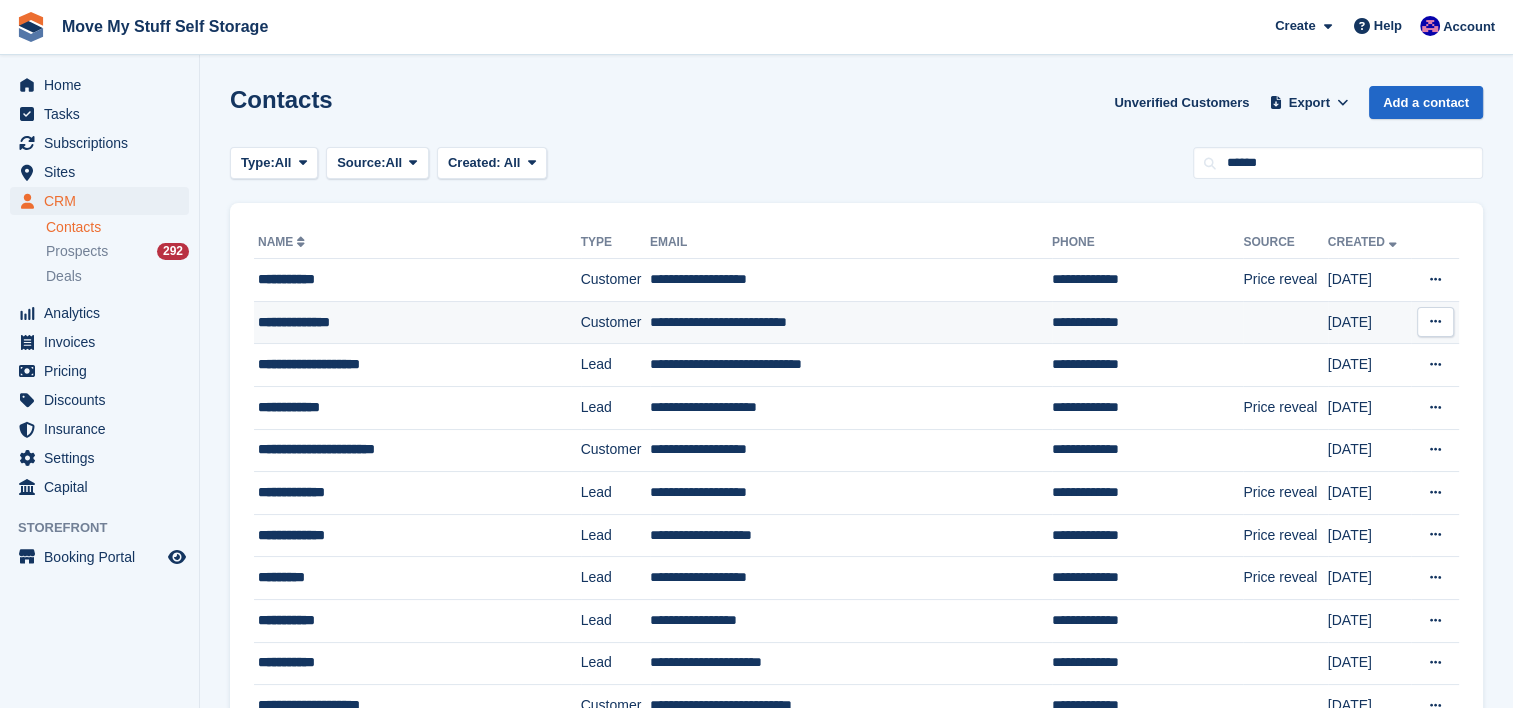 click on "**********" at bounding box center (399, 322) 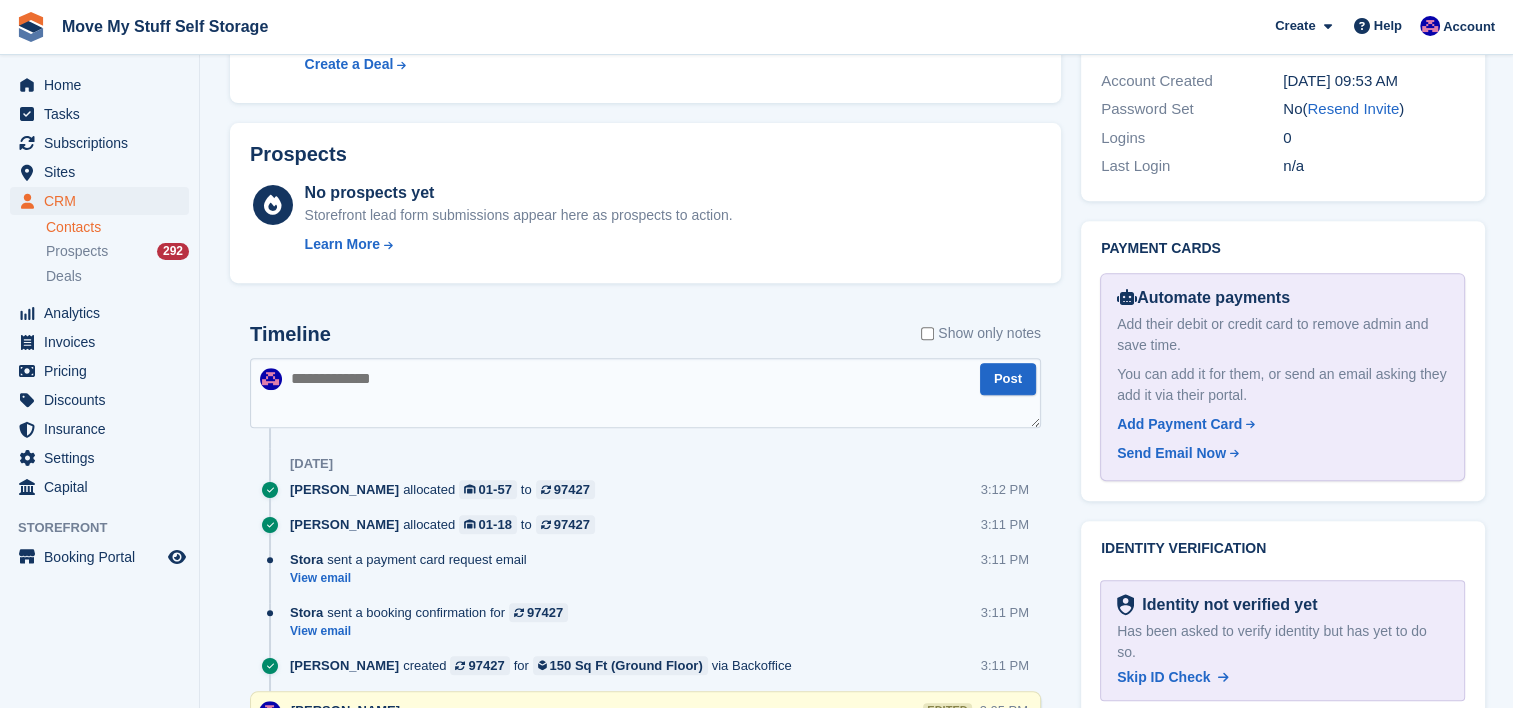 scroll, scrollTop: 1085, scrollLeft: 0, axis: vertical 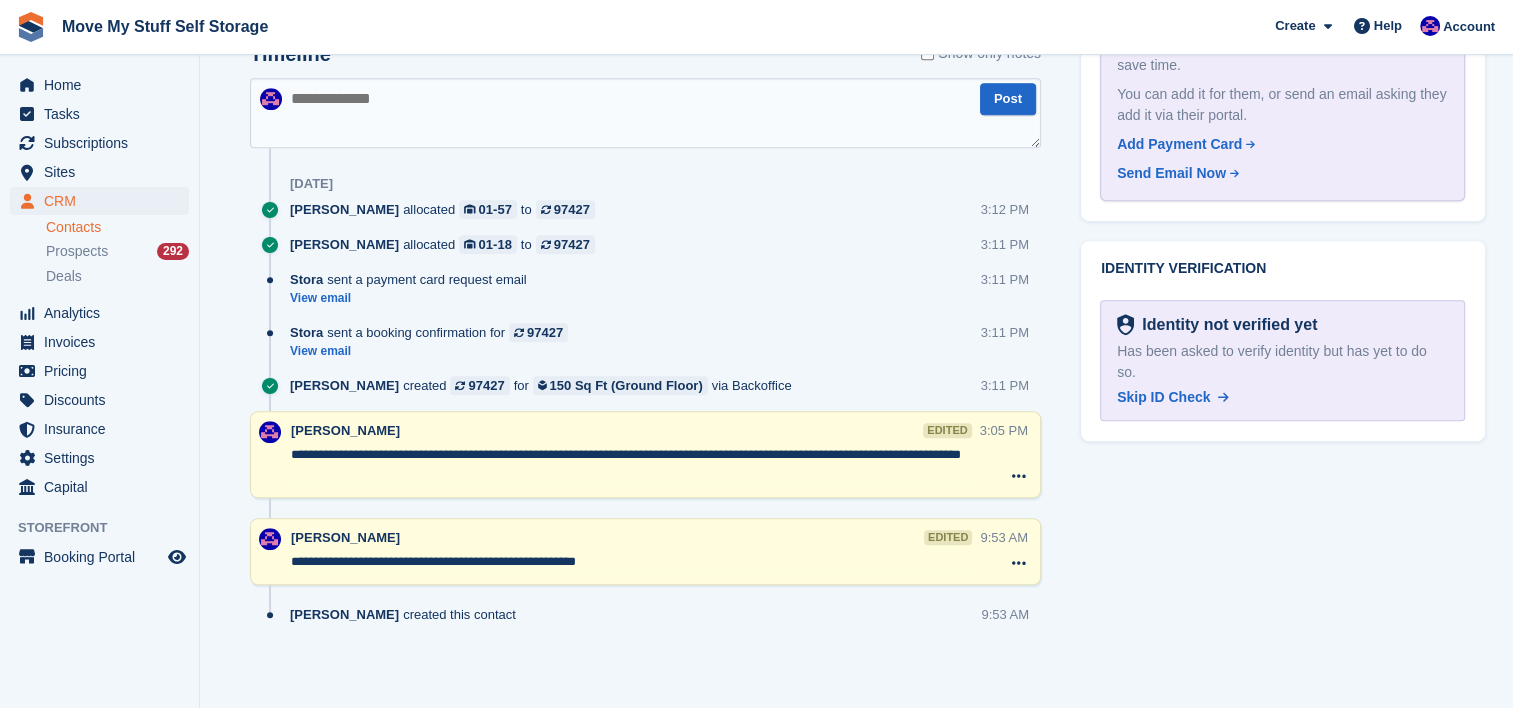 click on "**********" at bounding box center [635, 465] 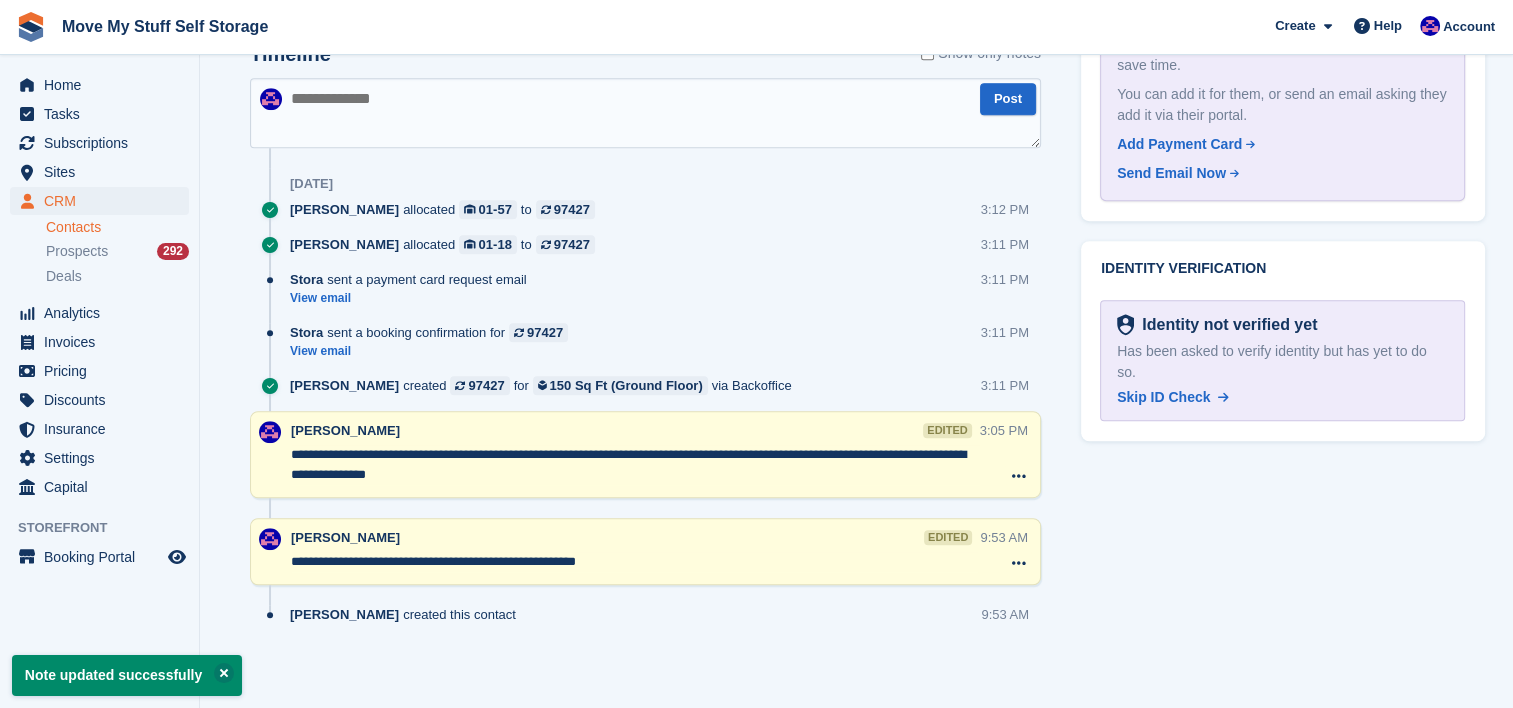 type on "**********" 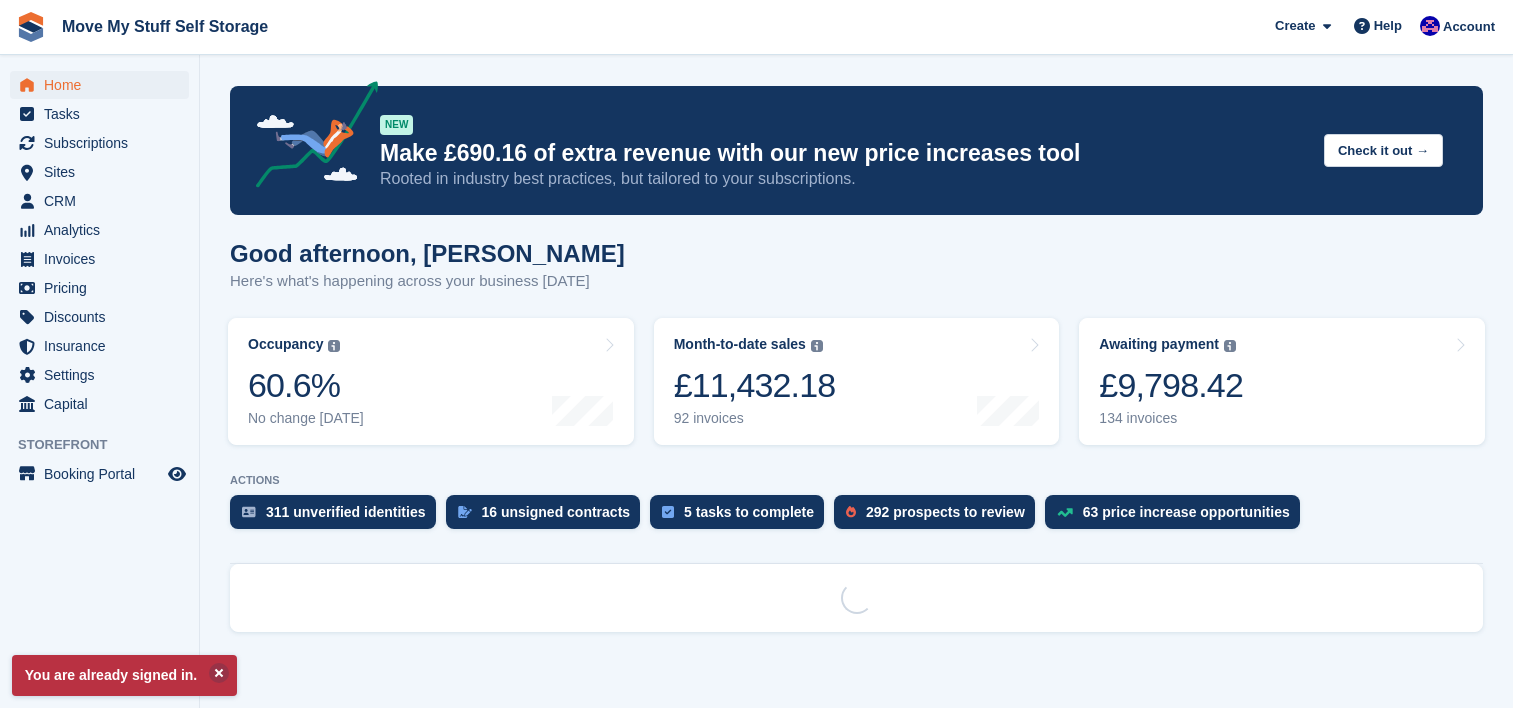 scroll, scrollTop: 0, scrollLeft: 0, axis: both 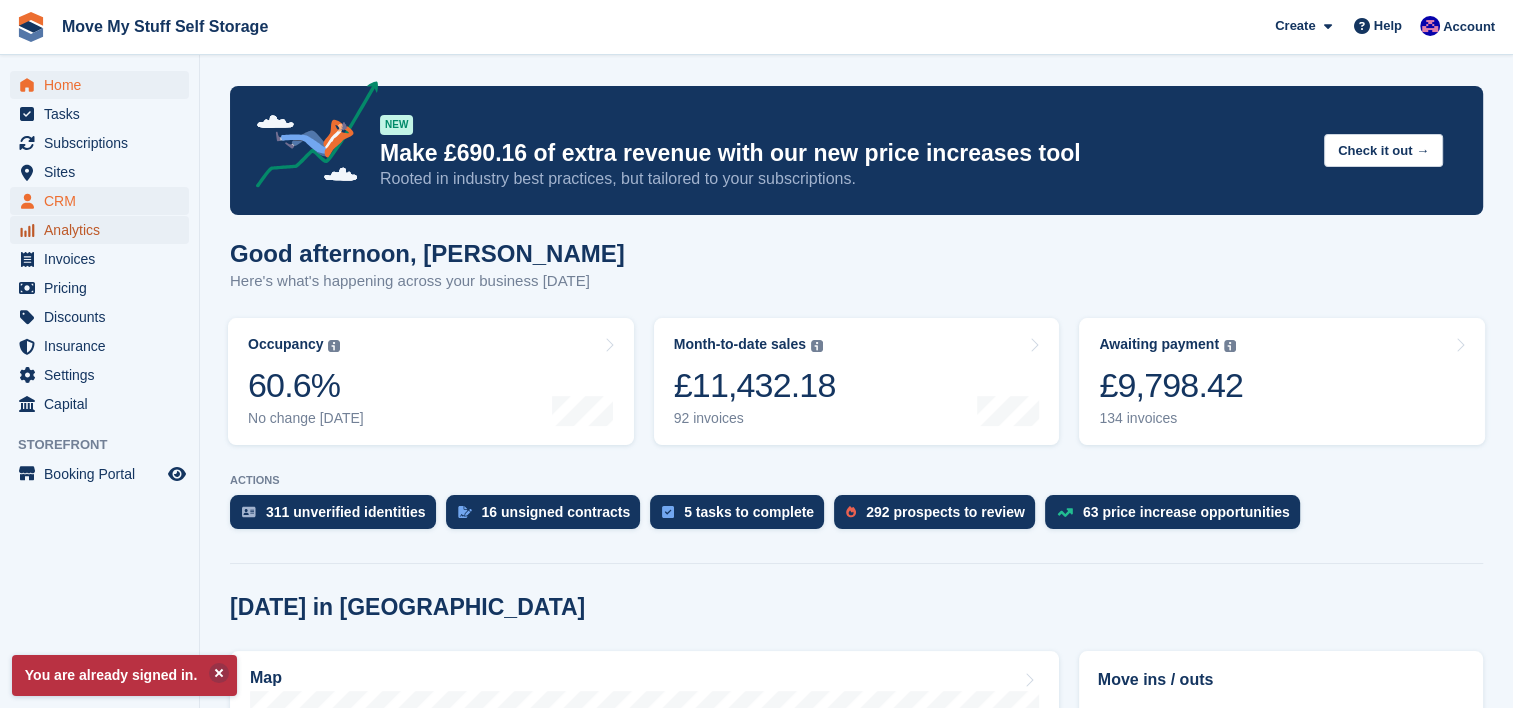 drag, startPoint x: 98, startPoint y: 220, endPoint x: 82, endPoint y: 205, distance: 21.931713 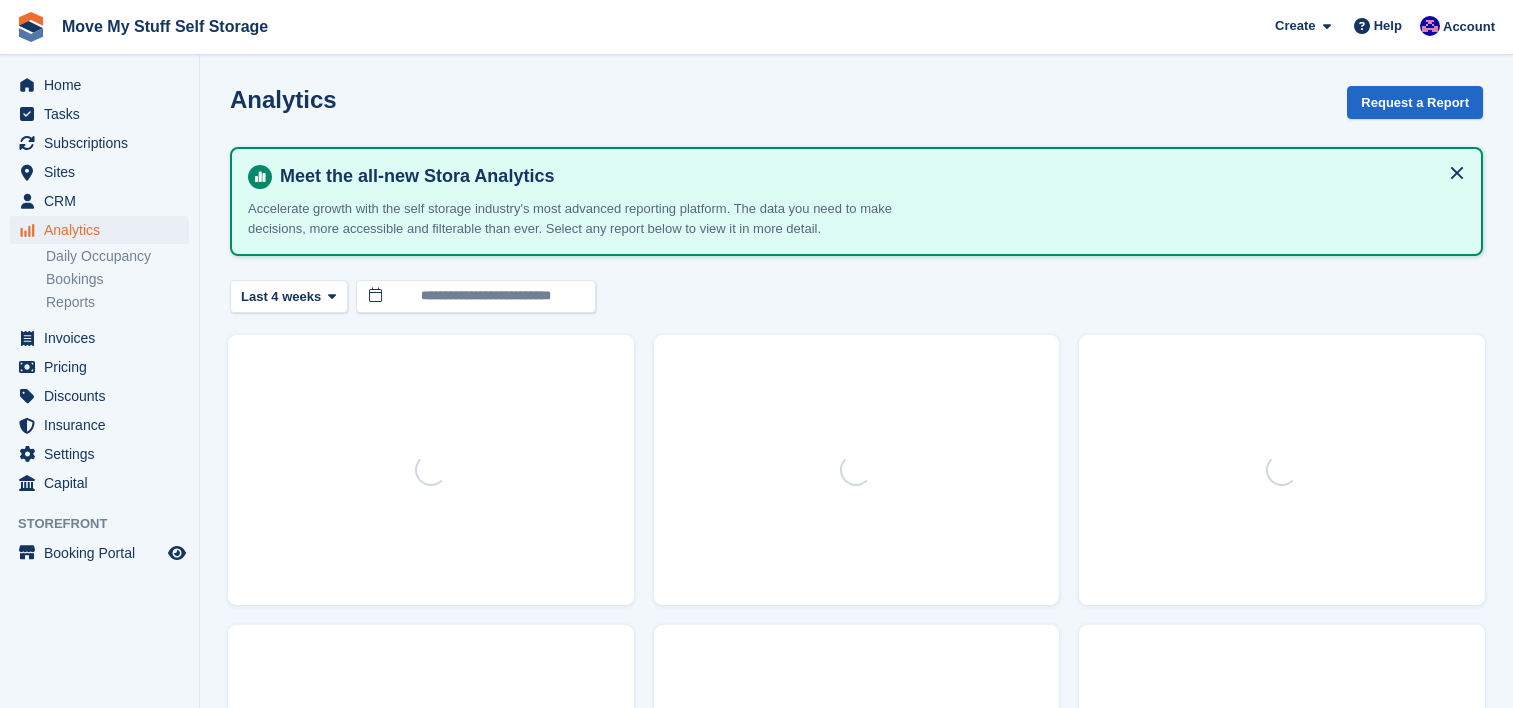 scroll, scrollTop: 0, scrollLeft: 0, axis: both 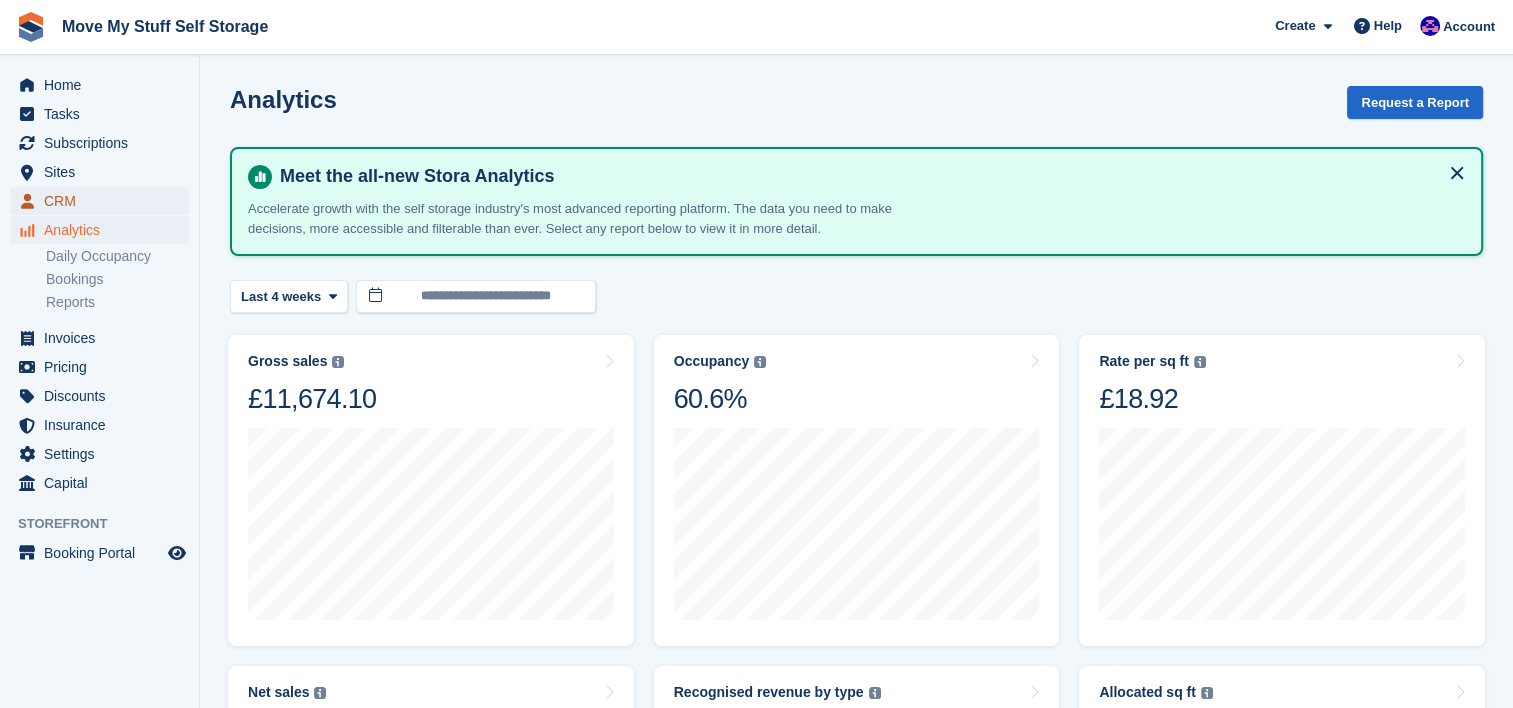 click on "CRM" at bounding box center [104, 201] 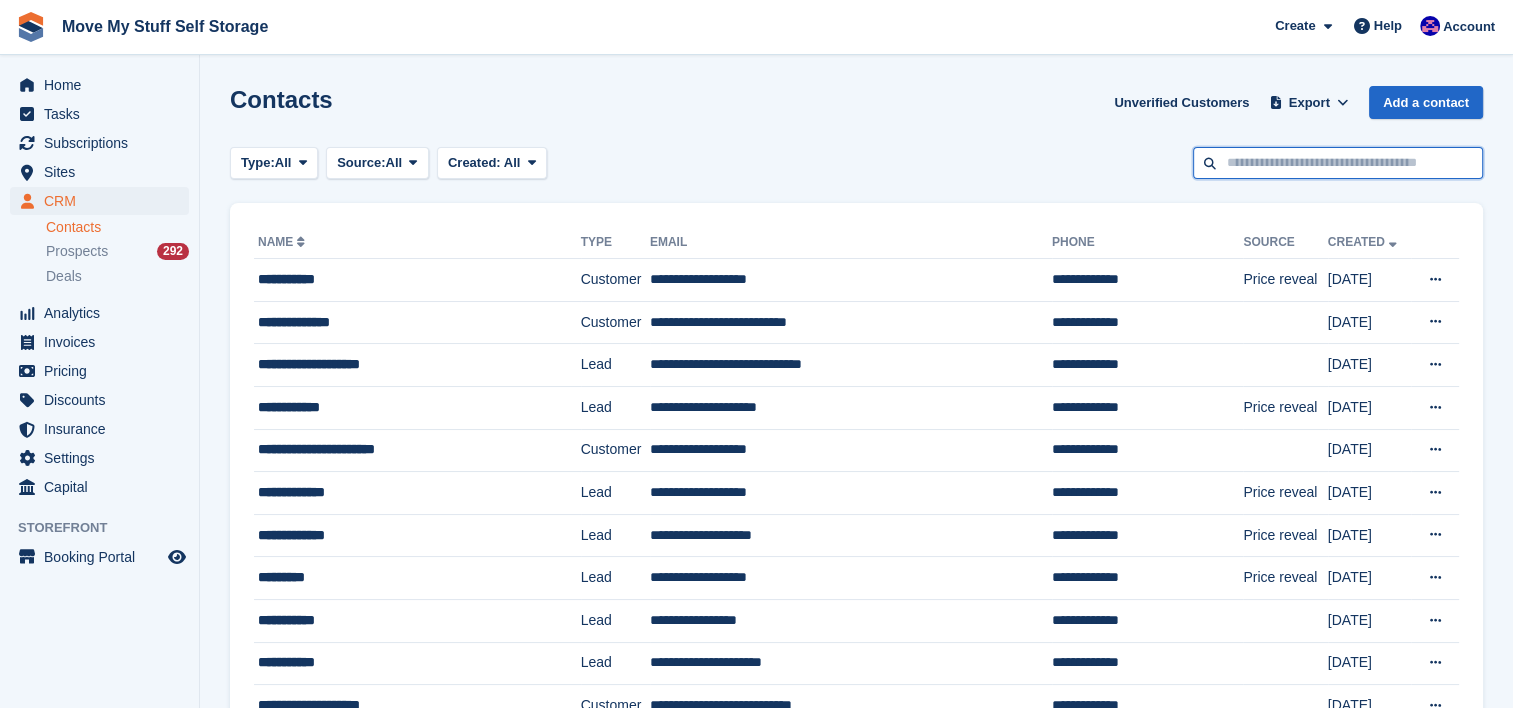 click at bounding box center (1338, 163) 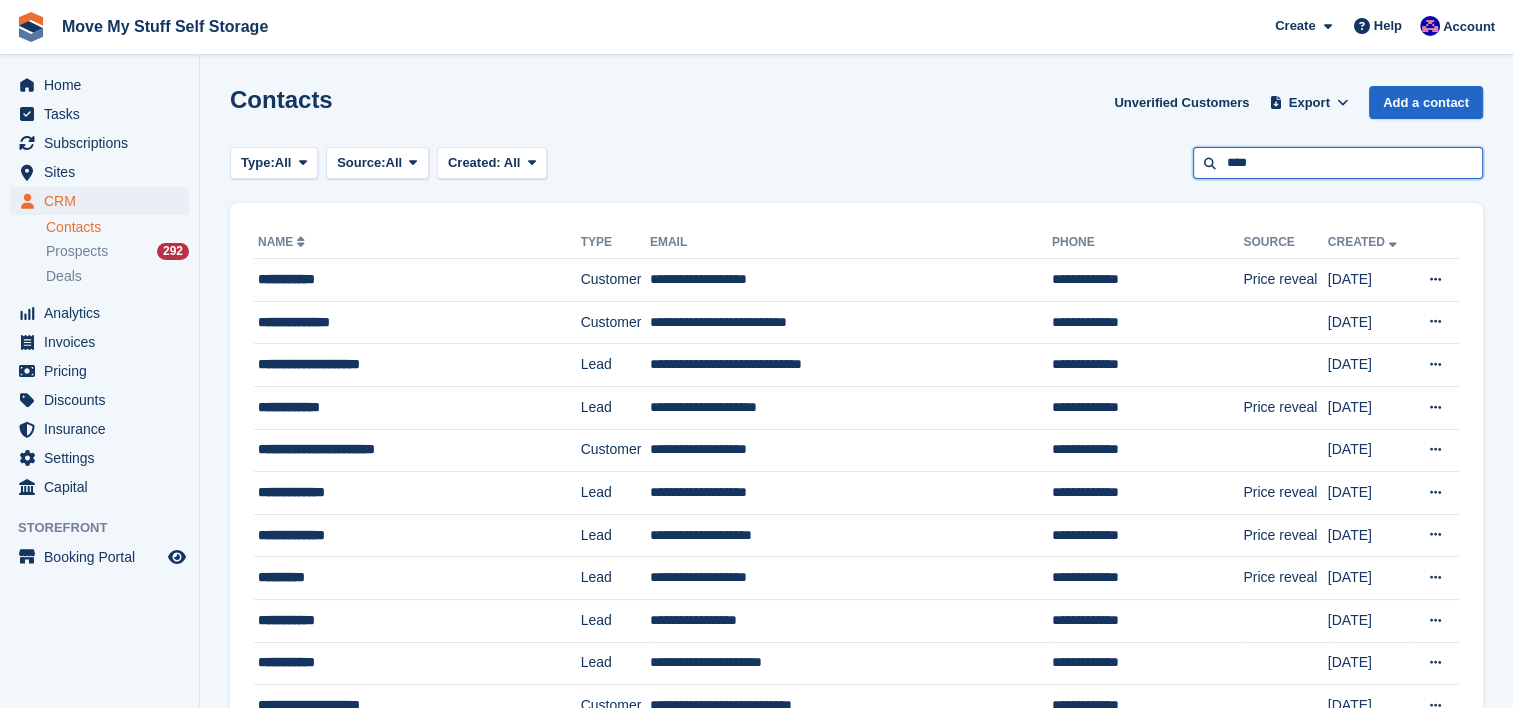 type on "****" 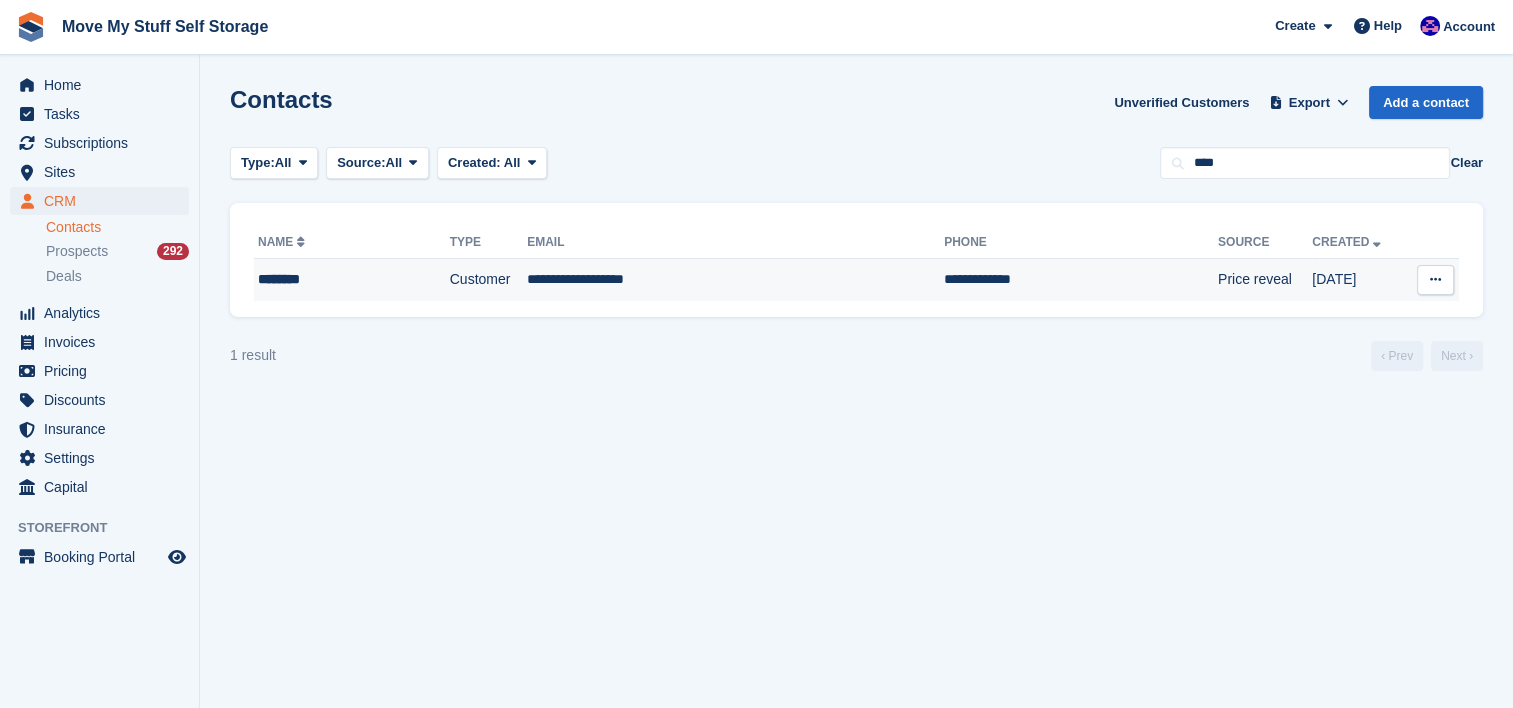 click on "**********" at bounding box center (735, 280) 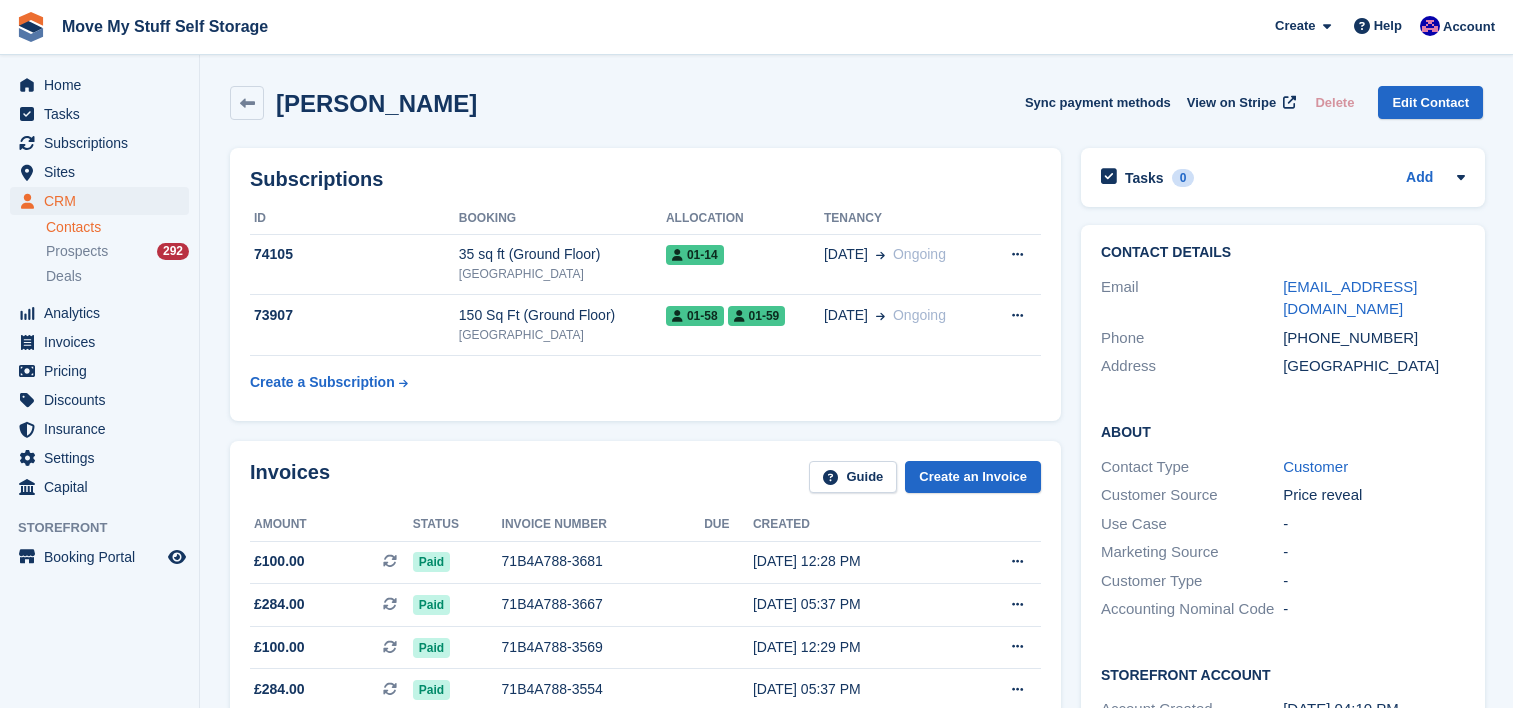 scroll, scrollTop: 0, scrollLeft: 0, axis: both 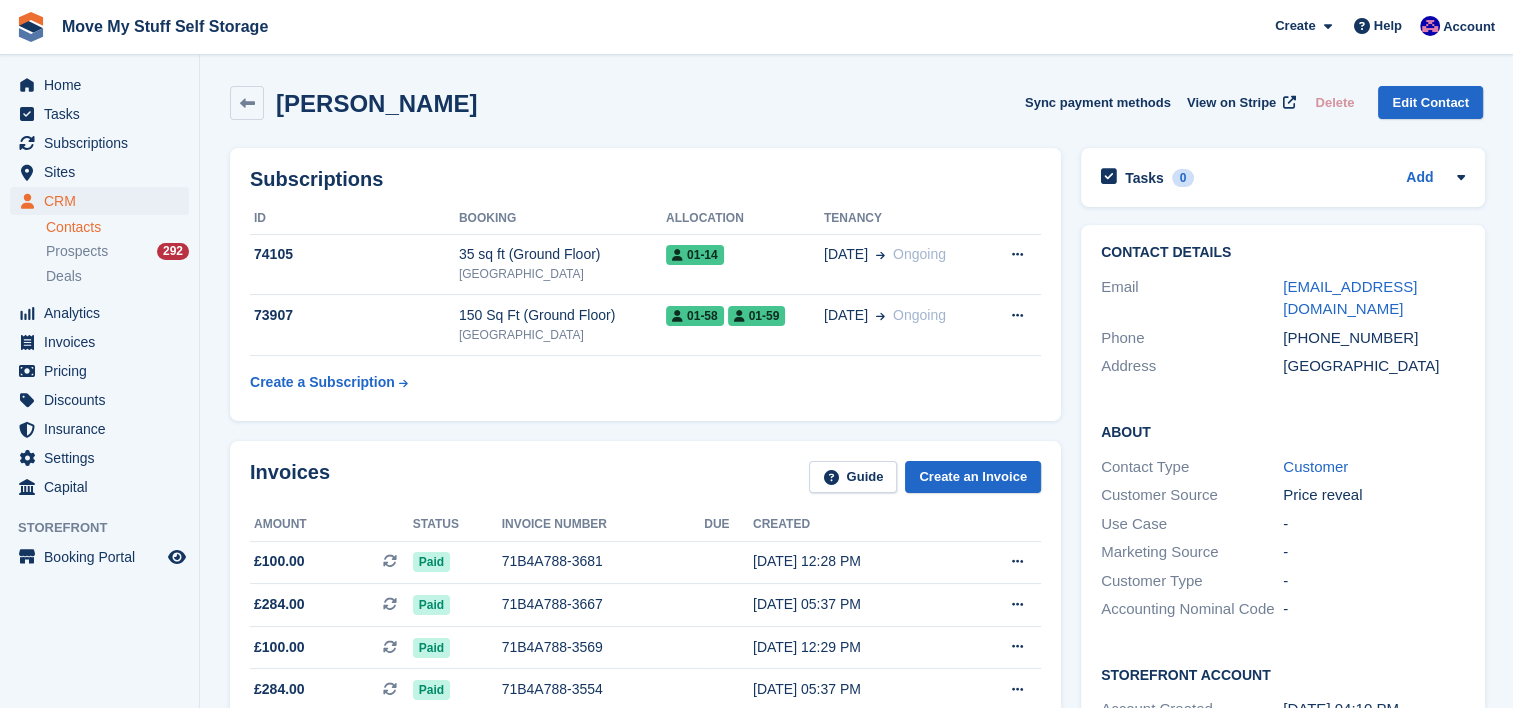 click on "Booking" at bounding box center (562, 219) 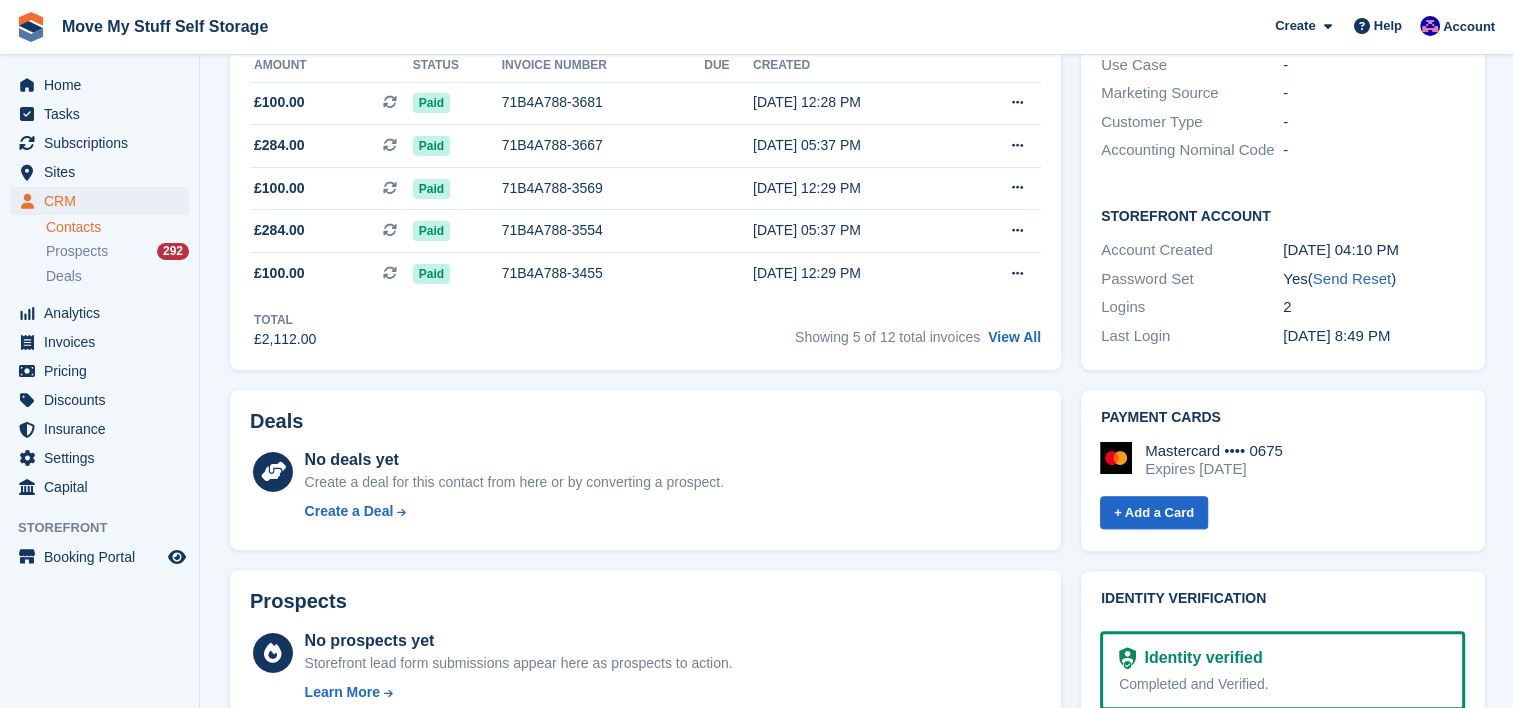 scroll, scrollTop: 0, scrollLeft: 0, axis: both 